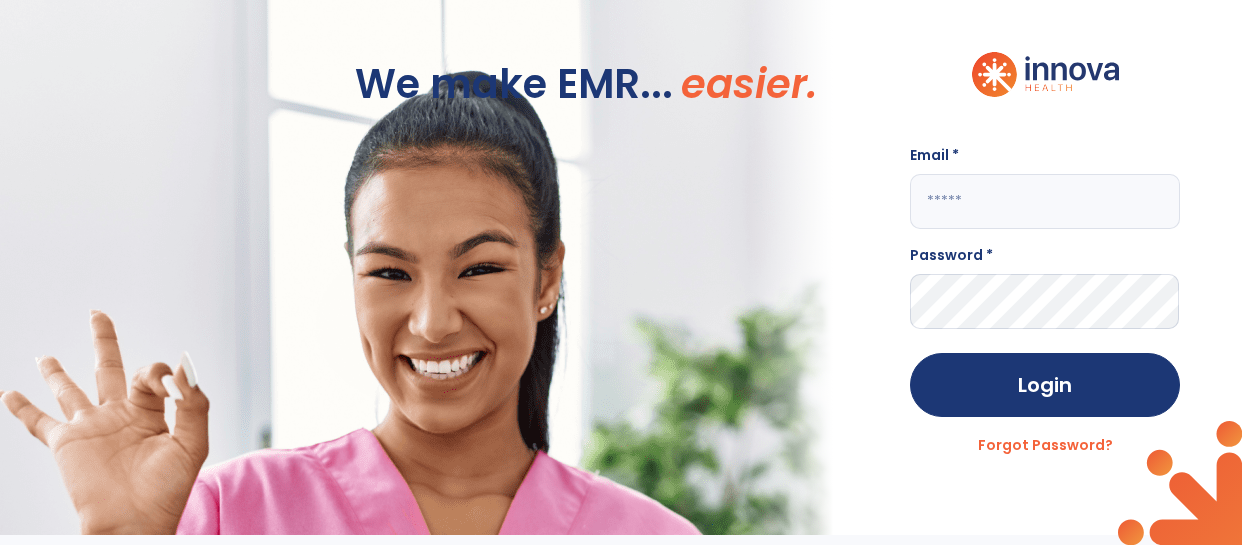 scroll, scrollTop: 0, scrollLeft: 0, axis: both 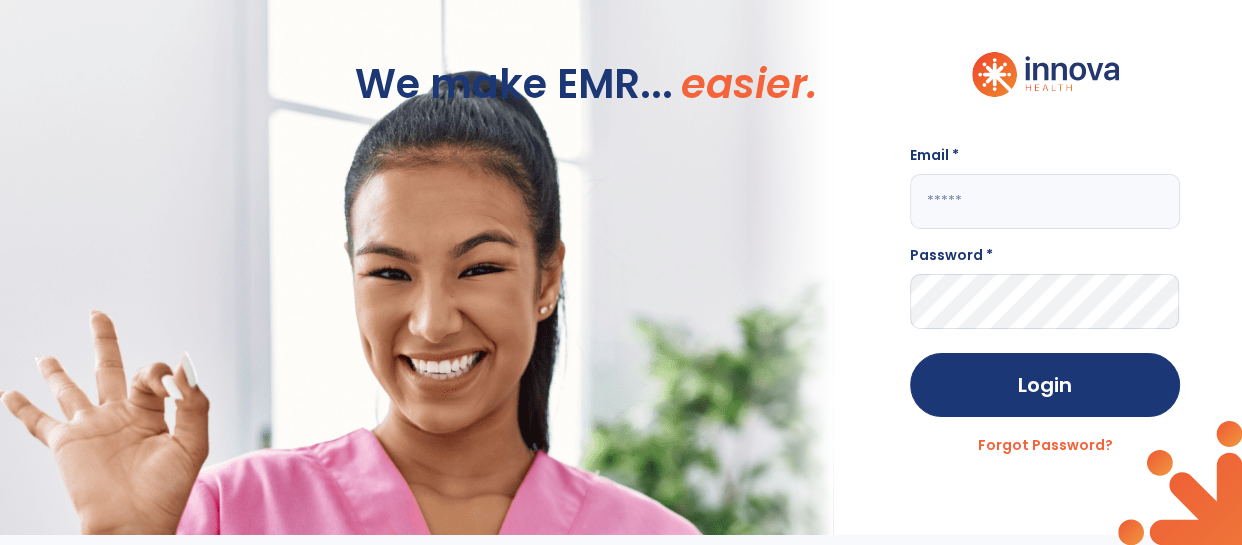 click 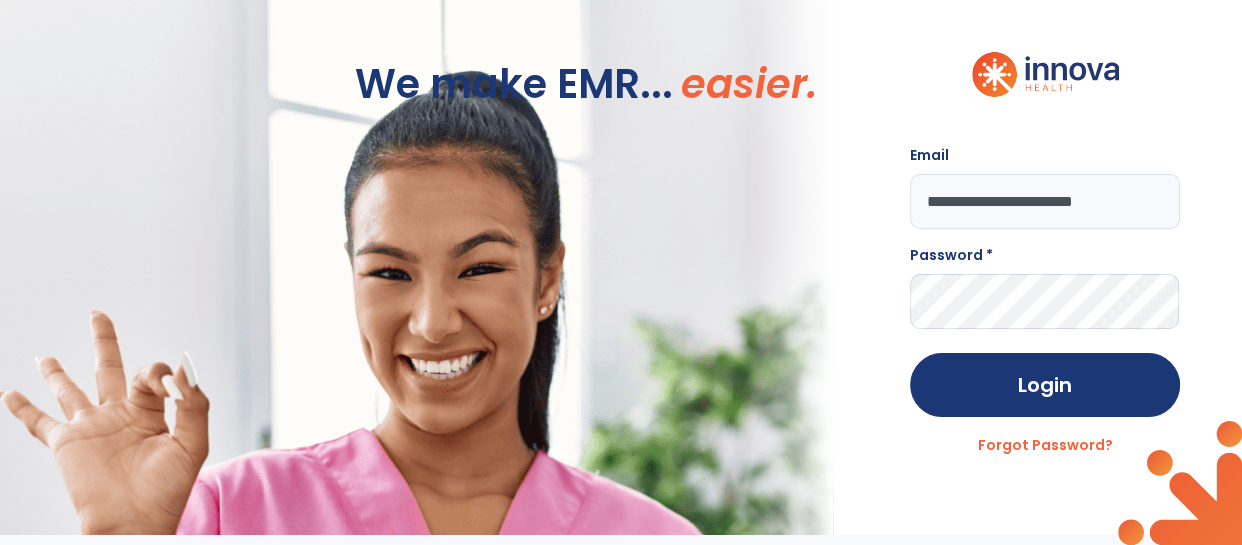 type on "**********" 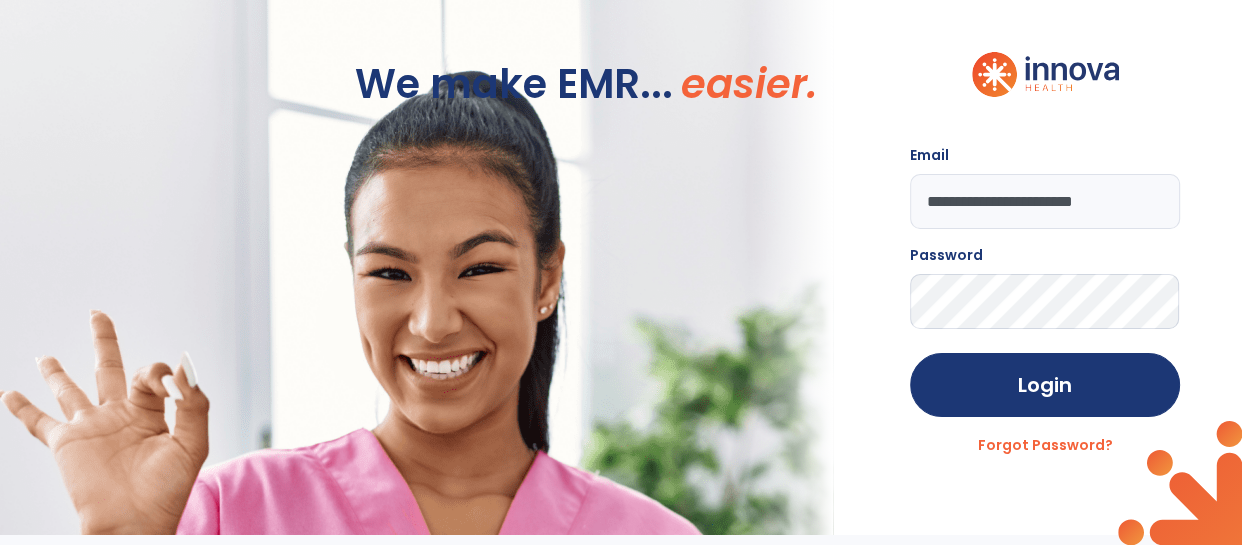 click on "Login" 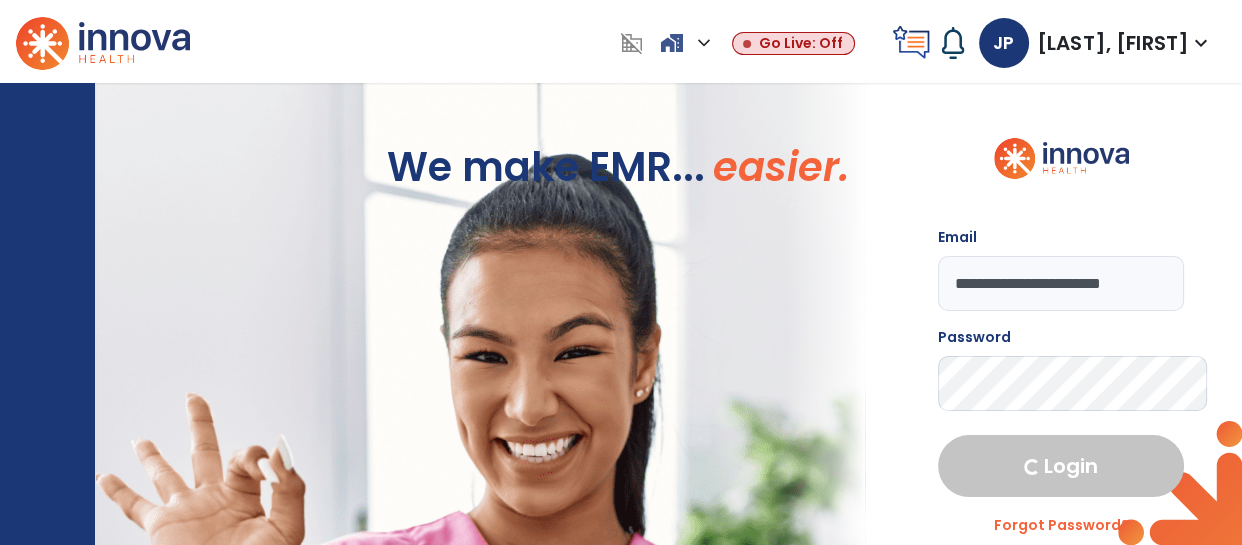 select on "****" 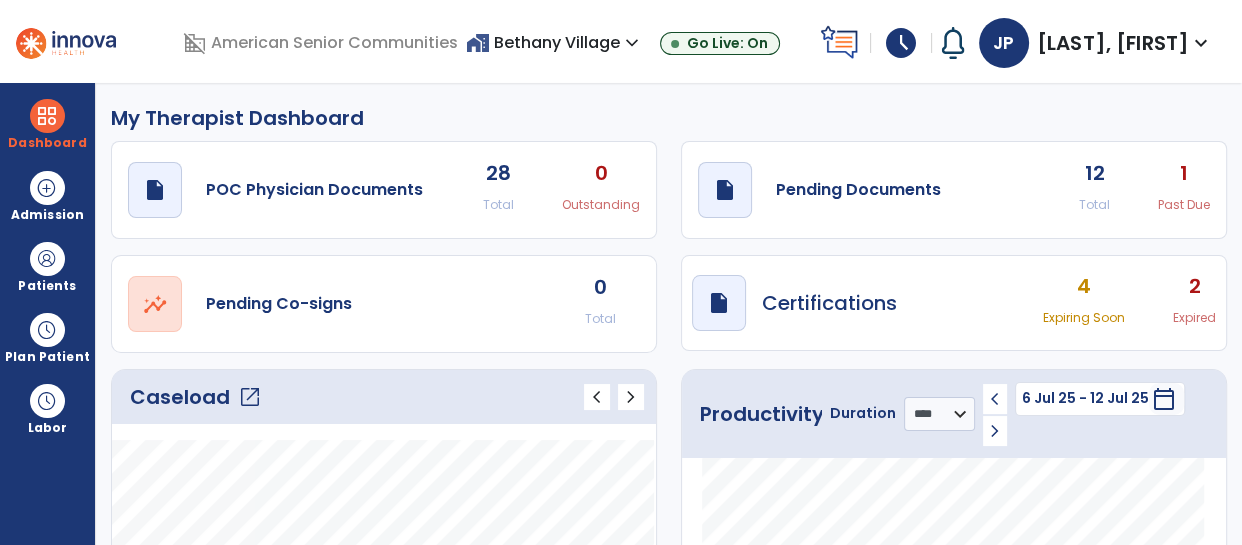 click on "draft   open_in_new  Pending Documents 12 Total 1 Past Due" 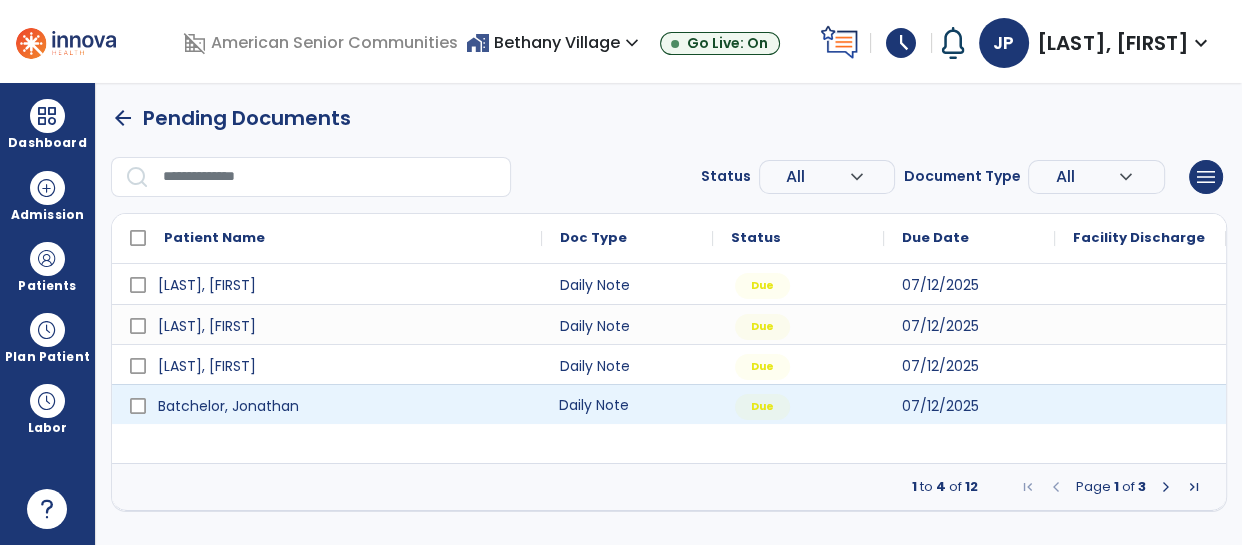 click on "Daily Note" at bounding box center (627, 404) 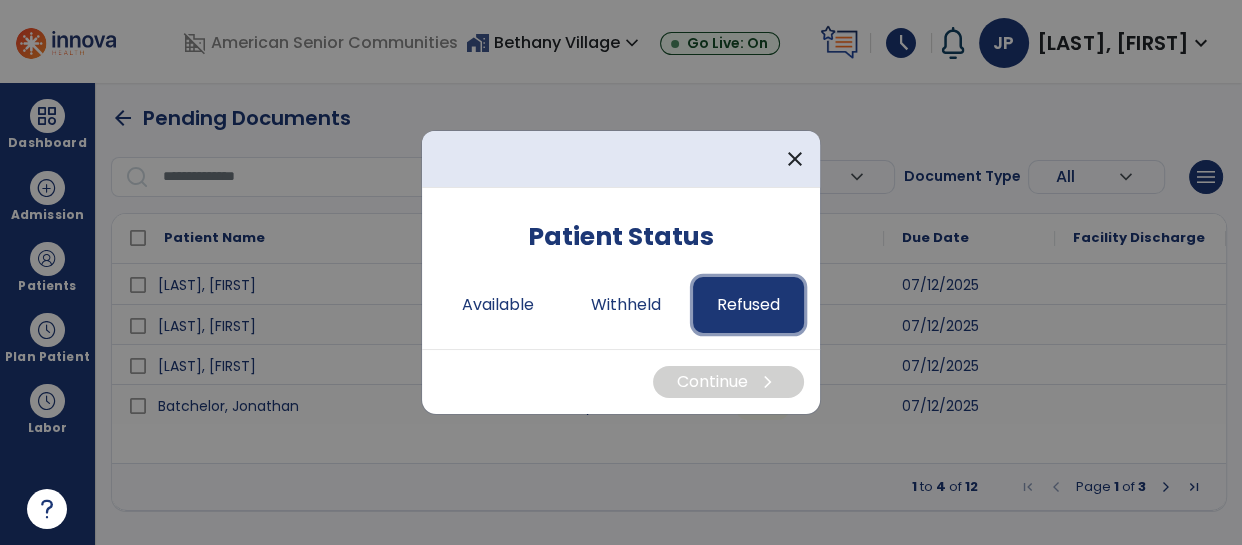 click on "Refused" at bounding box center [748, 305] 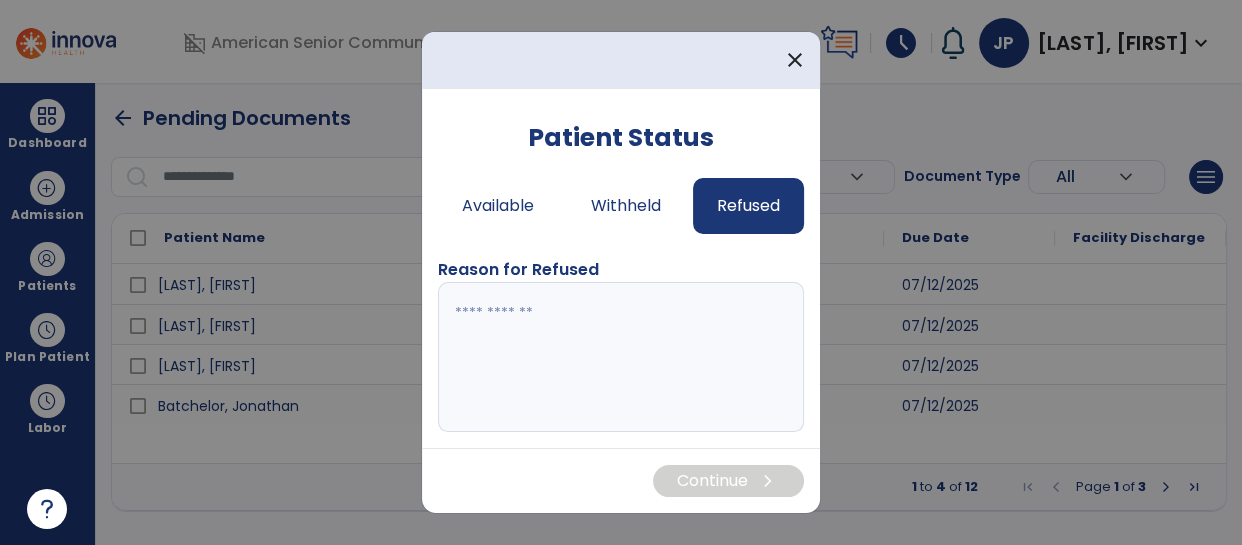 click at bounding box center (621, 357) 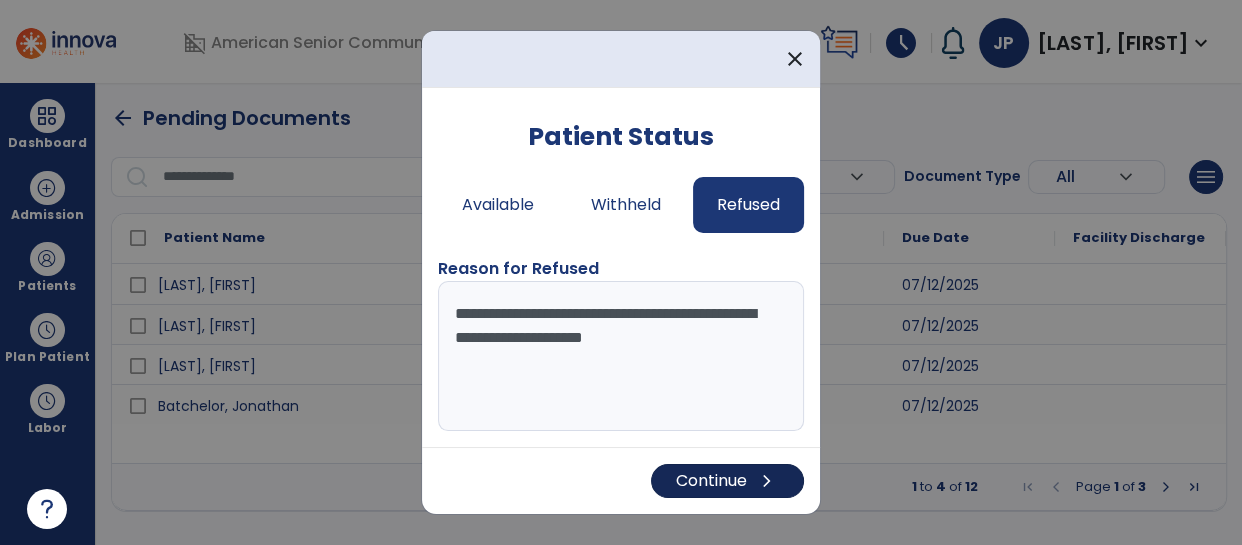 type on "**********" 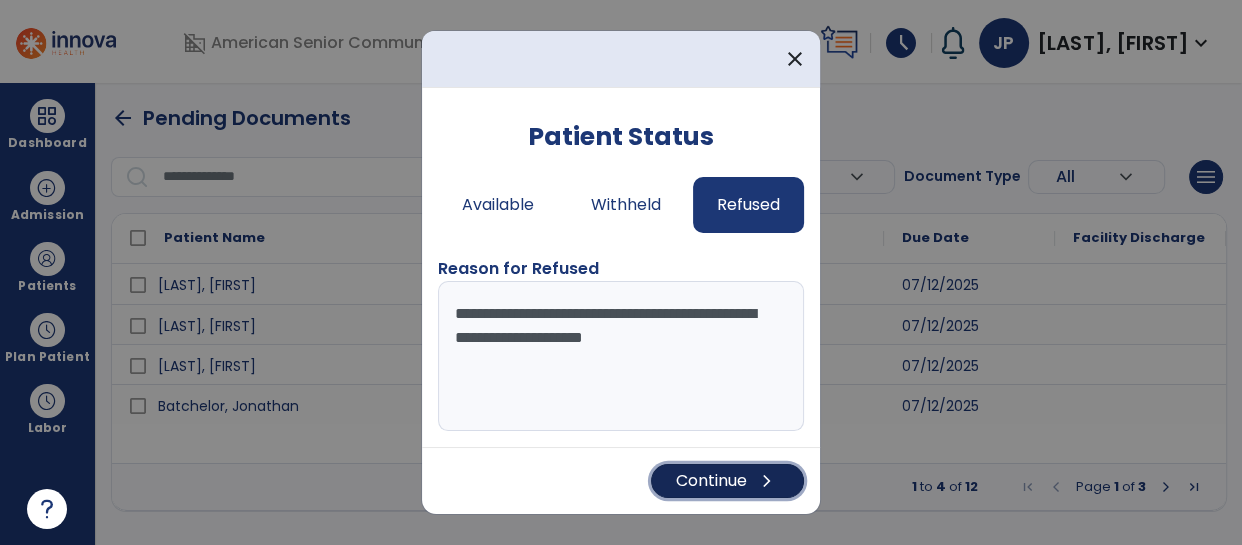 click on "Continue   chevron_right" at bounding box center (727, 481) 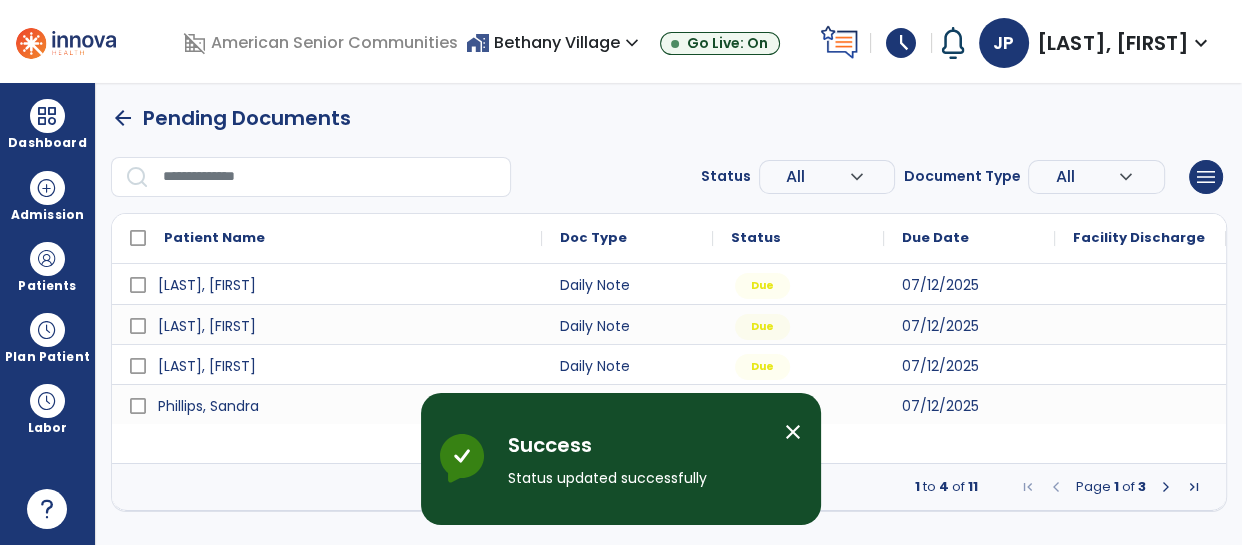 click on "close" at bounding box center [793, 432] 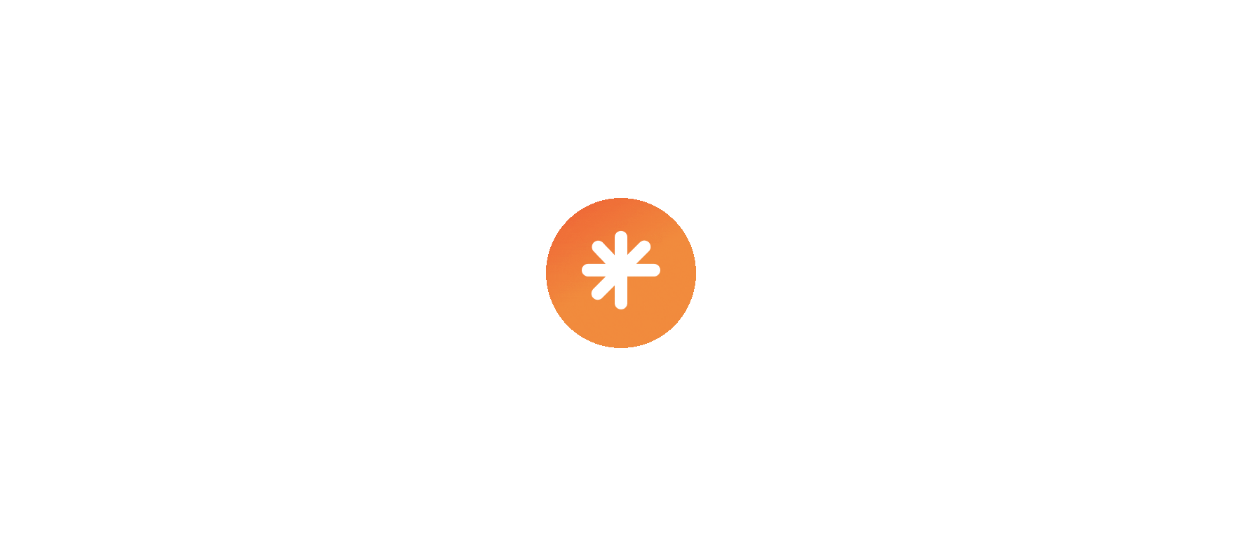 scroll, scrollTop: 0, scrollLeft: 0, axis: both 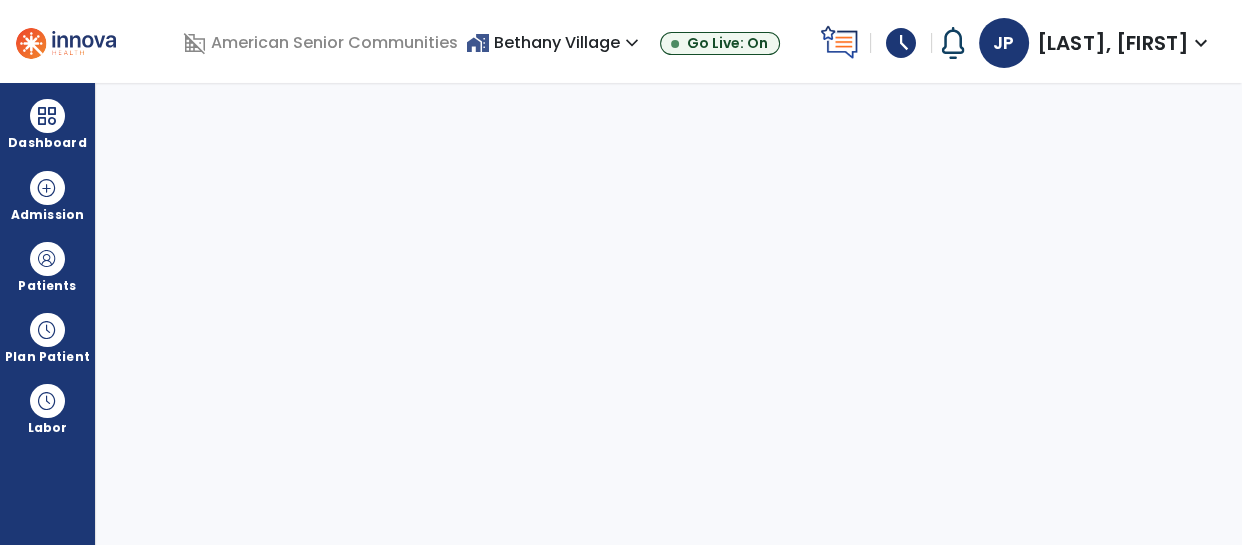 select on "****" 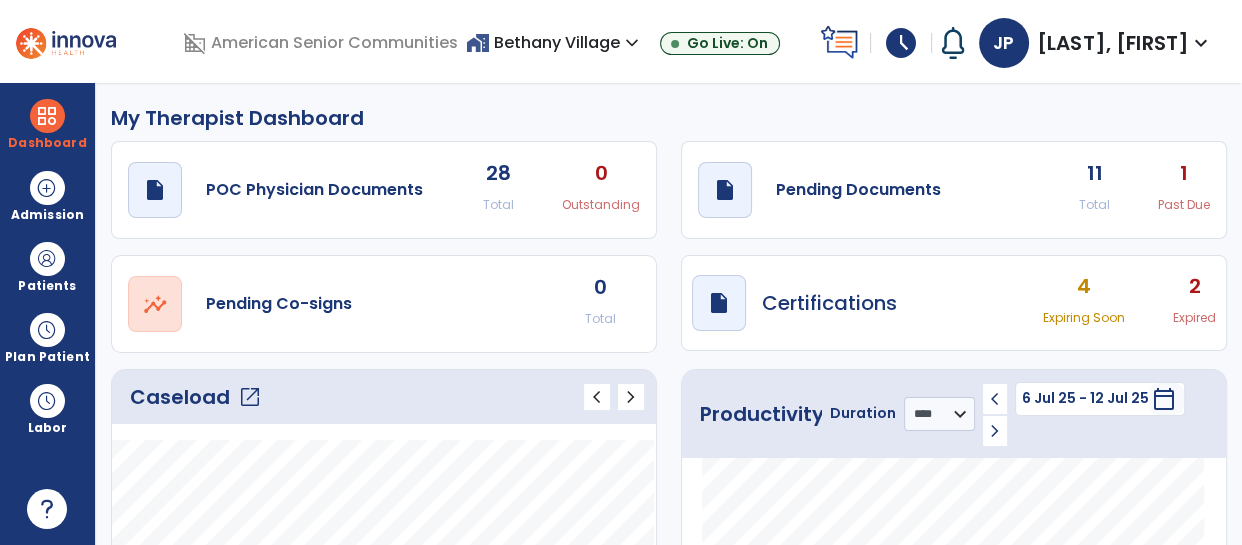 click on "draft   open_in_new  Pending Documents 11 Total 1 Past Due" 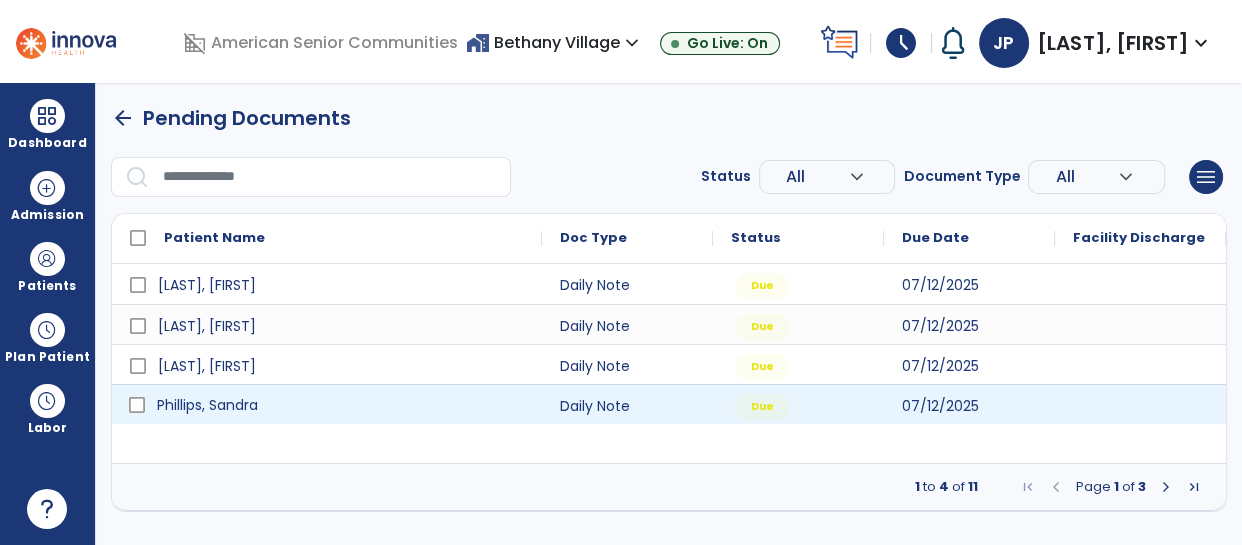 click on "Phillips, Sandra" at bounding box center [341, 405] 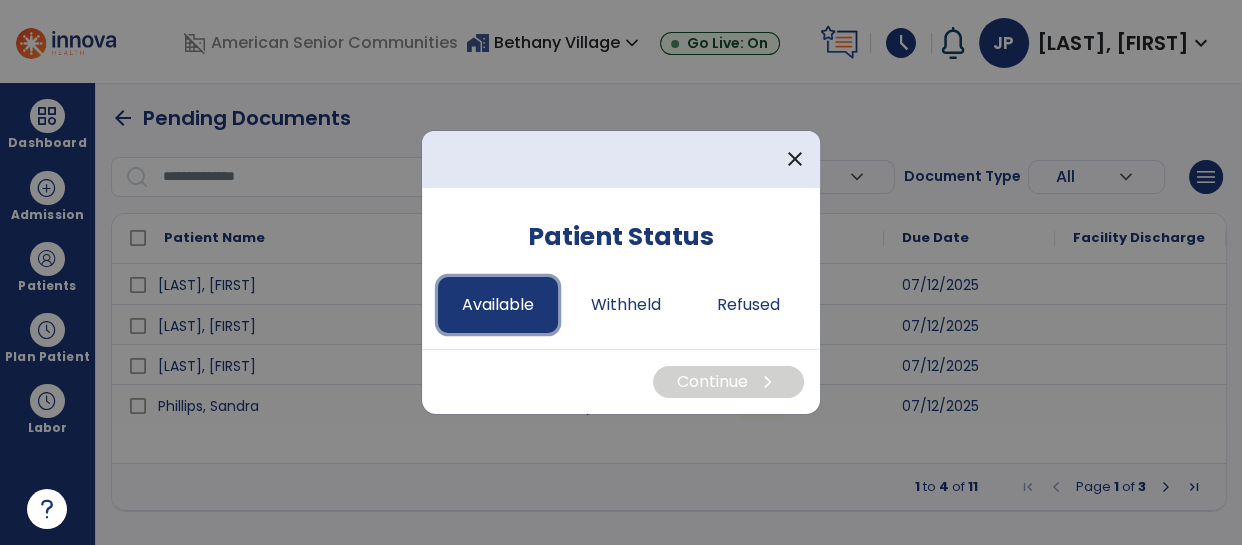 click on "Available" at bounding box center [498, 305] 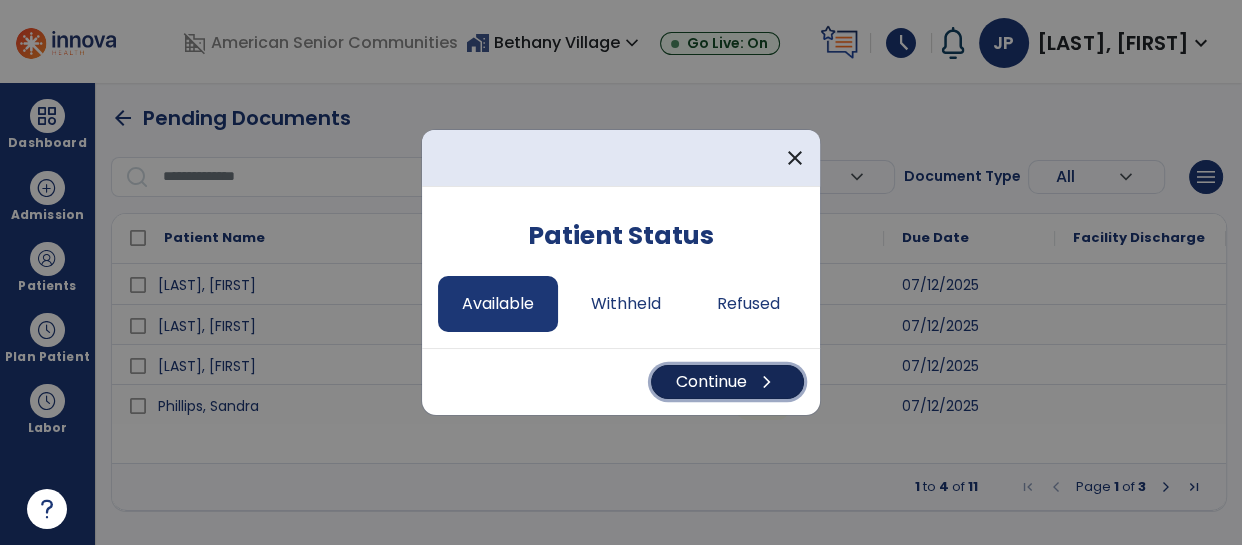 click on "chevron_right" at bounding box center [767, 382] 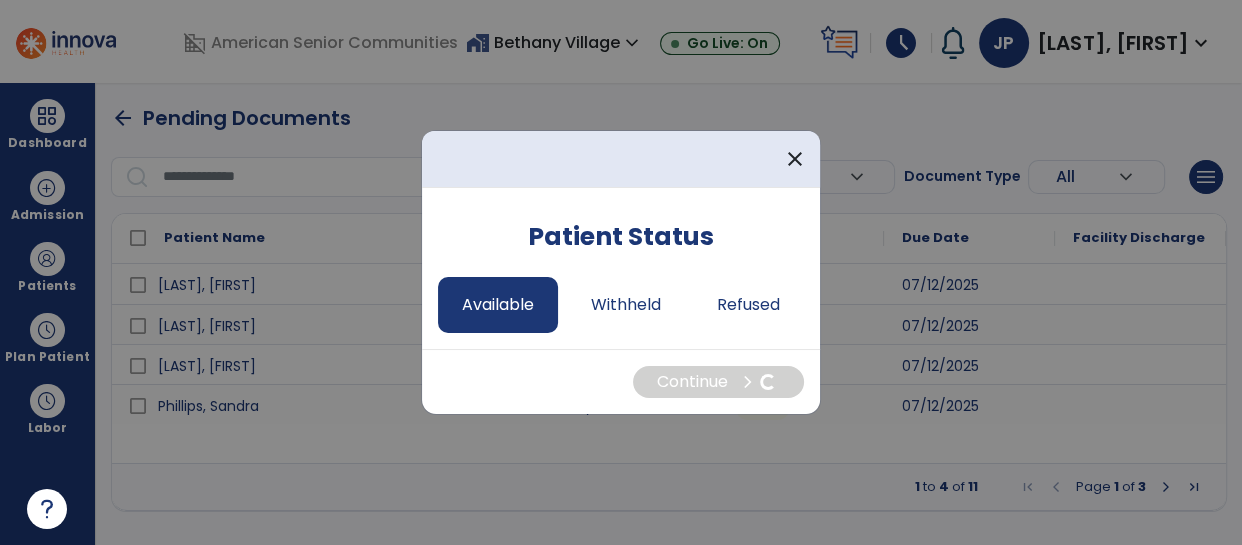 select on "*" 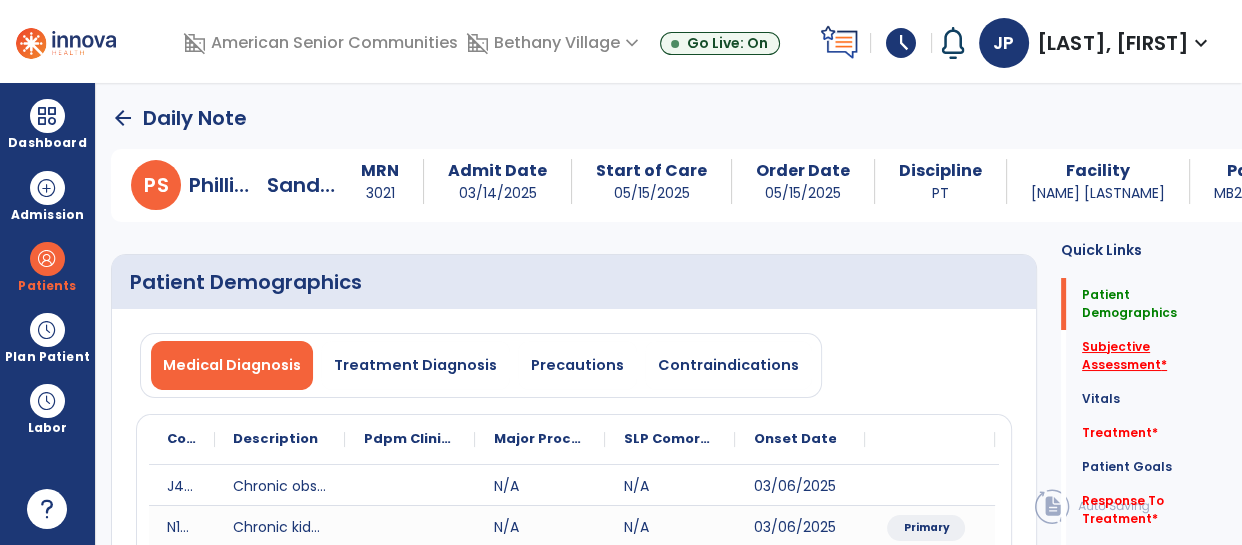 click on "Subjective Assessment   *" 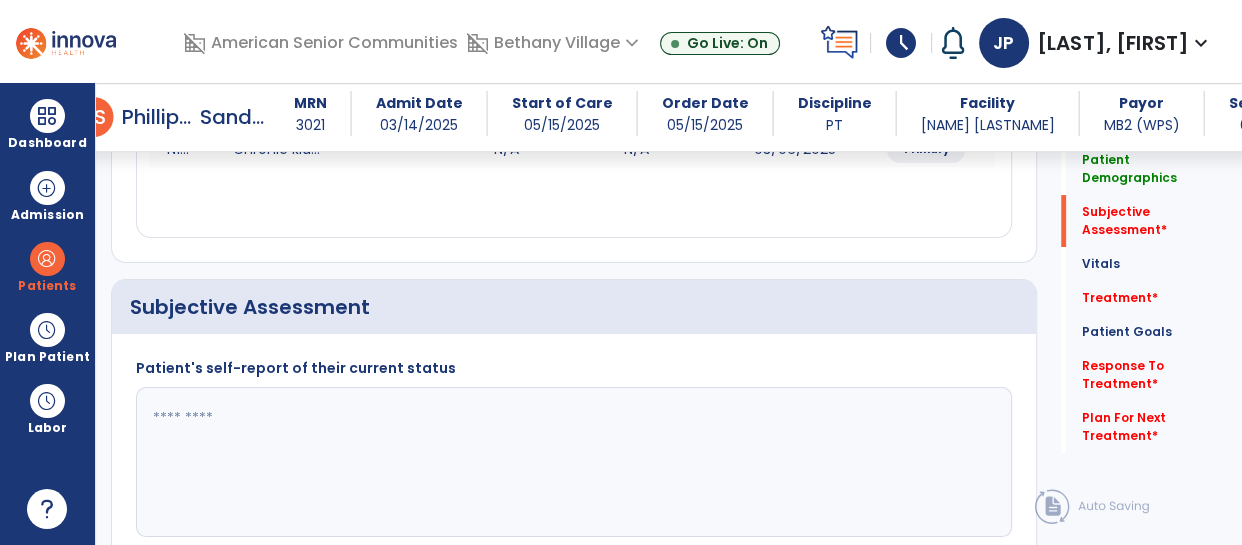 scroll, scrollTop: 483, scrollLeft: 0, axis: vertical 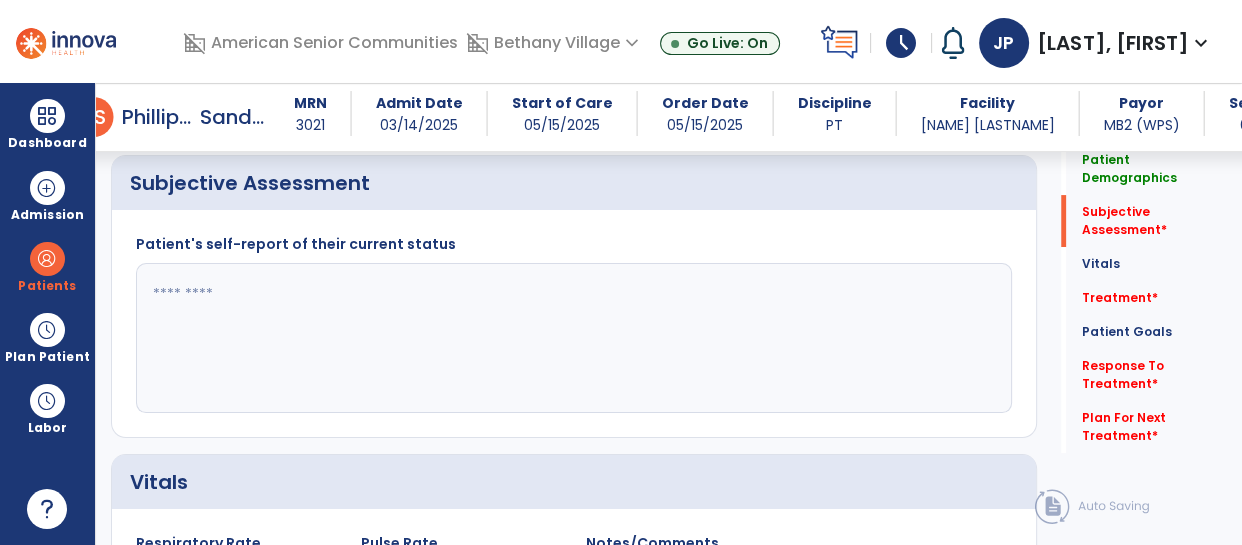 click 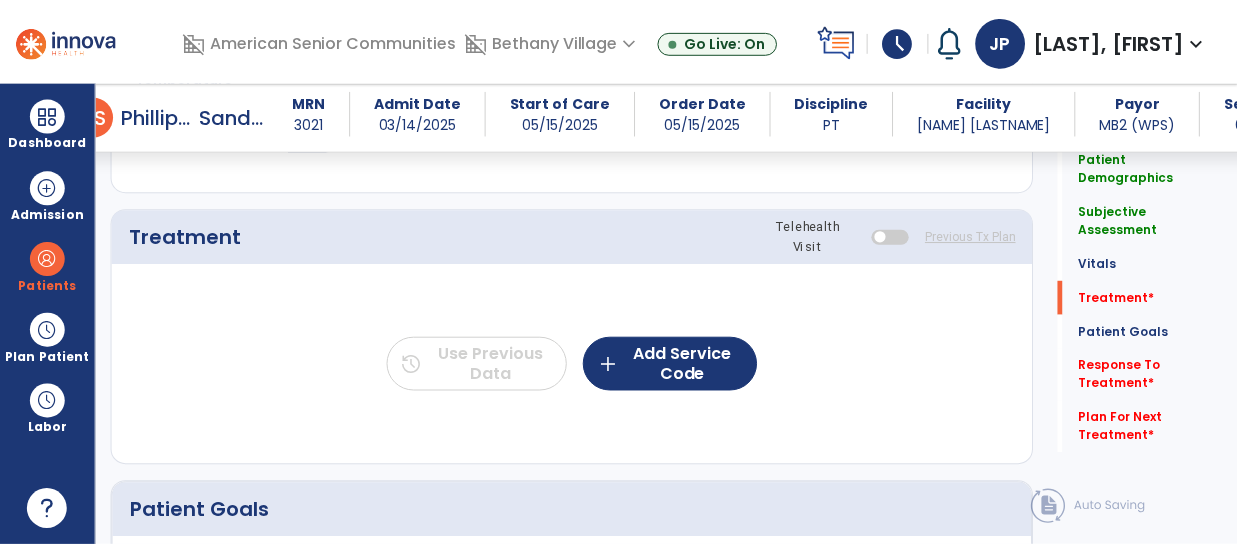 scroll, scrollTop: 1197, scrollLeft: 0, axis: vertical 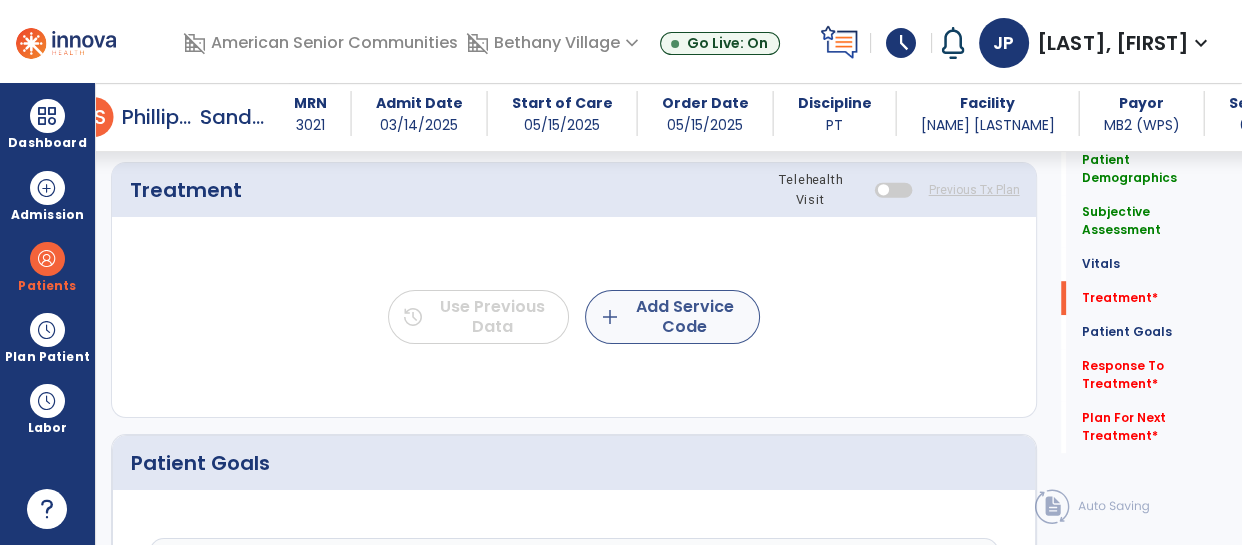 type on "**********" 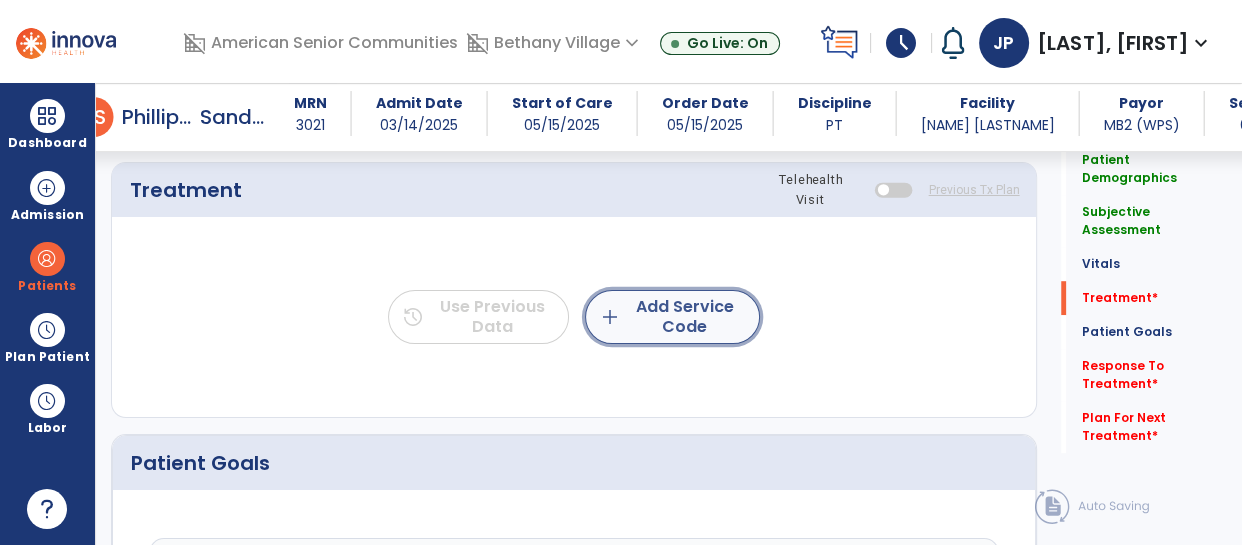 click on "add  Add Service Code" 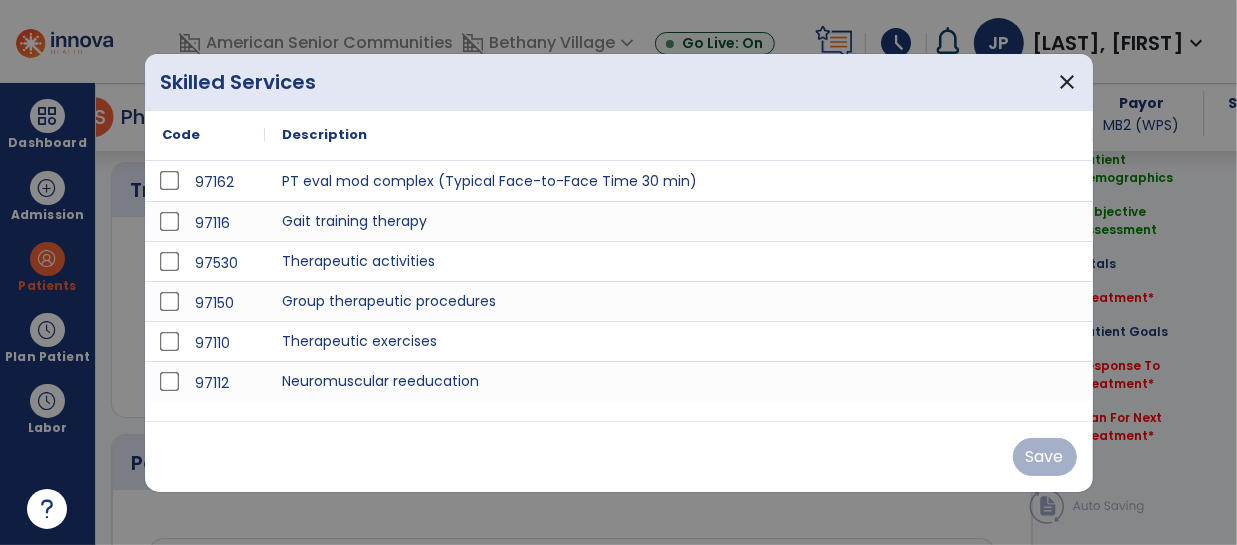 scroll, scrollTop: 1197, scrollLeft: 0, axis: vertical 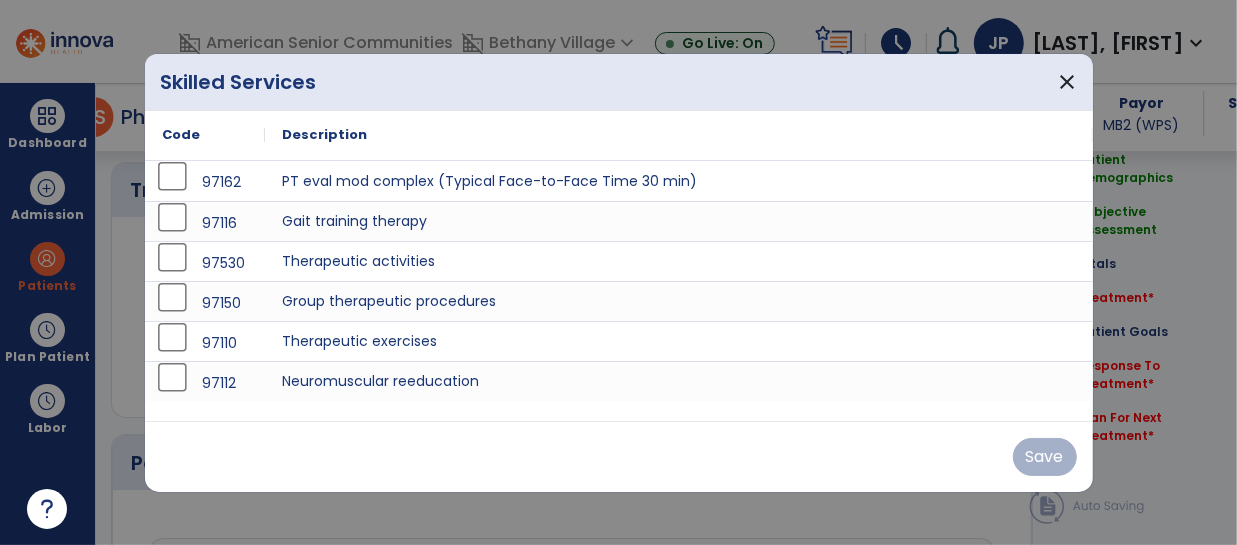 click on "97530" at bounding box center [205, 263] 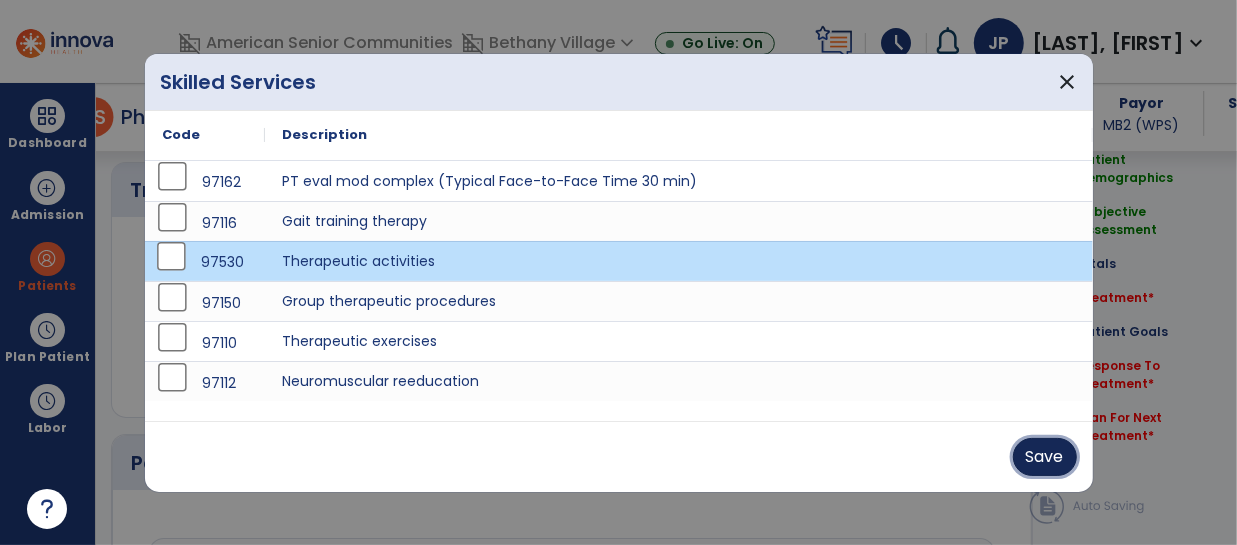 click on "Save" at bounding box center [1045, 457] 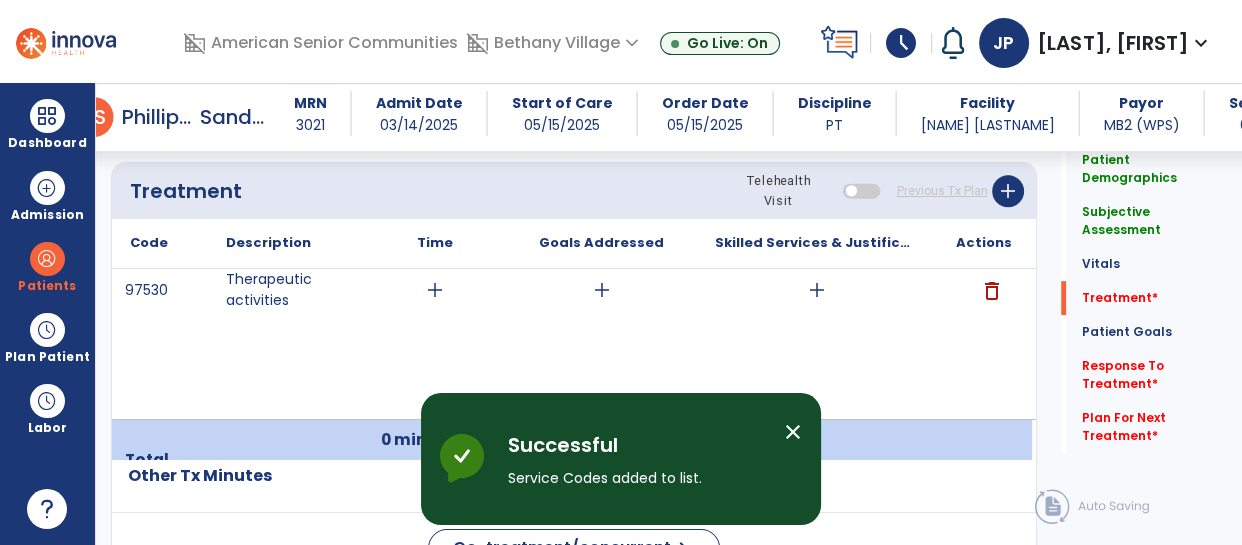 click on "add" at bounding box center [435, 290] 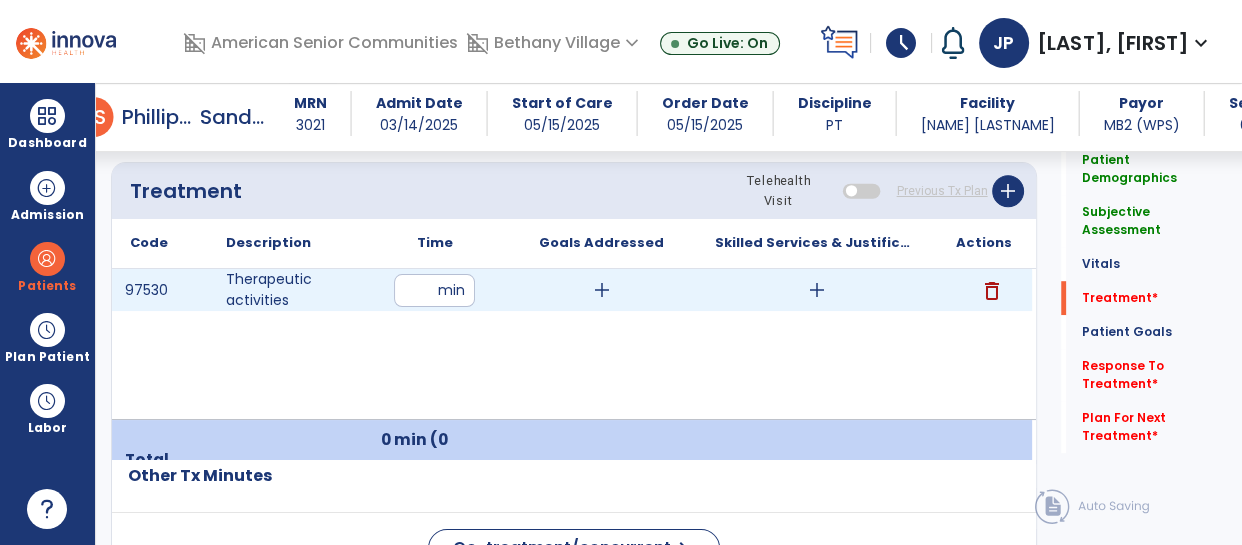 type on "**" 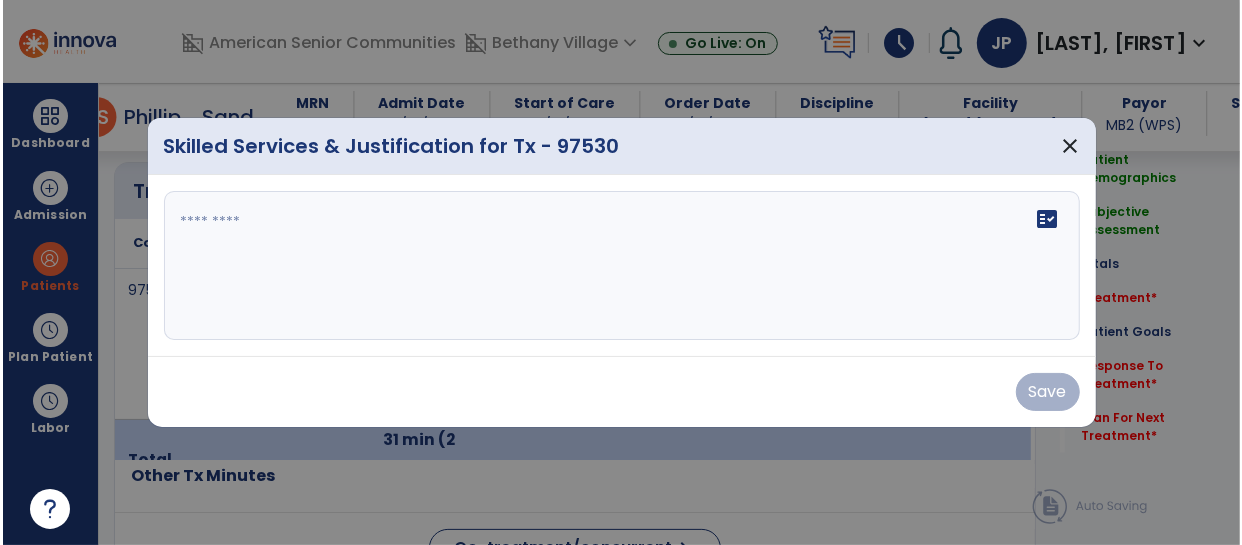 scroll, scrollTop: 1197, scrollLeft: 0, axis: vertical 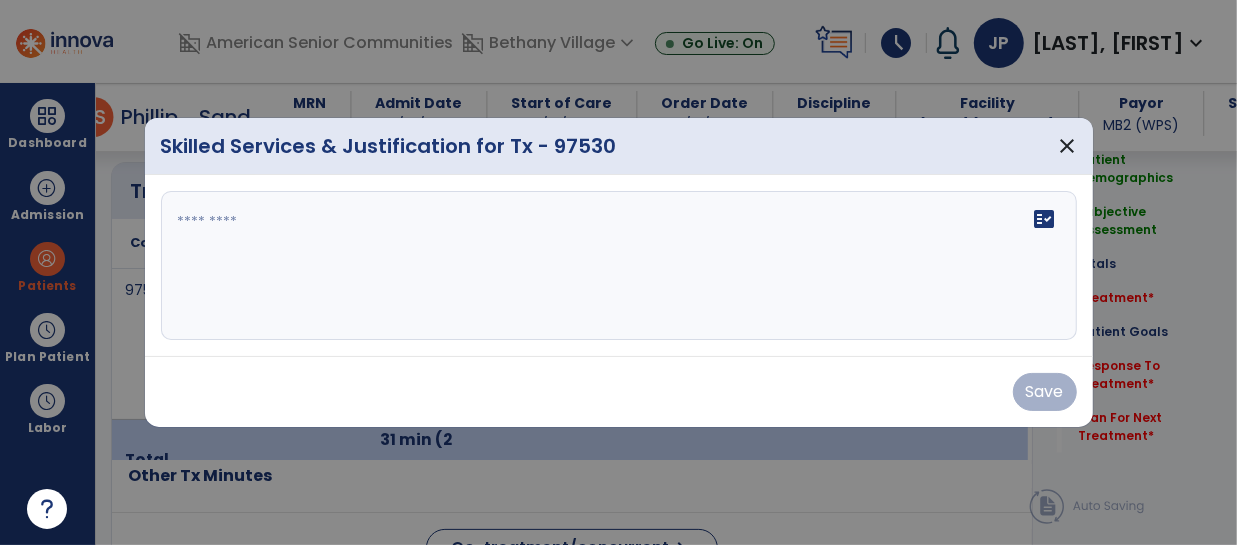 click on "fact_check" at bounding box center [619, 266] 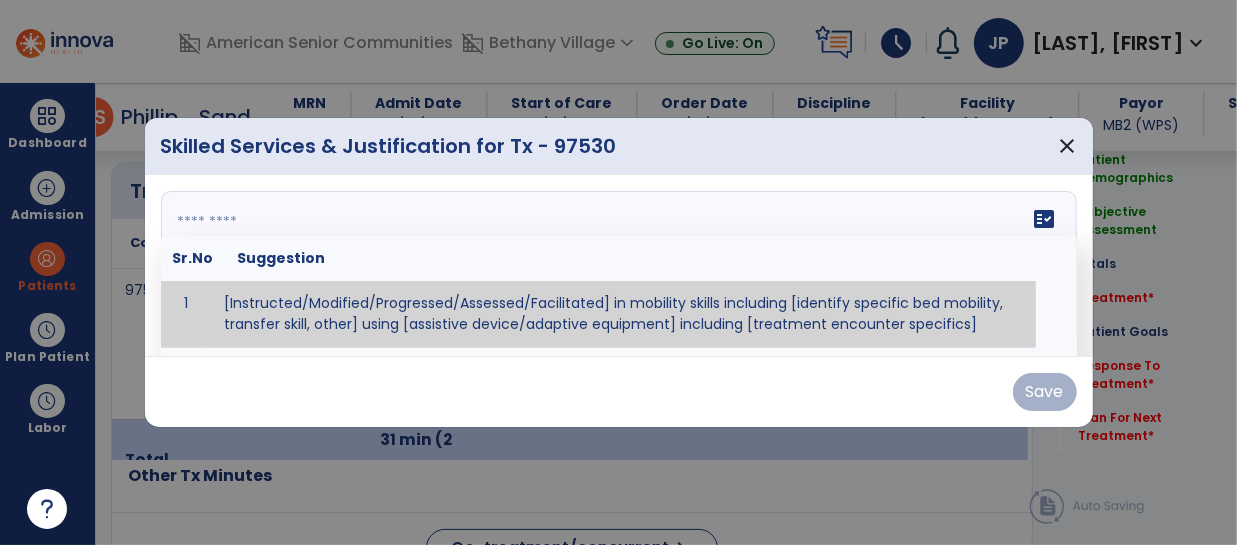 type on "*" 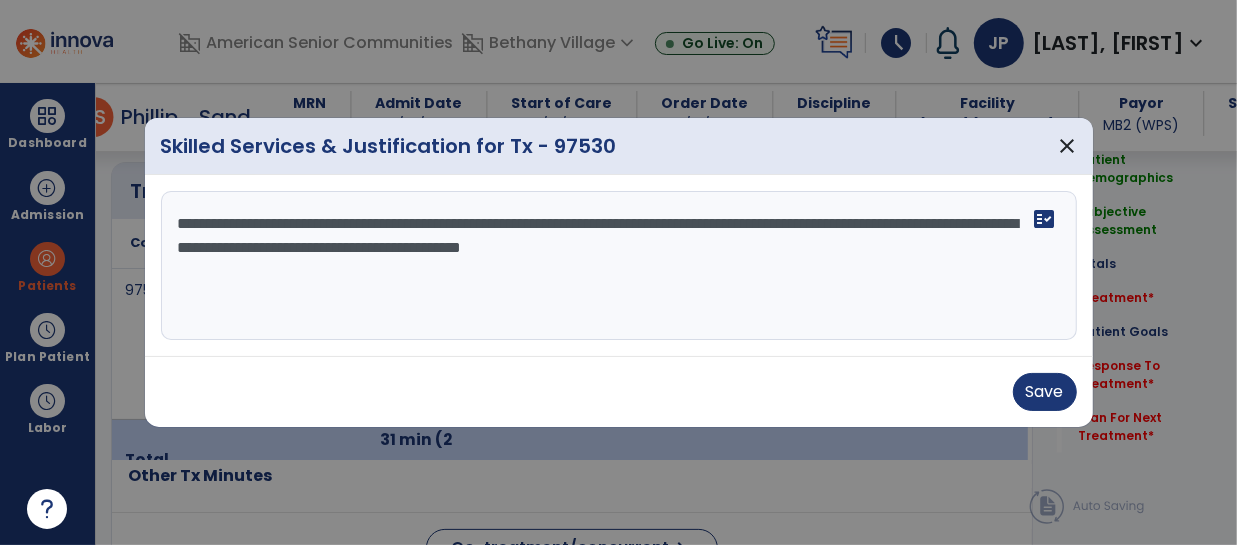 click on "**********" at bounding box center (619, 266) 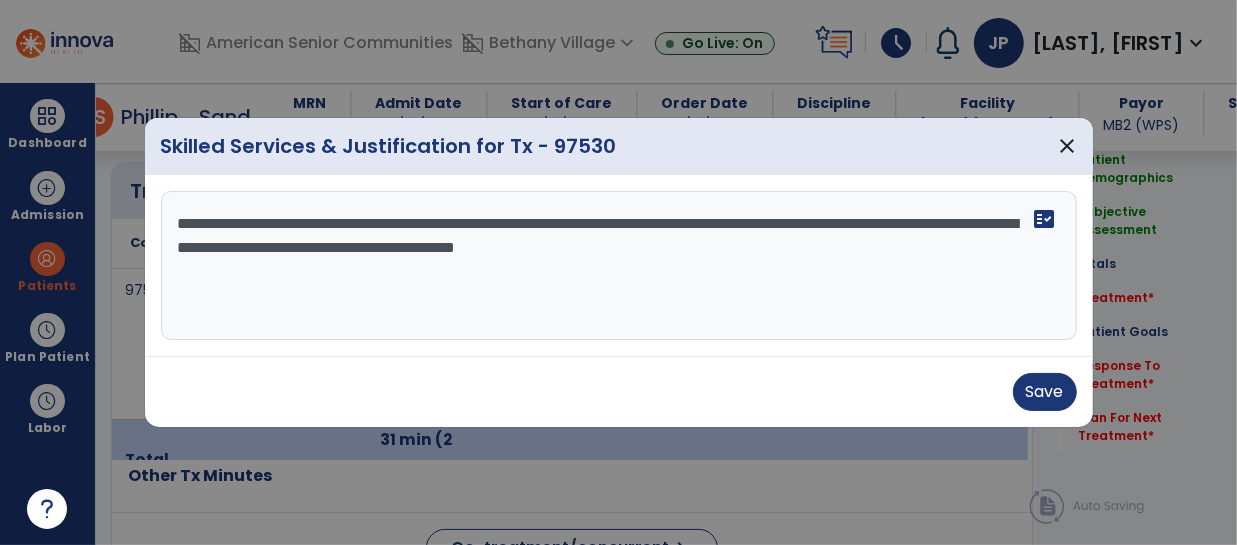 click on "**********" at bounding box center (619, 266) 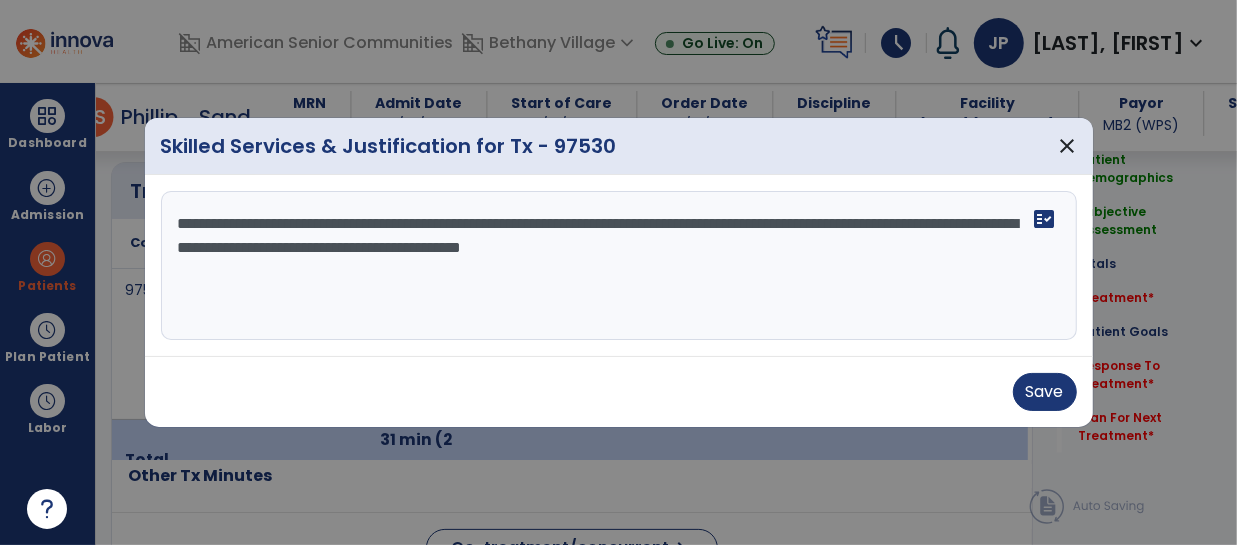 click on "**********" at bounding box center [619, 266] 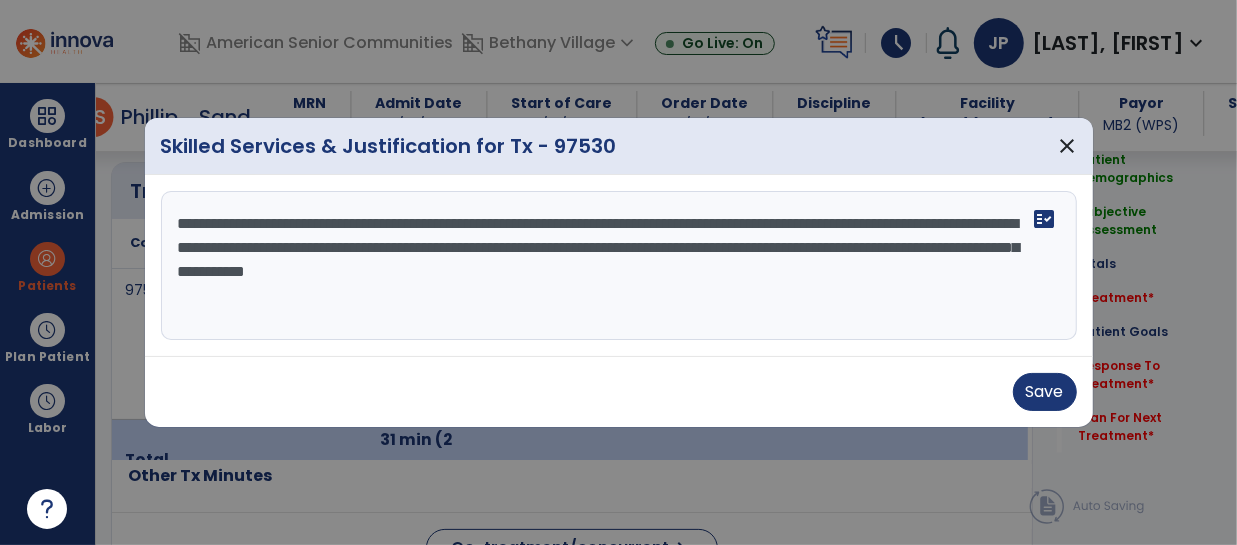 click on "**********" at bounding box center (619, 266) 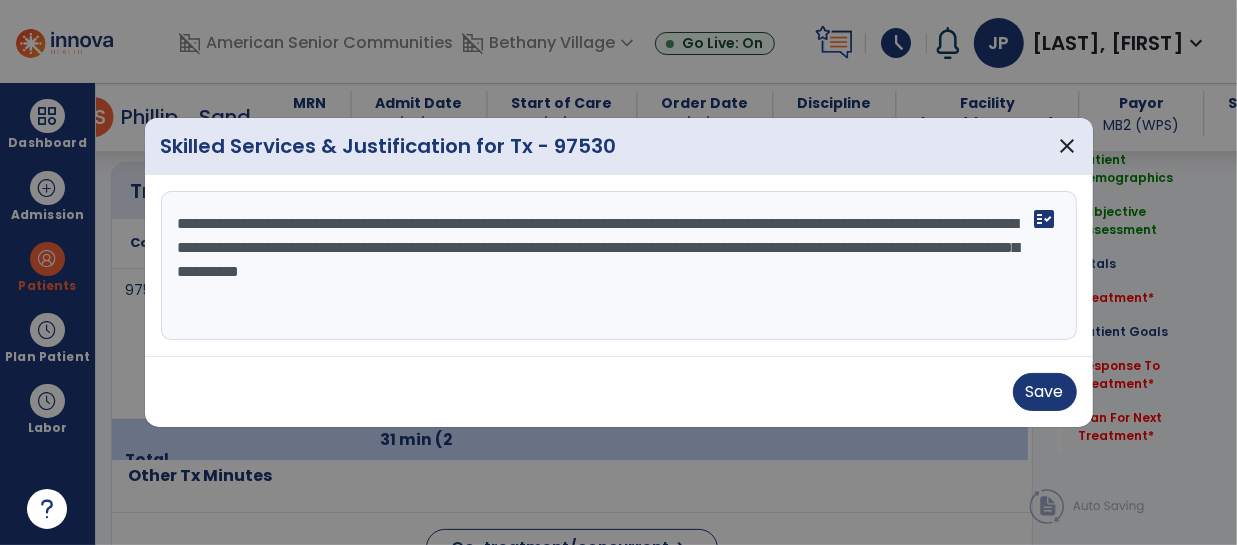 click on "**********" at bounding box center (619, 266) 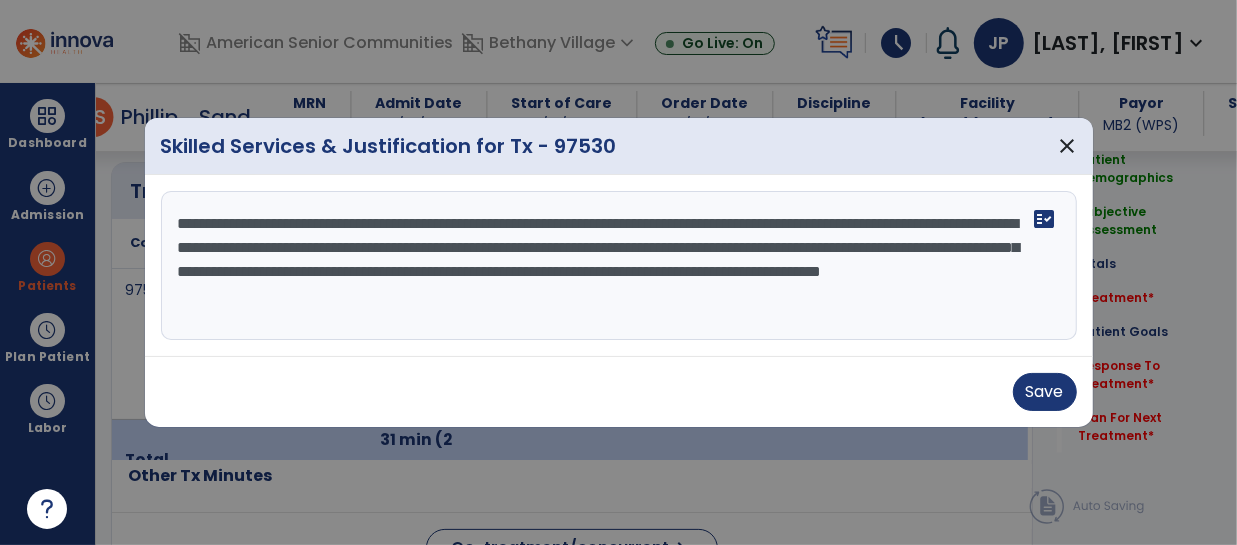 click on "**********" at bounding box center (619, 266) 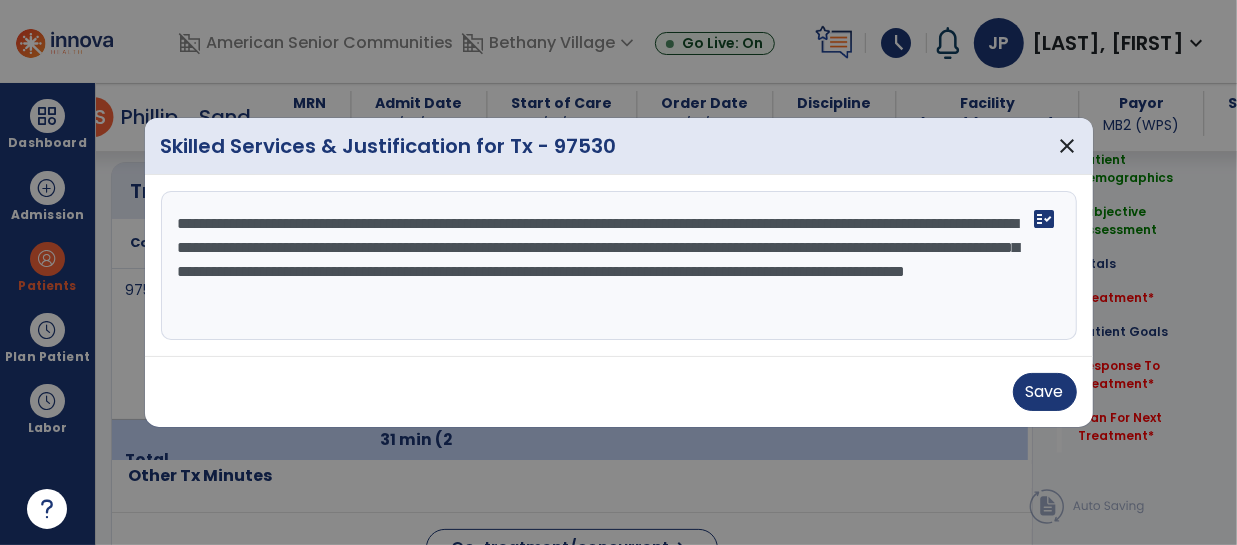 click on "**********" at bounding box center (619, 266) 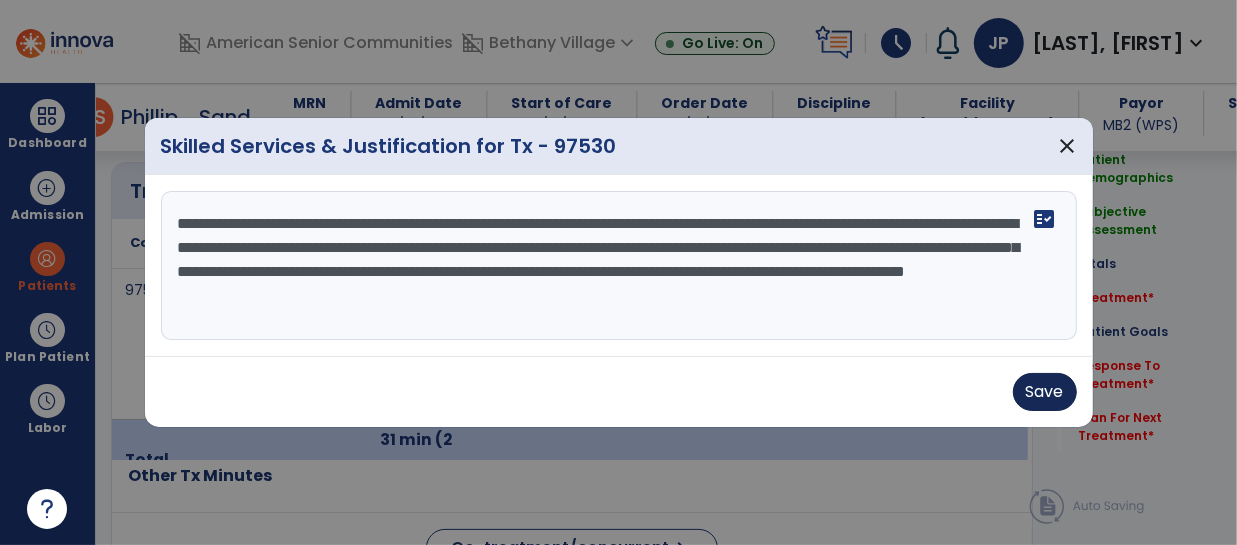 type on "**********" 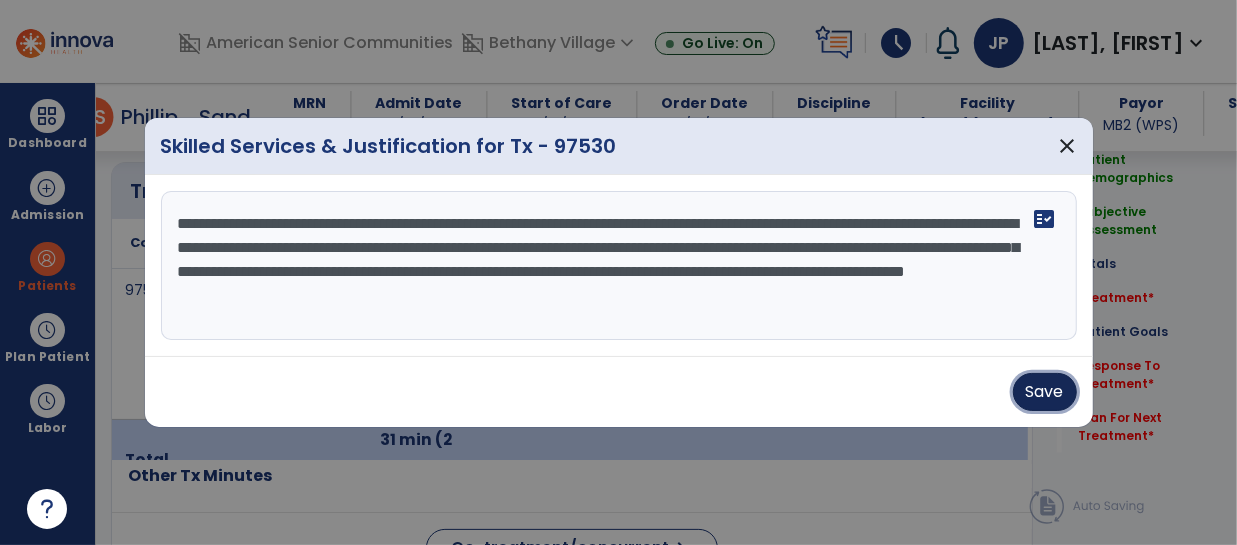click on "Save" at bounding box center [1045, 392] 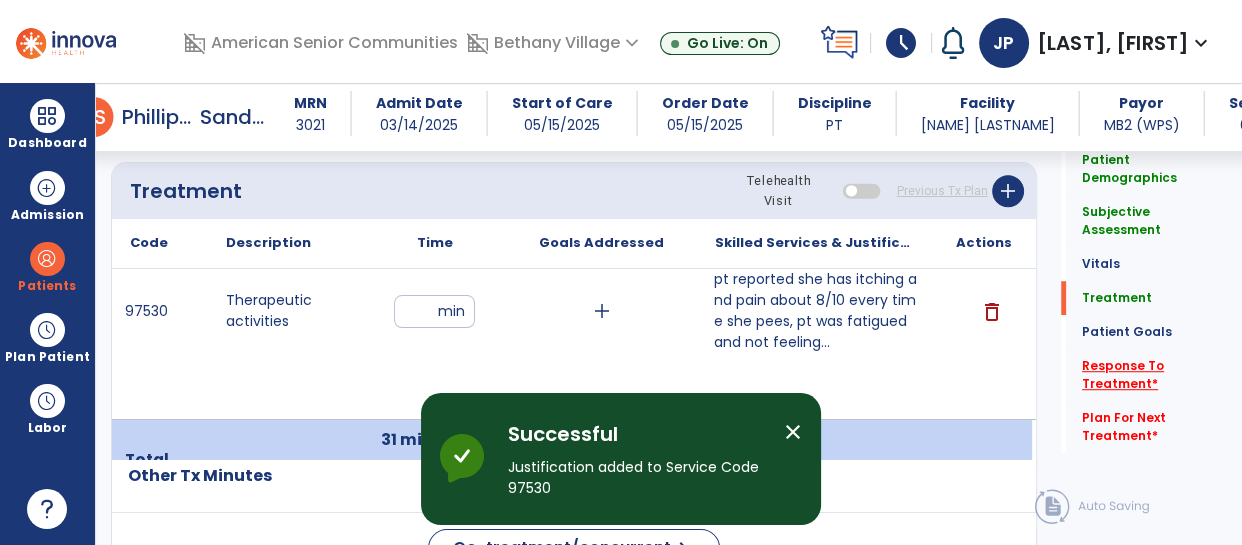 click on "Response To Treatment   *" 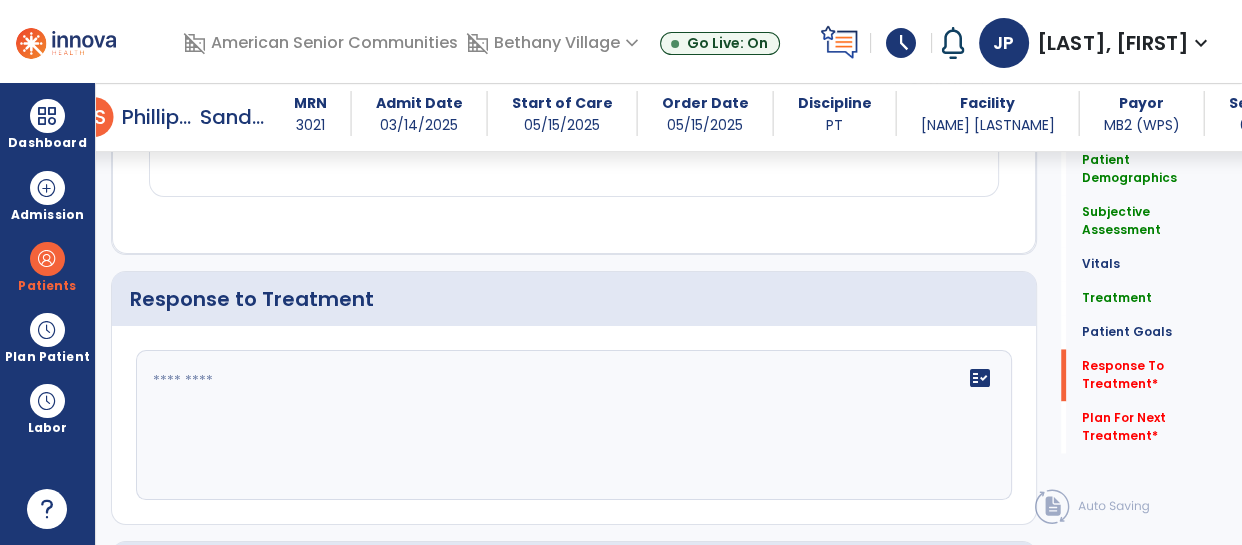 scroll, scrollTop: 2770, scrollLeft: 0, axis: vertical 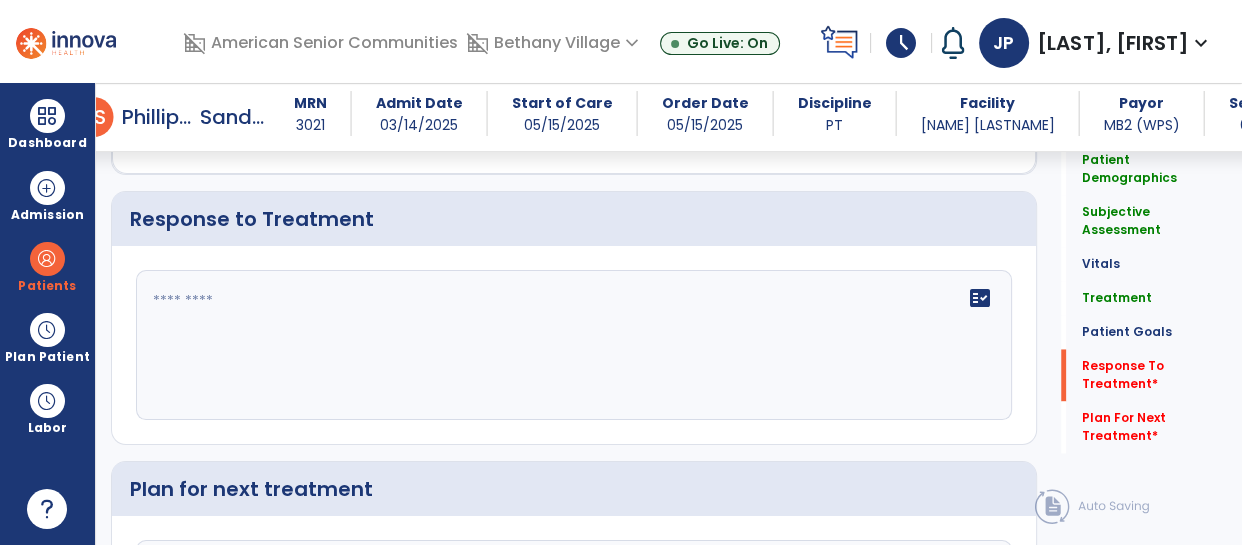 click on "fact_check" 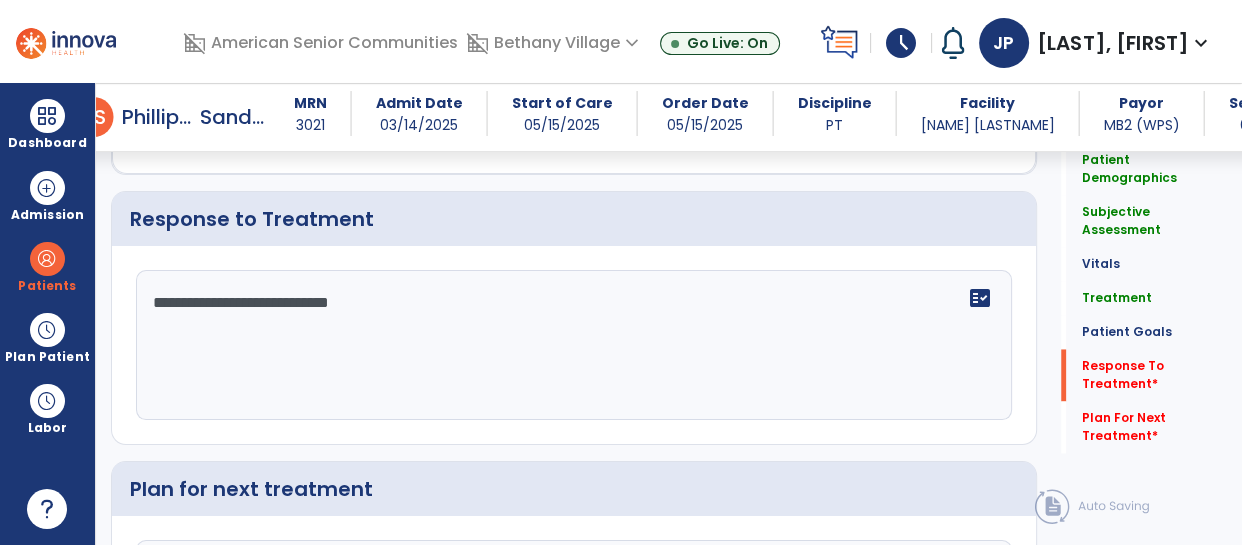 scroll, scrollTop: 3001, scrollLeft: 0, axis: vertical 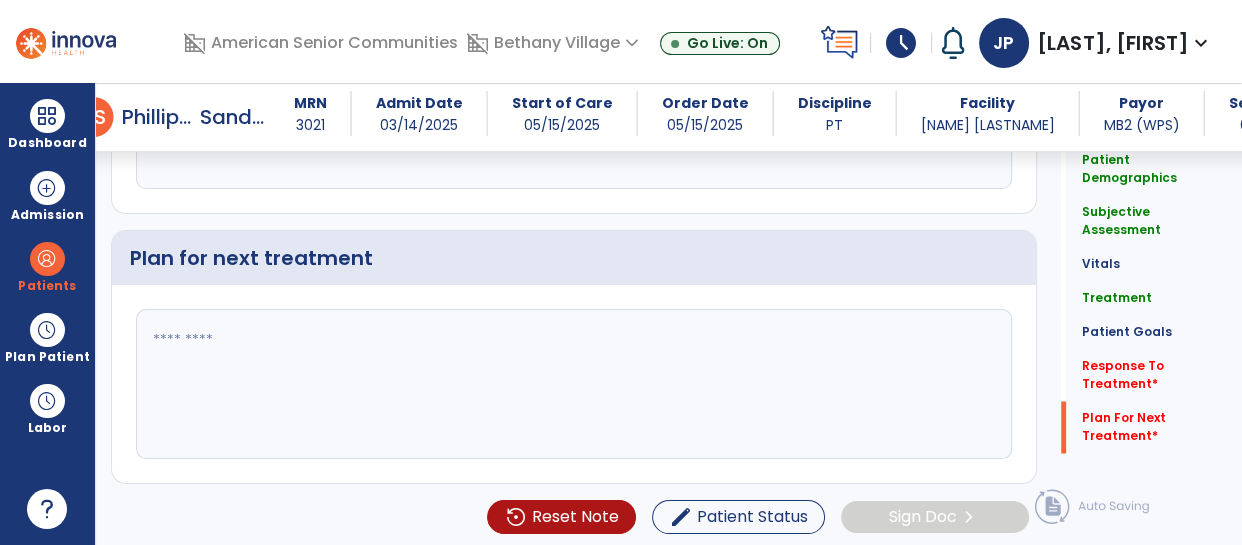 type on "**********" 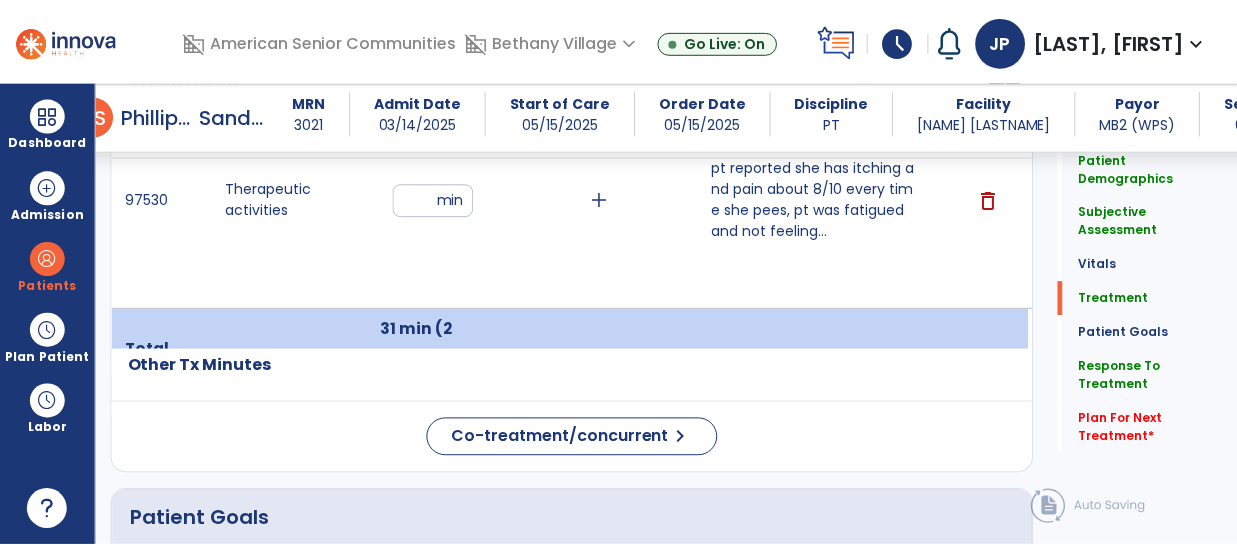 scroll, scrollTop: 1300, scrollLeft: 0, axis: vertical 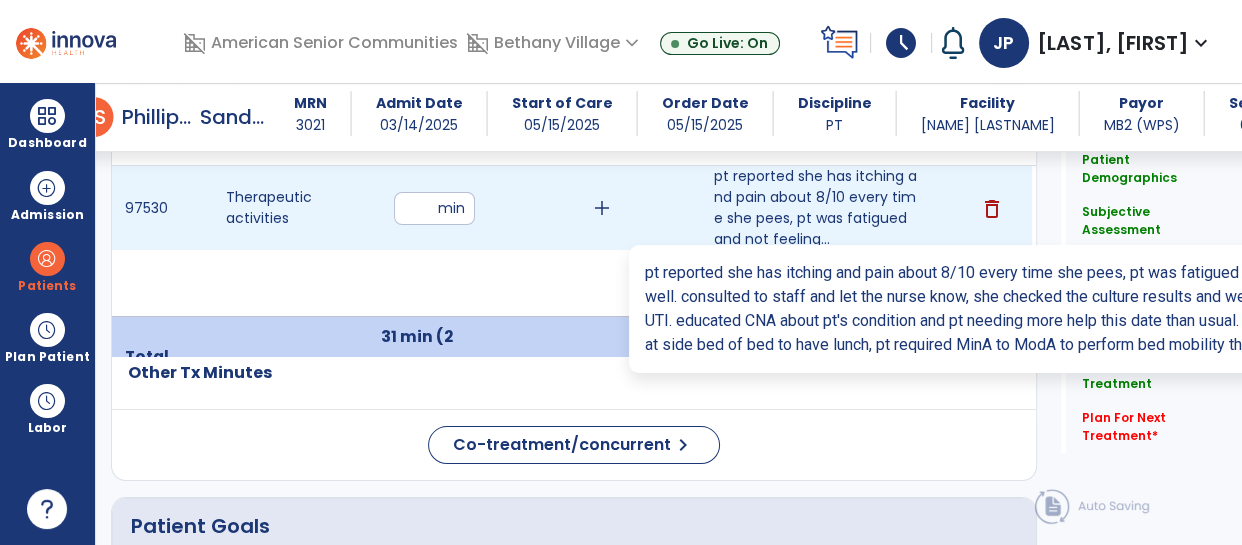 click on "pt reported she has itching and pain about 8/10 every time she pees, pt was fatigued and not feeling..." at bounding box center (816, 208) 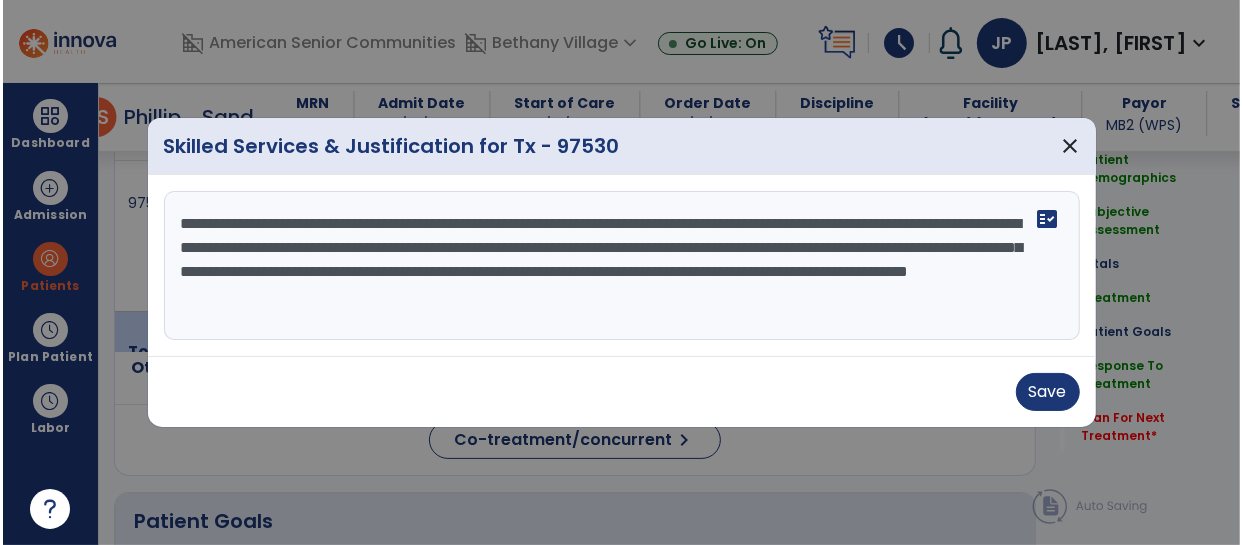 scroll, scrollTop: 1300, scrollLeft: 0, axis: vertical 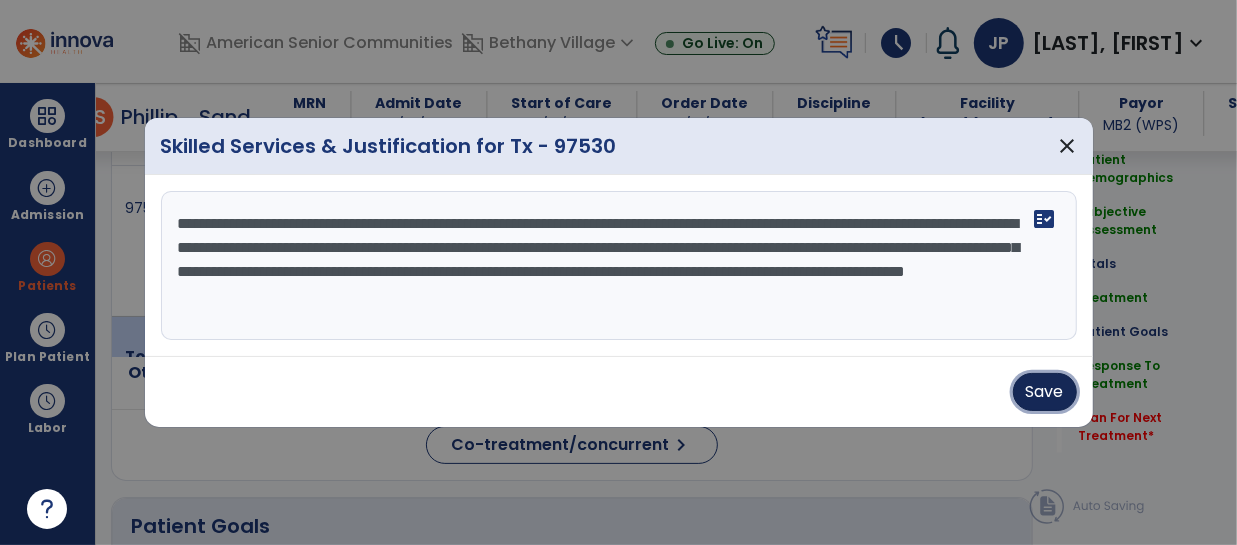 click on "Save" at bounding box center [1045, 392] 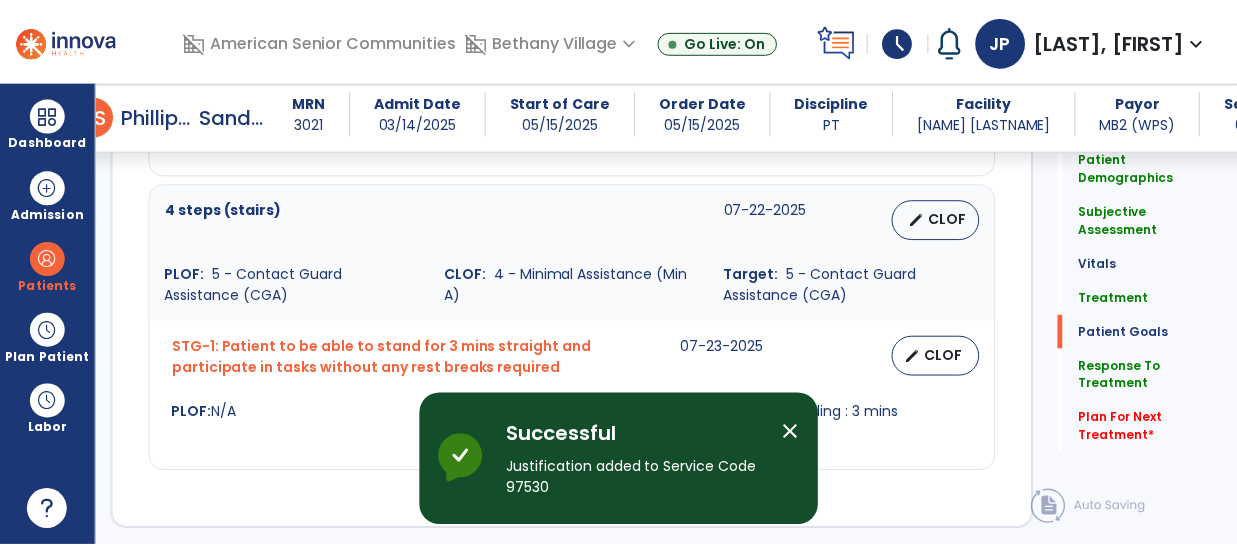scroll, scrollTop: 3001, scrollLeft: 0, axis: vertical 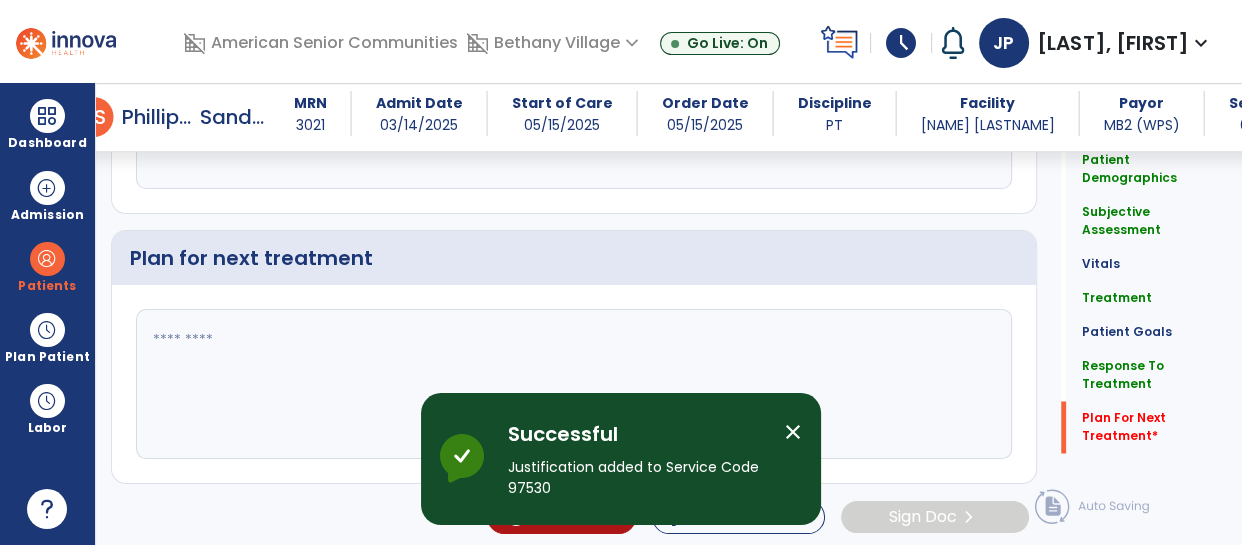 click 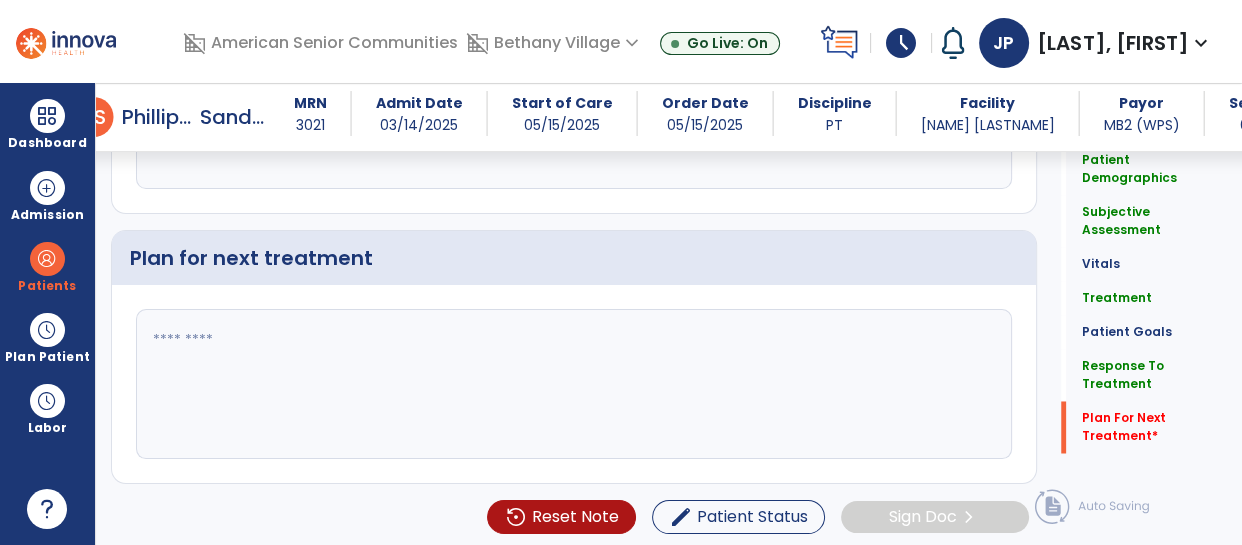 click 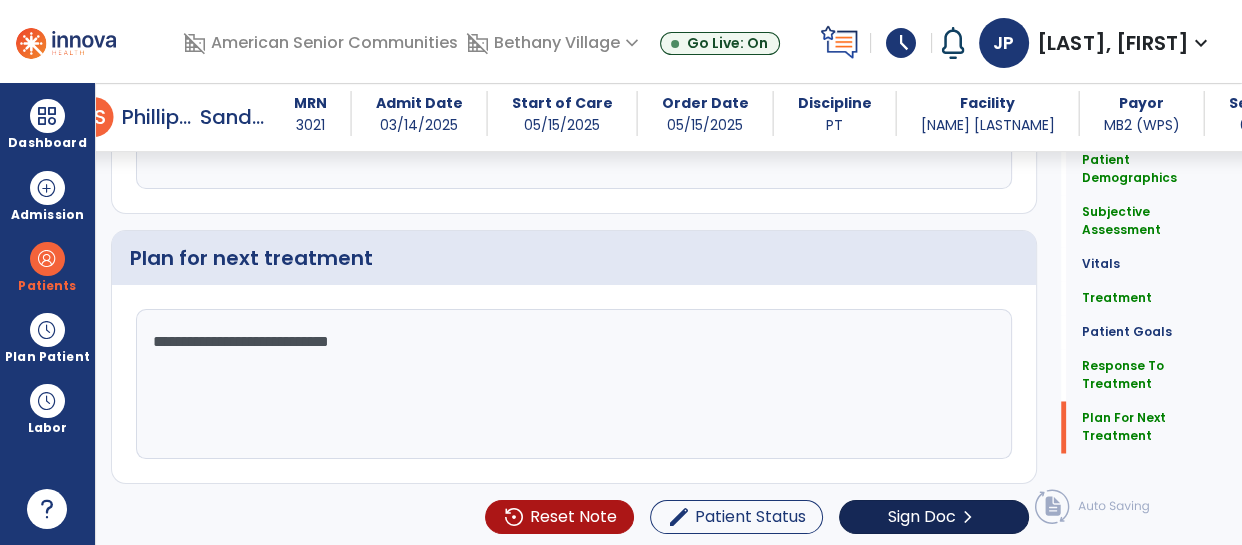 type on "**********" 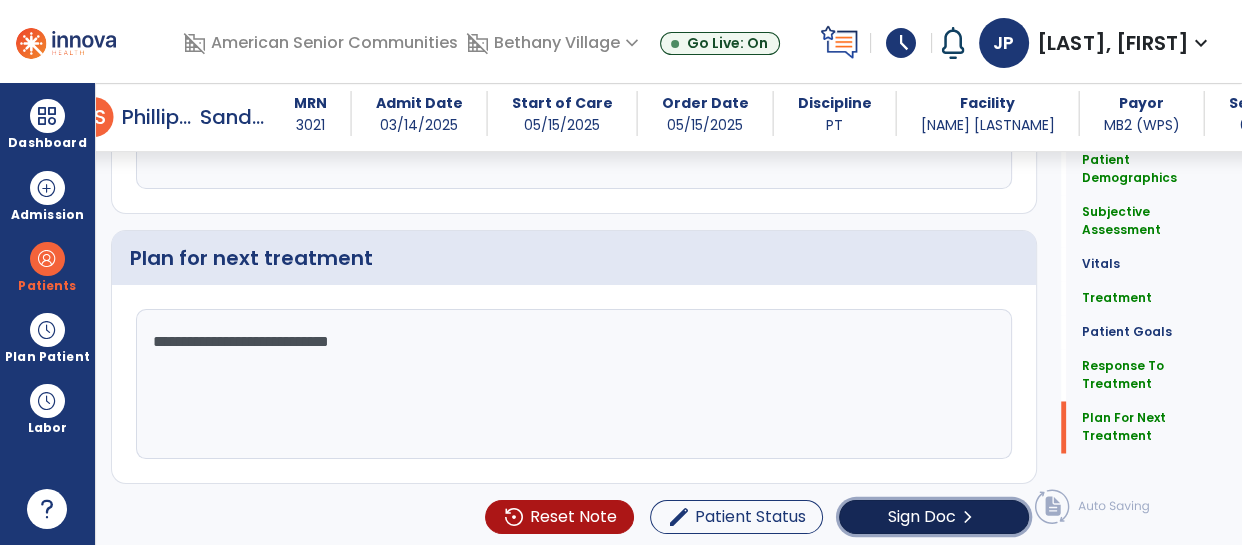 click on "Sign Doc  chevron_right" 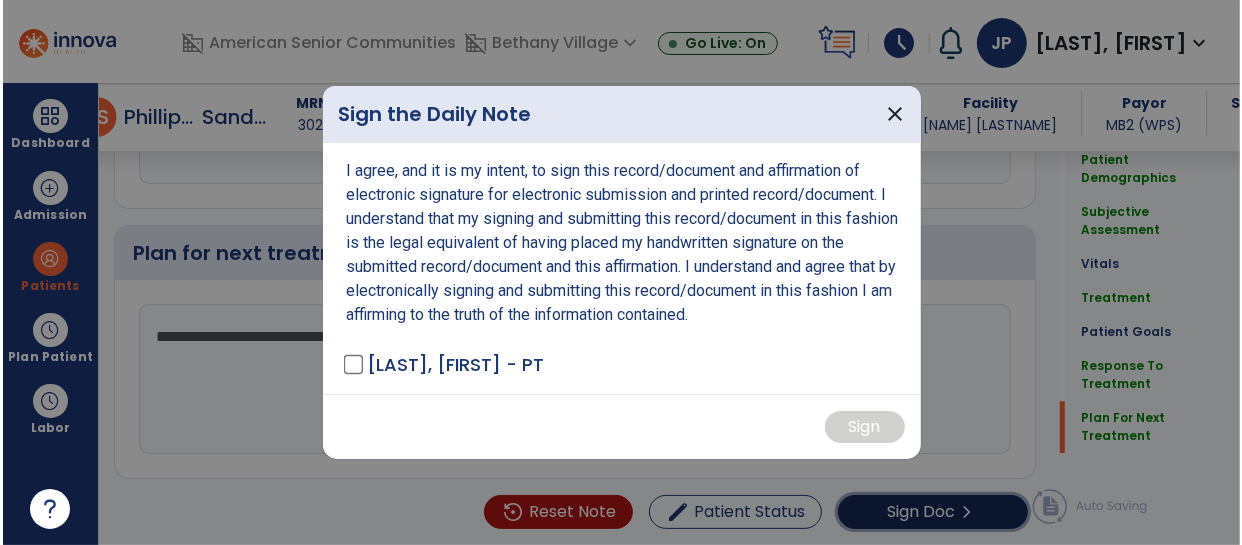 scroll, scrollTop: 3001, scrollLeft: 0, axis: vertical 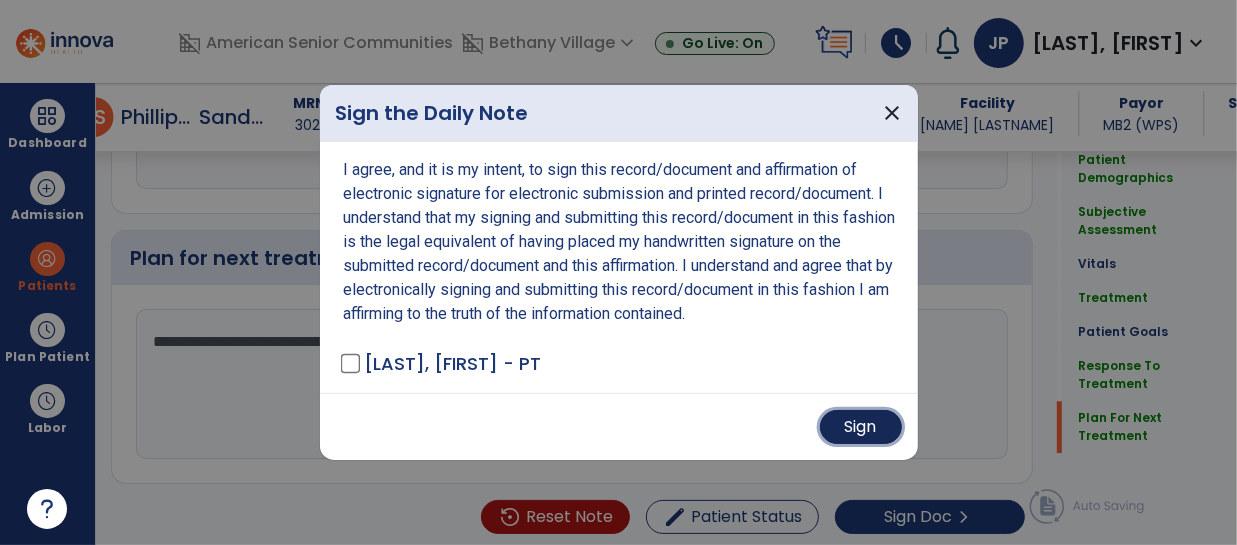 click on "Sign" at bounding box center (861, 427) 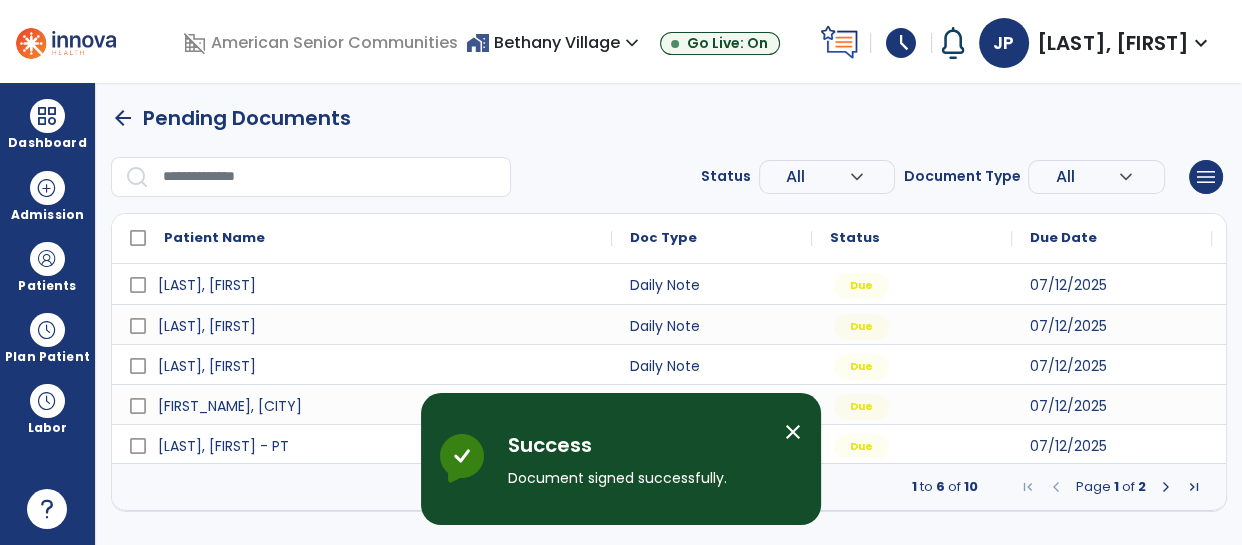 scroll, scrollTop: 0, scrollLeft: 0, axis: both 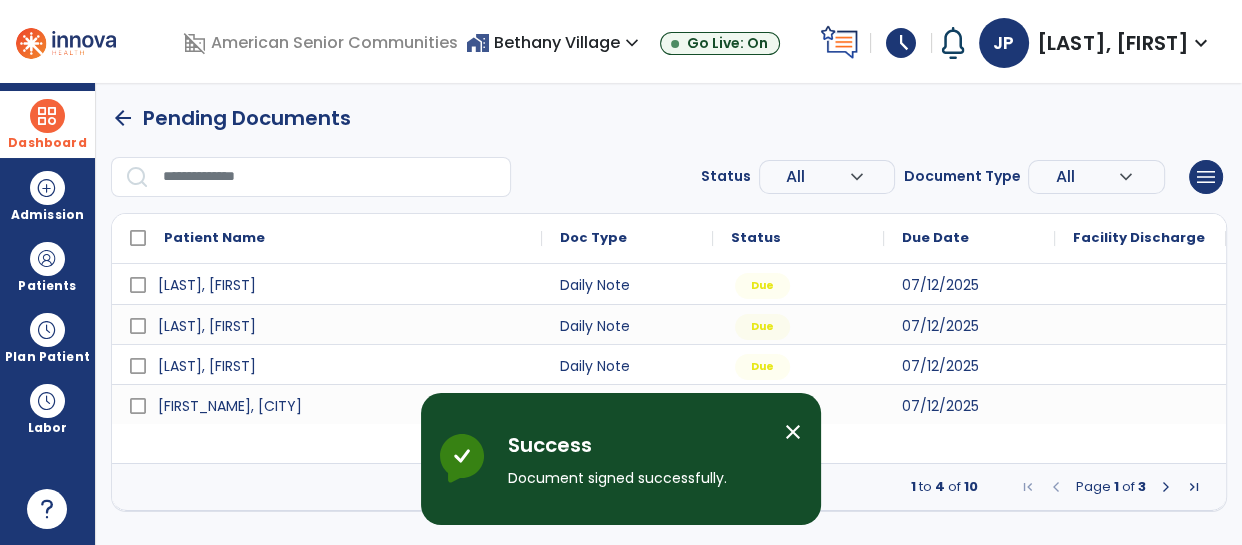 click at bounding box center (47, 116) 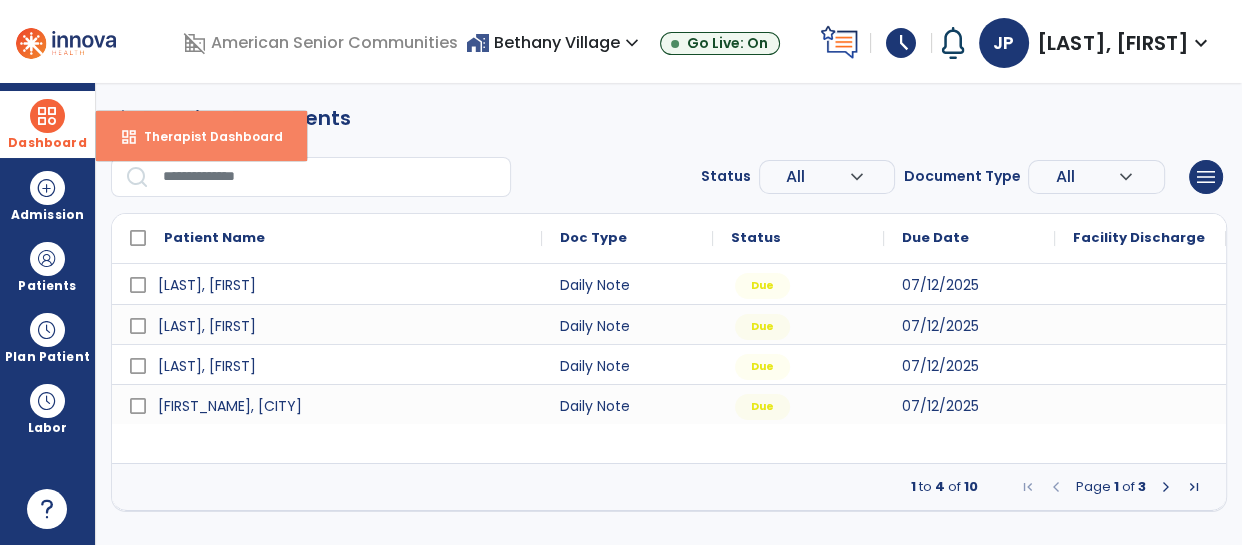 click on "dashboard  Therapist Dashboard" at bounding box center [201, 136] 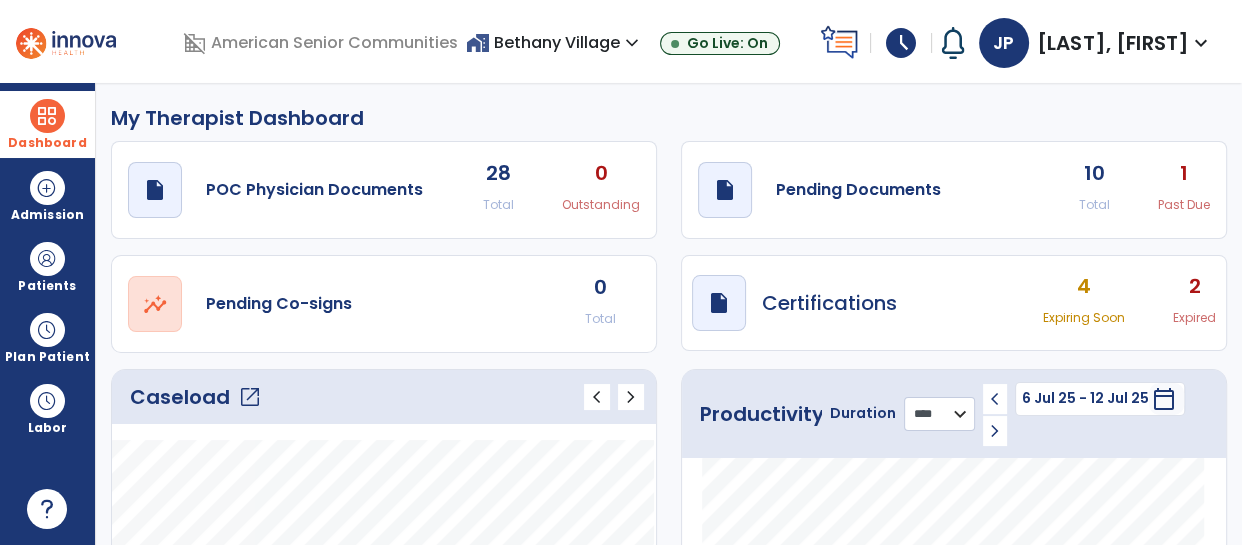 click on "******** **** ***" 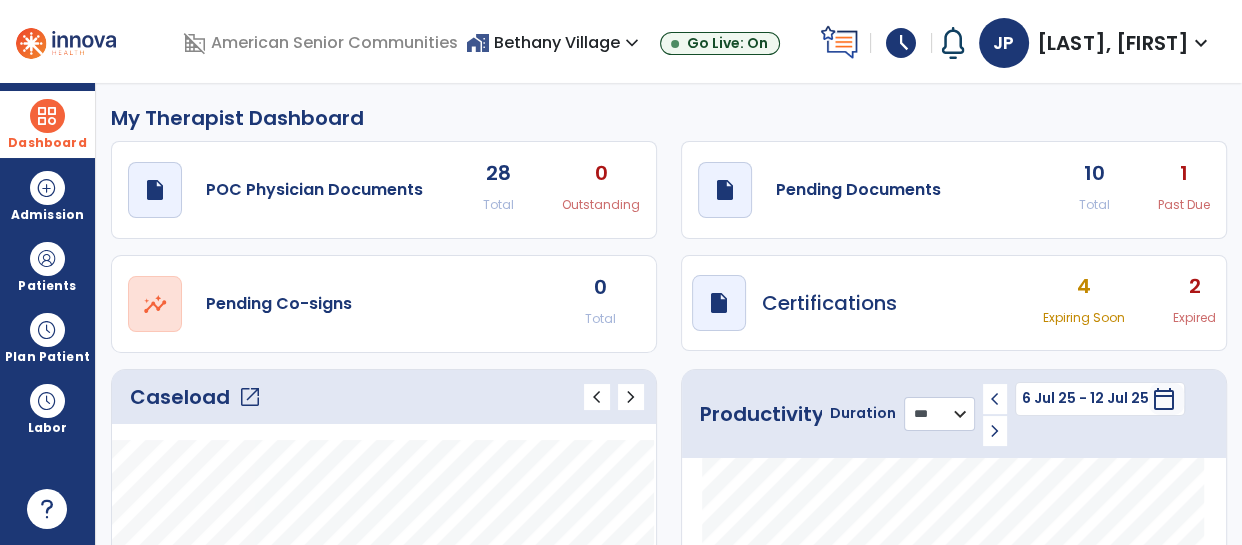click on "******** **** ***" 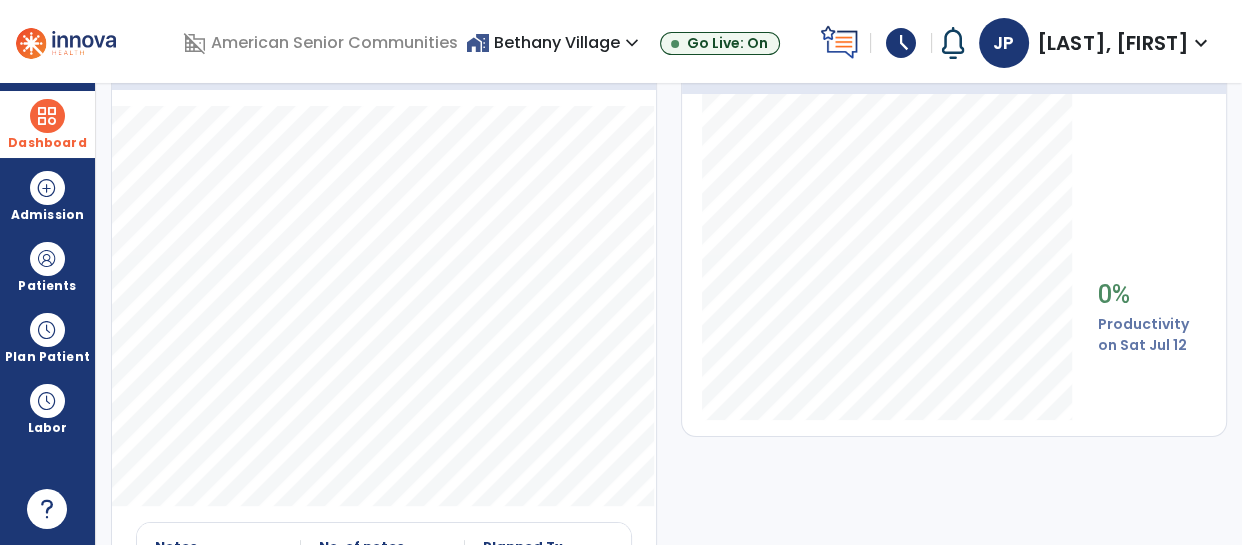 scroll, scrollTop: 0, scrollLeft: 0, axis: both 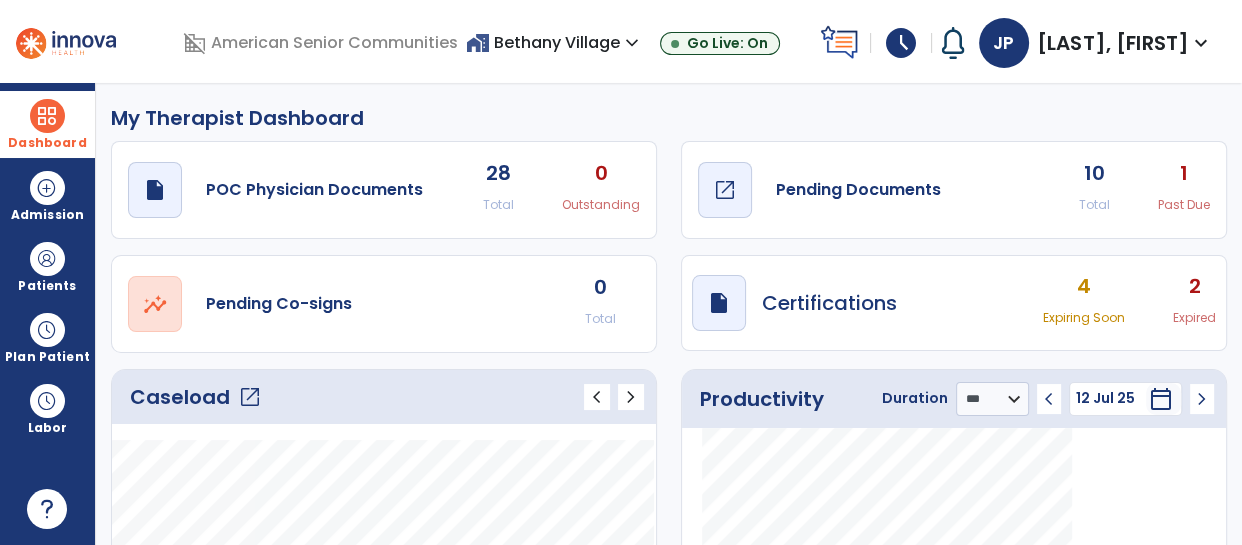 click on "draft   open_in_new  Pending Documents" 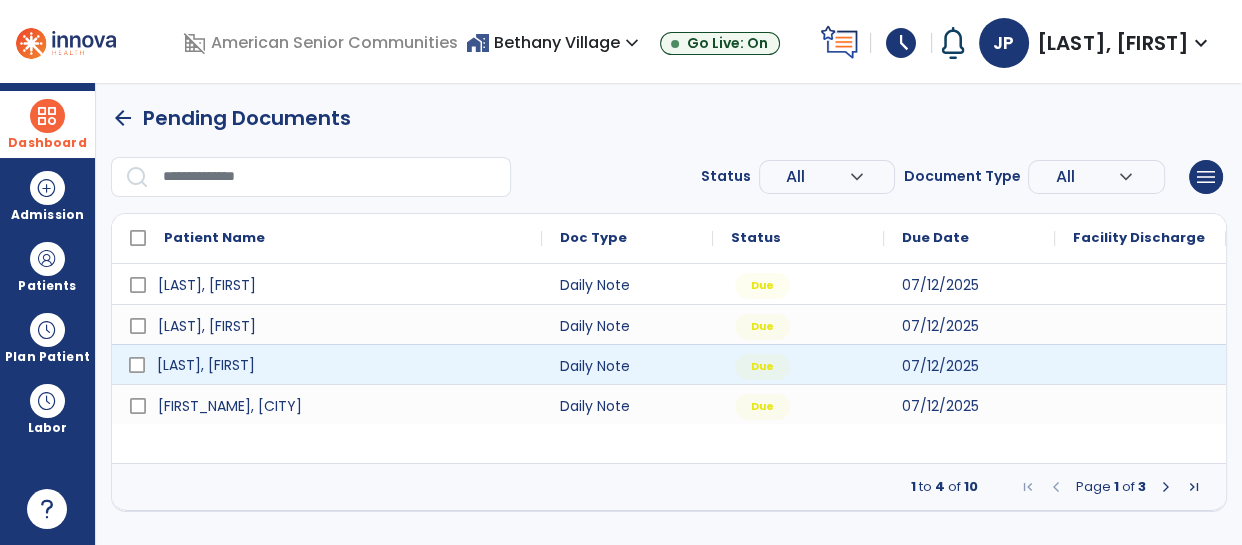 click on "[LAST], [FIRST]" at bounding box center [341, 365] 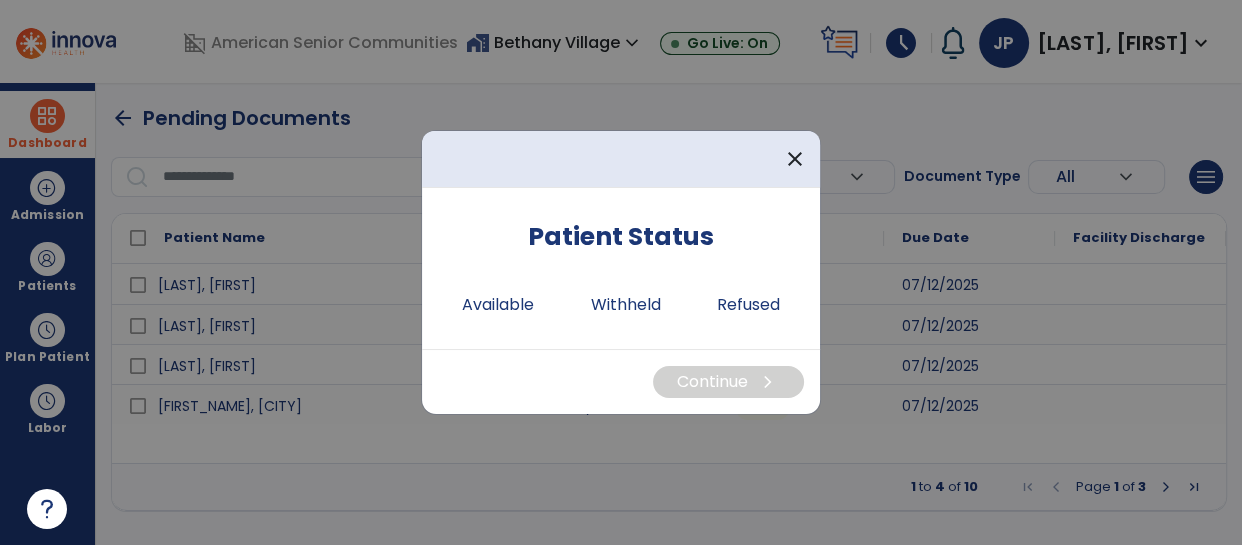 click on "Patient Status  Available   Withheld   Refused" at bounding box center [621, 268] 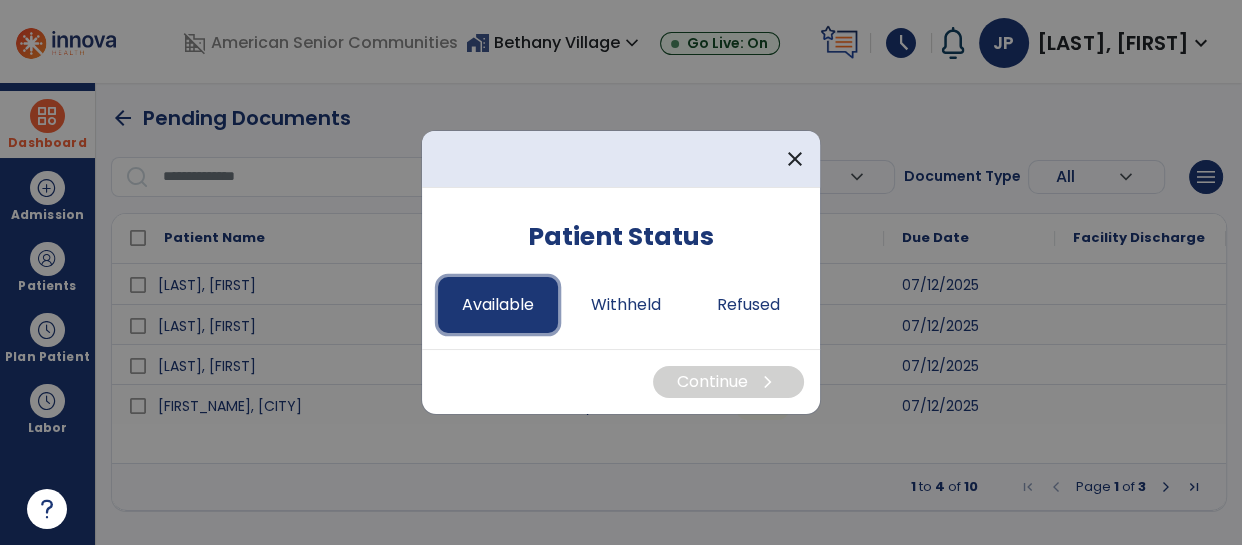 click on "Available" at bounding box center [498, 305] 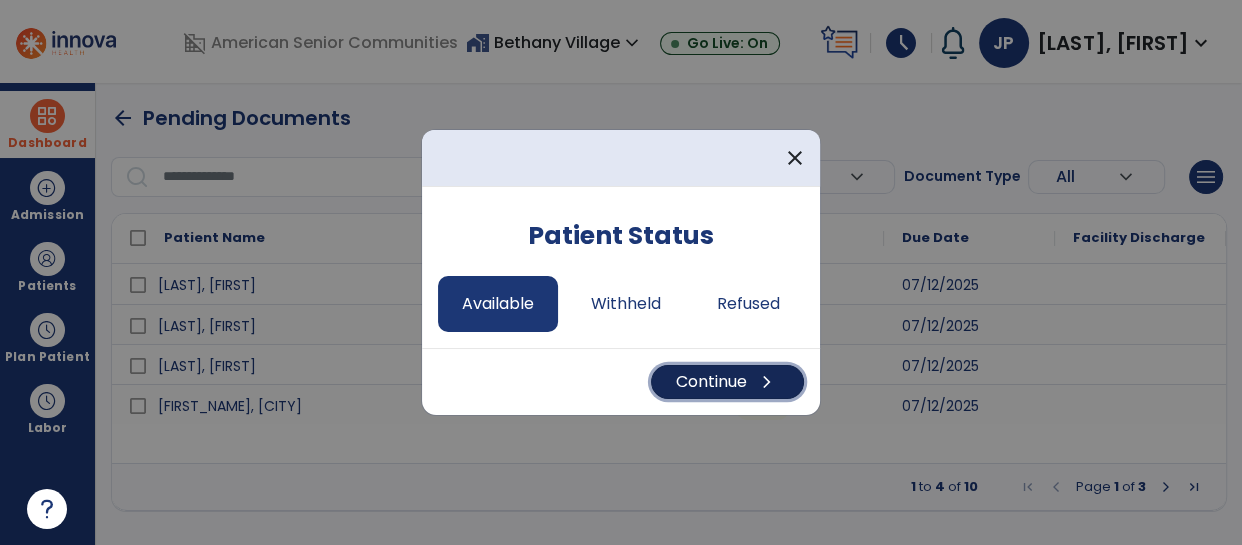 click on "chevron_right" at bounding box center [767, 382] 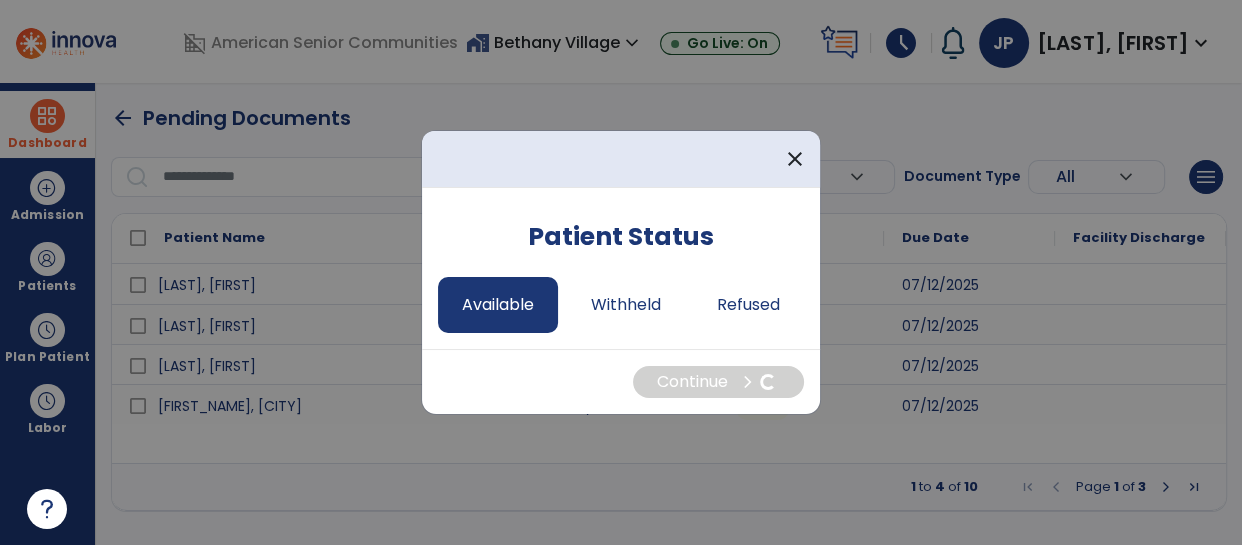 select on "*" 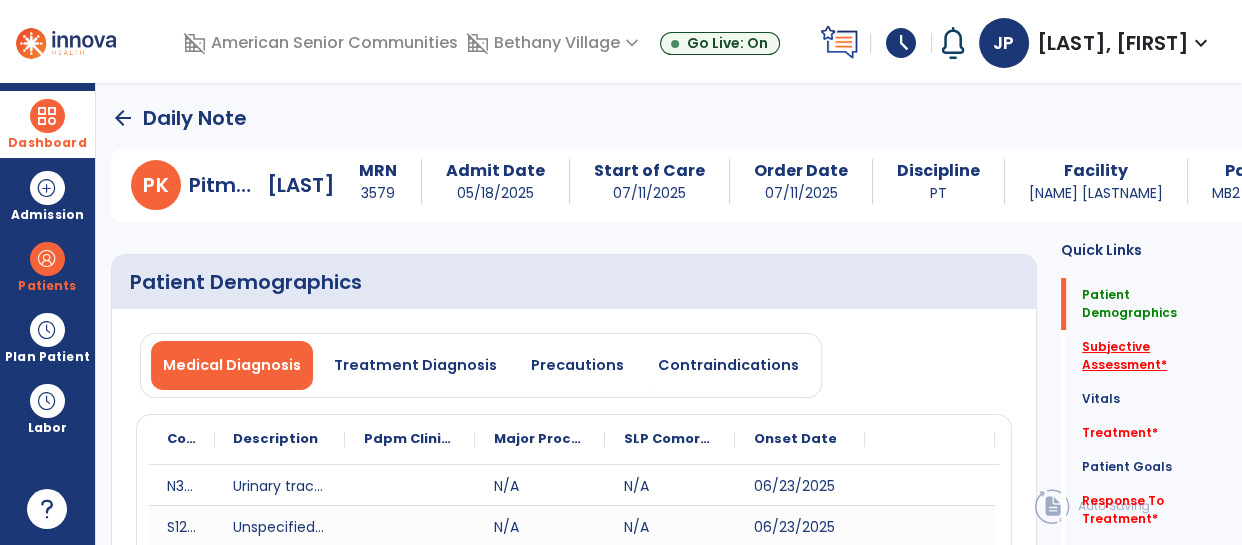 click on "Subjective Assessment   *" 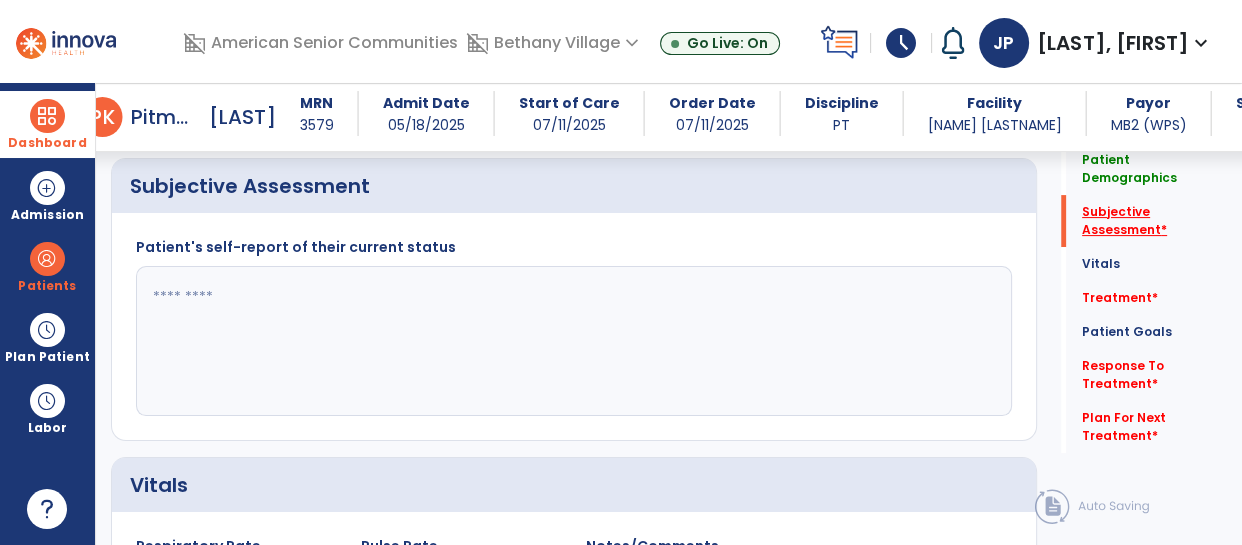 scroll, scrollTop: 493, scrollLeft: 0, axis: vertical 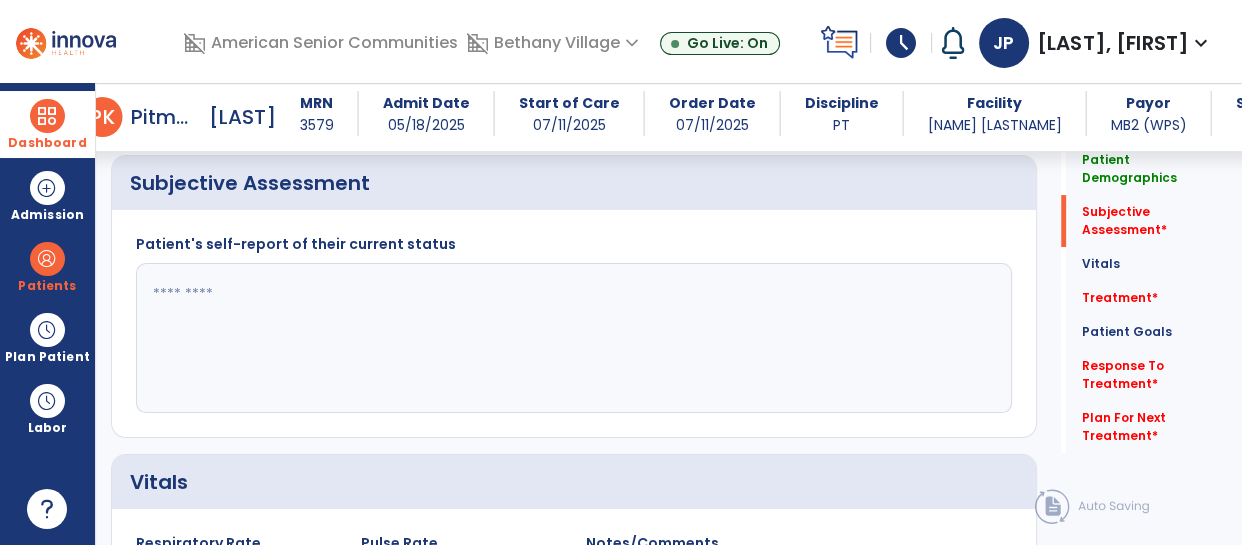 click 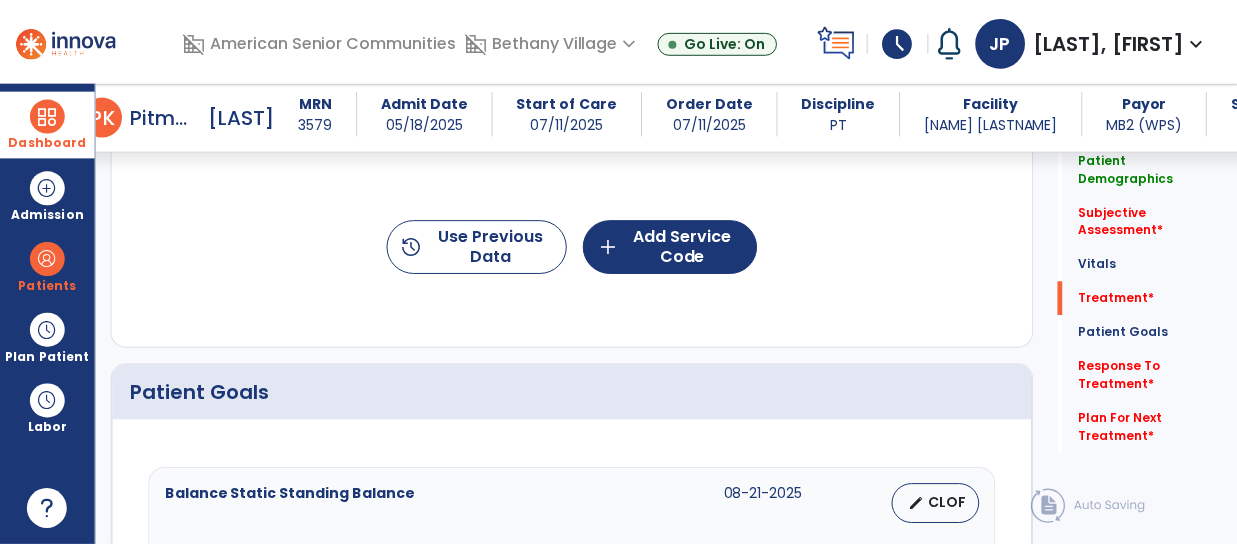 scroll, scrollTop: 1274, scrollLeft: 0, axis: vertical 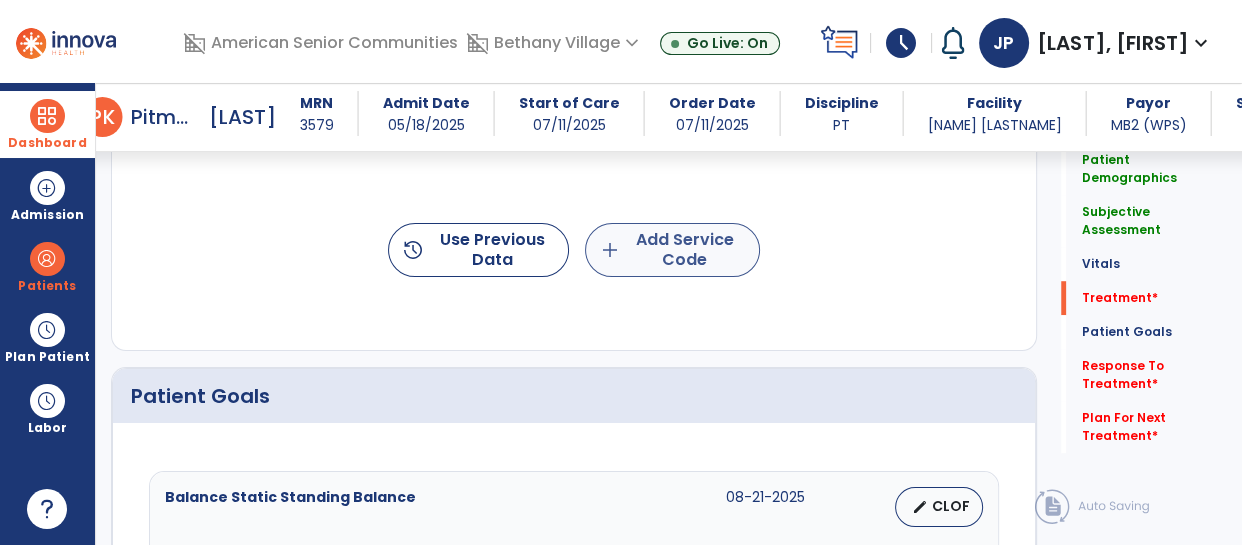 type on "**********" 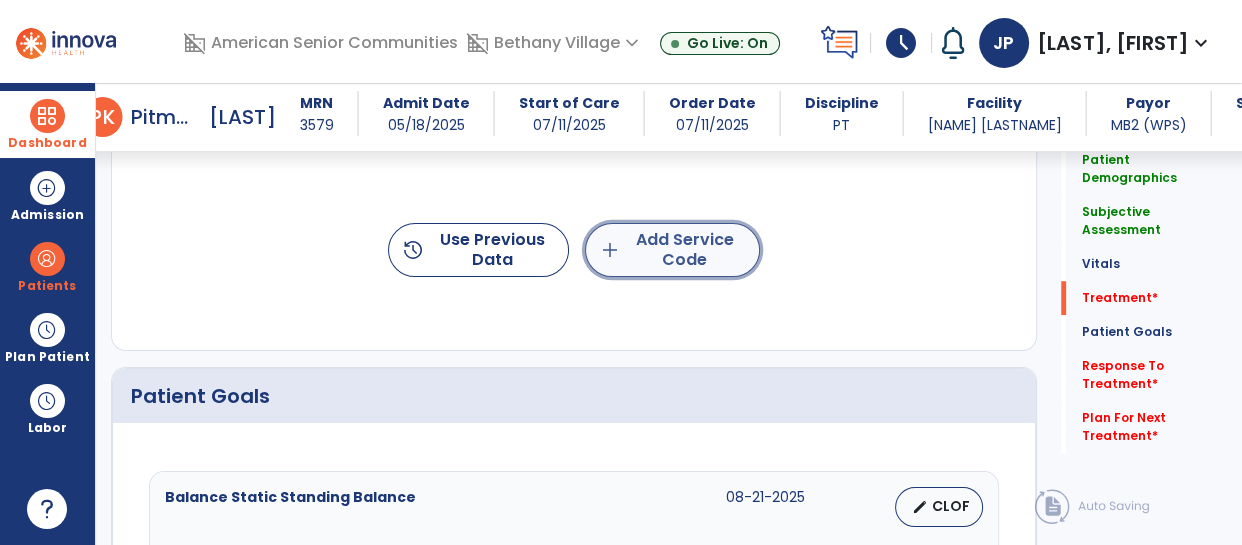 click on "add  Add Service Code" 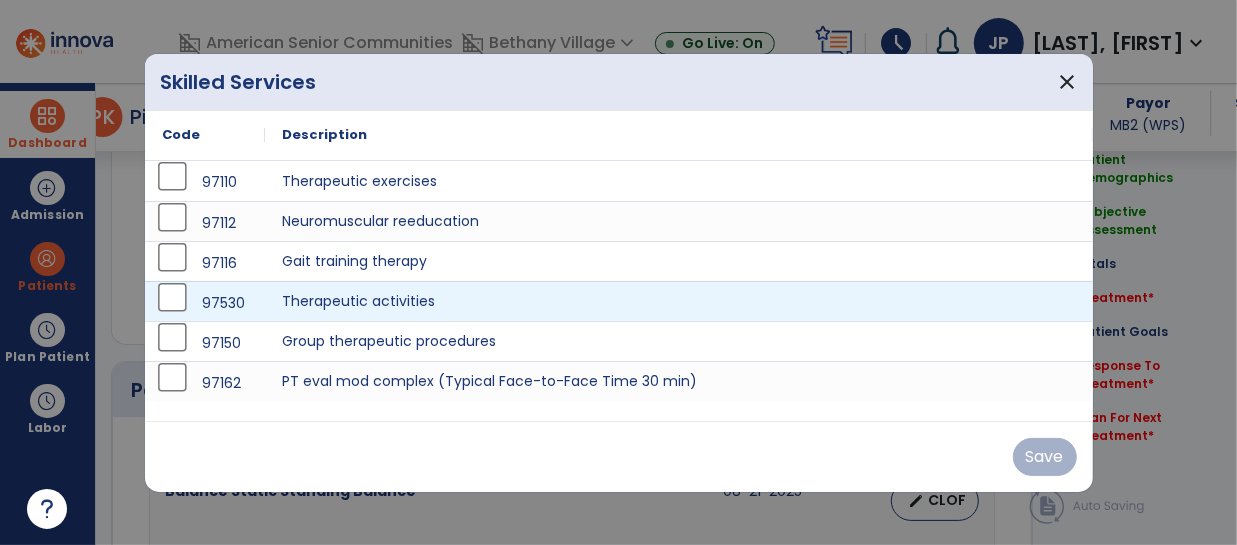 scroll, scrollTop: 1274, scrollLeft: 0, axis: vertical 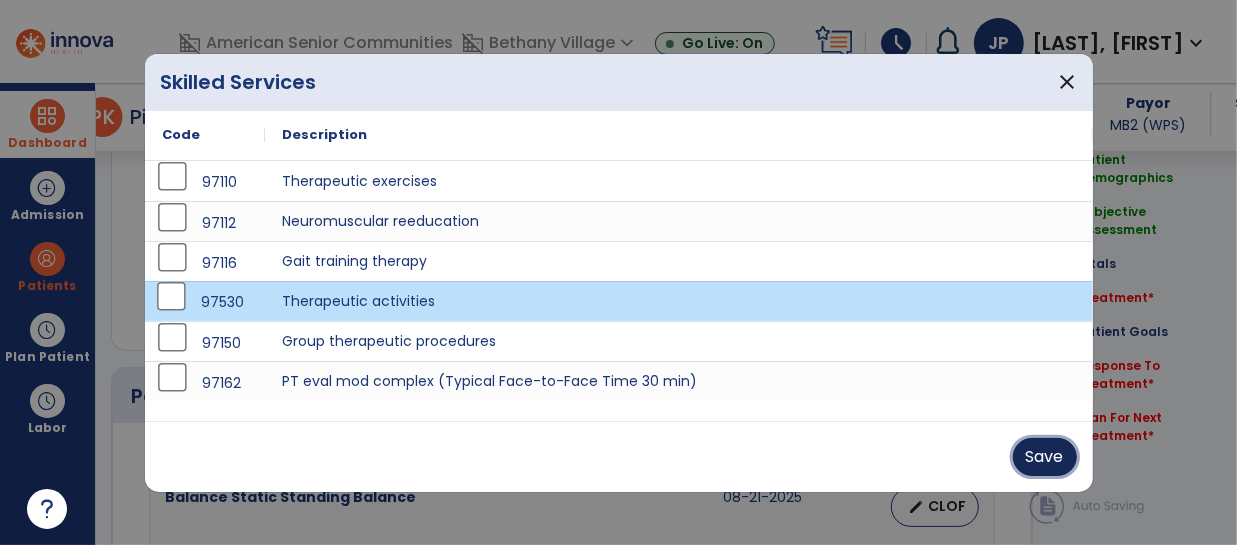 click on "Save" at bounding box center (1045, 457) 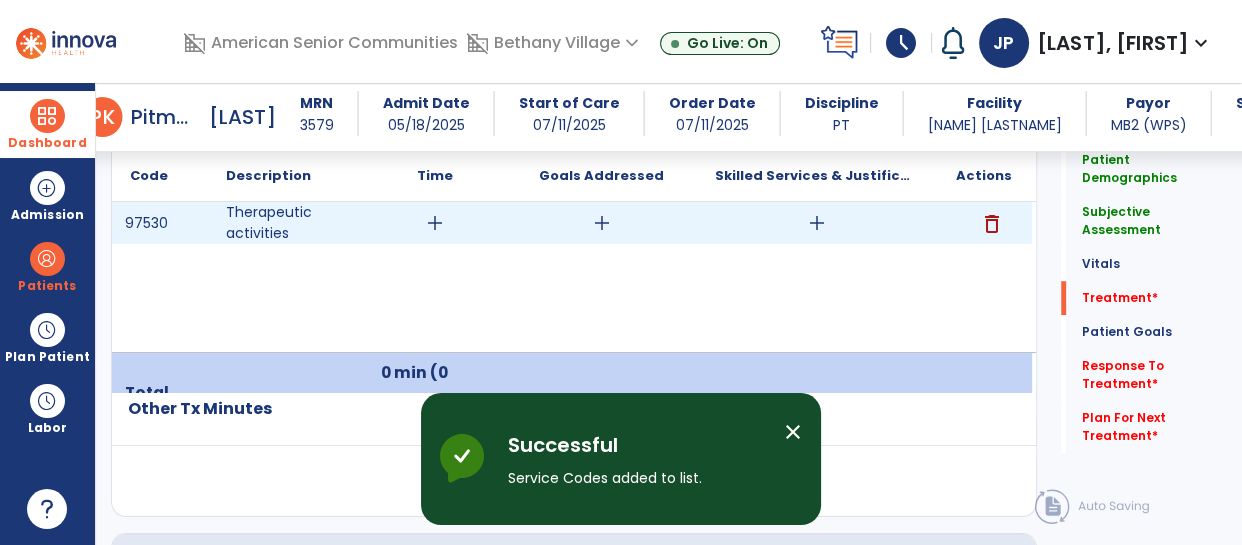click on "add" at bounding box center [435, 223] 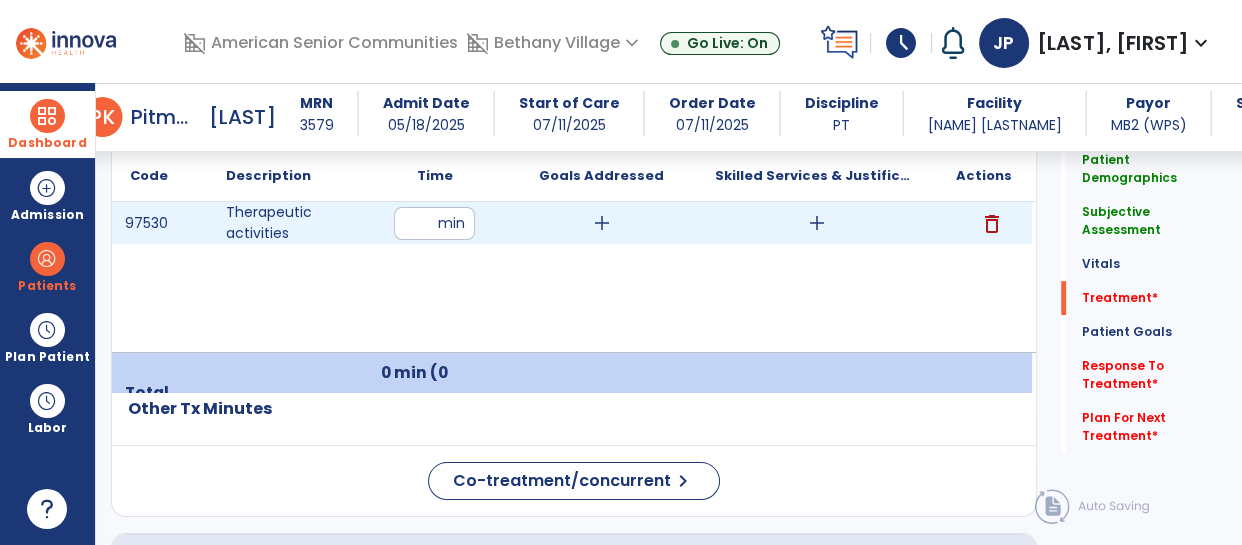 type on "**" 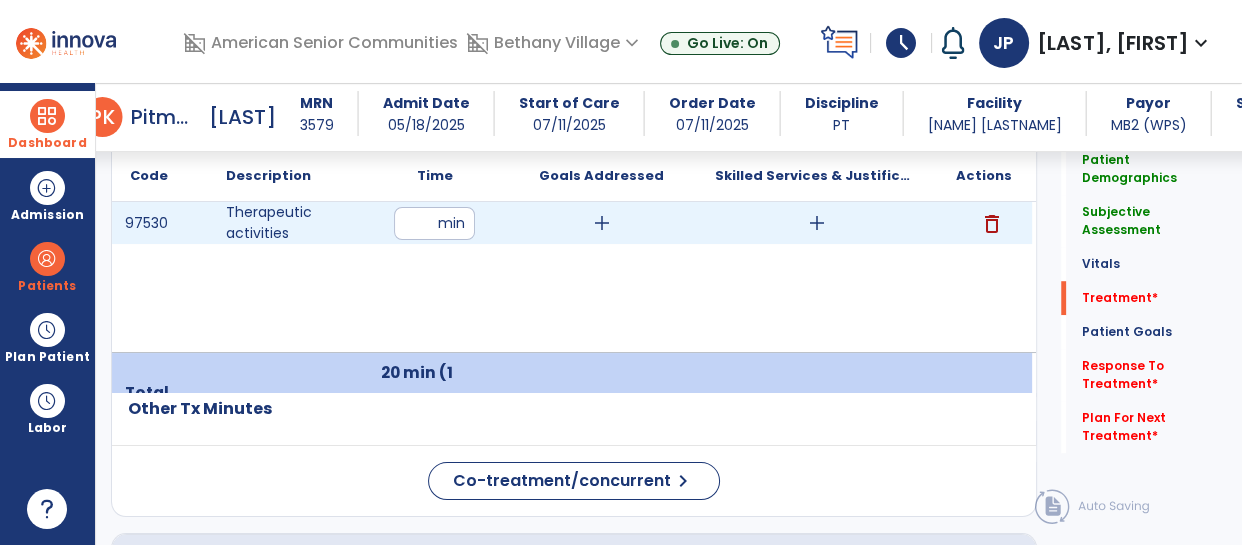click on "add" at bounding box center [817, 223] 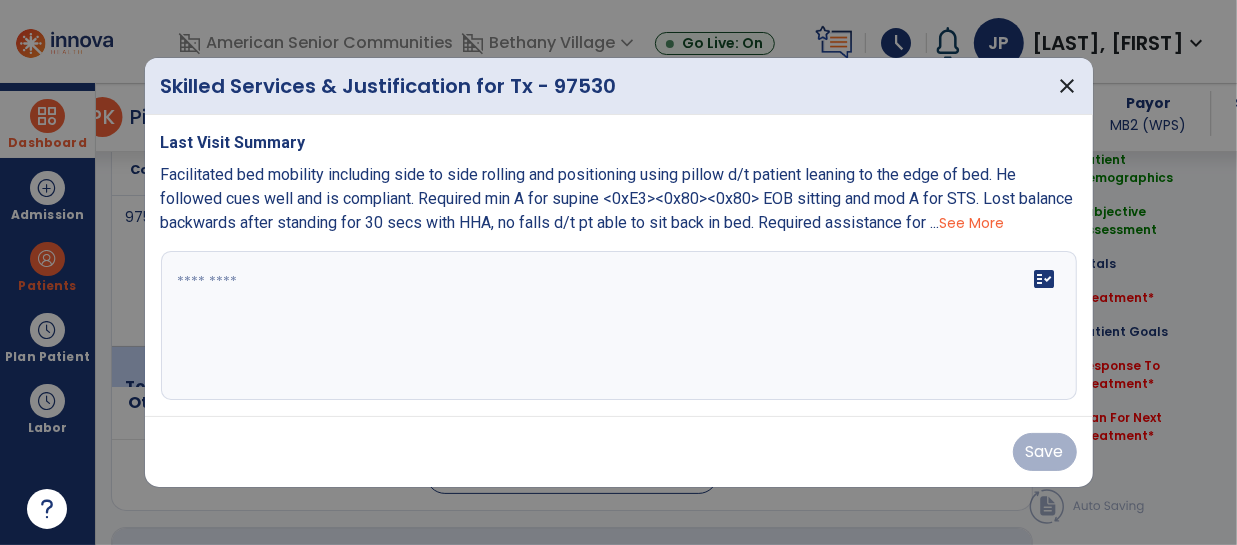 scroll, scrollTop: 1274, scrollLeft: 0, axis: vertical 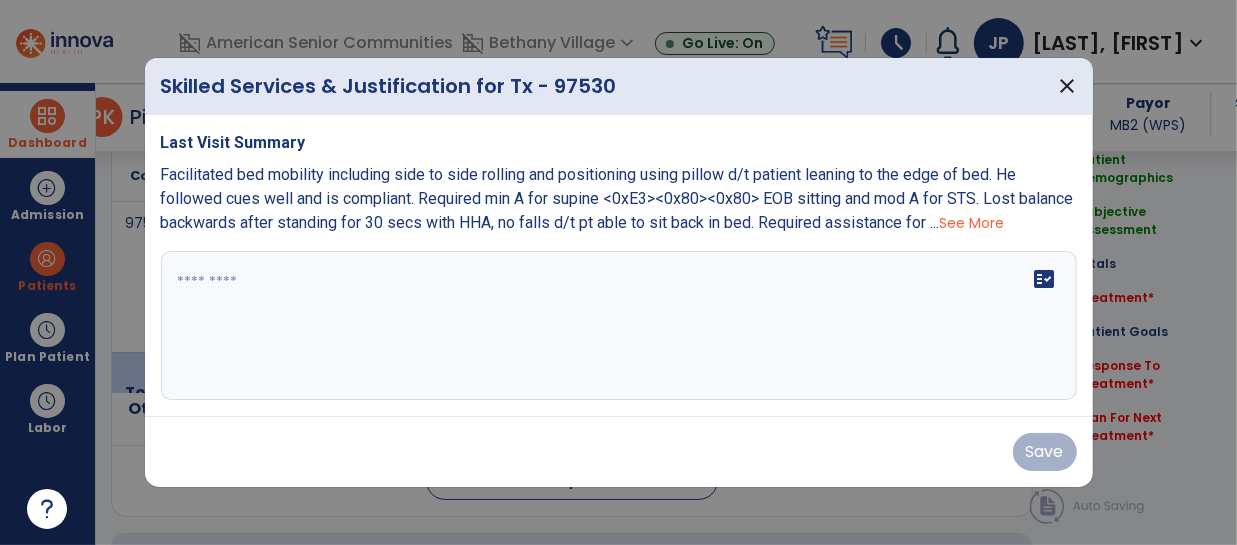click at bounding box center (619, 326) 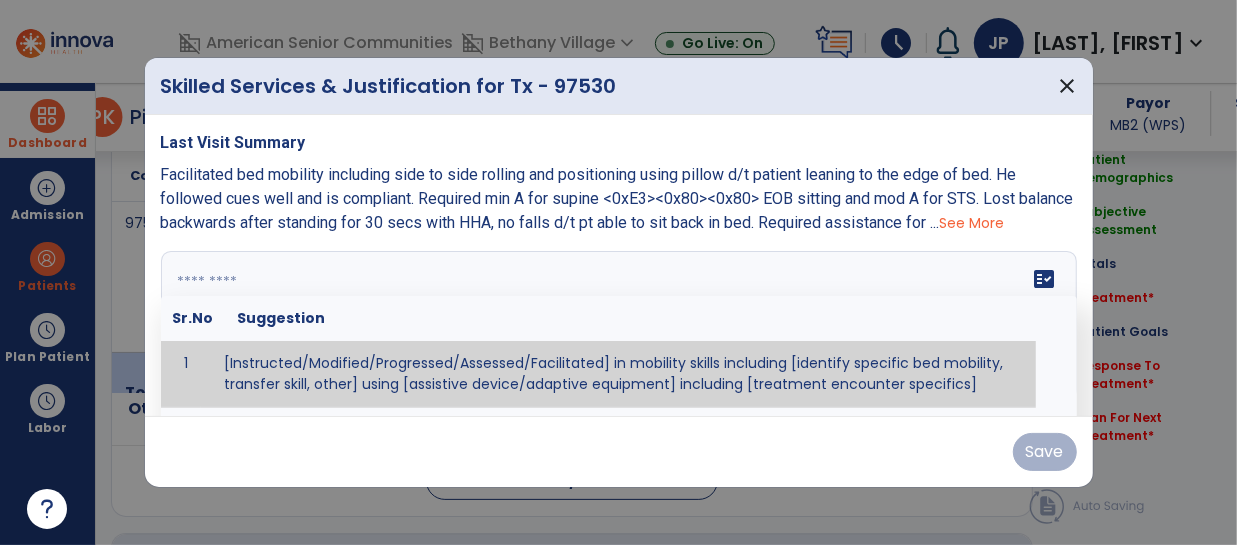 click at bounding box center [617, 326] 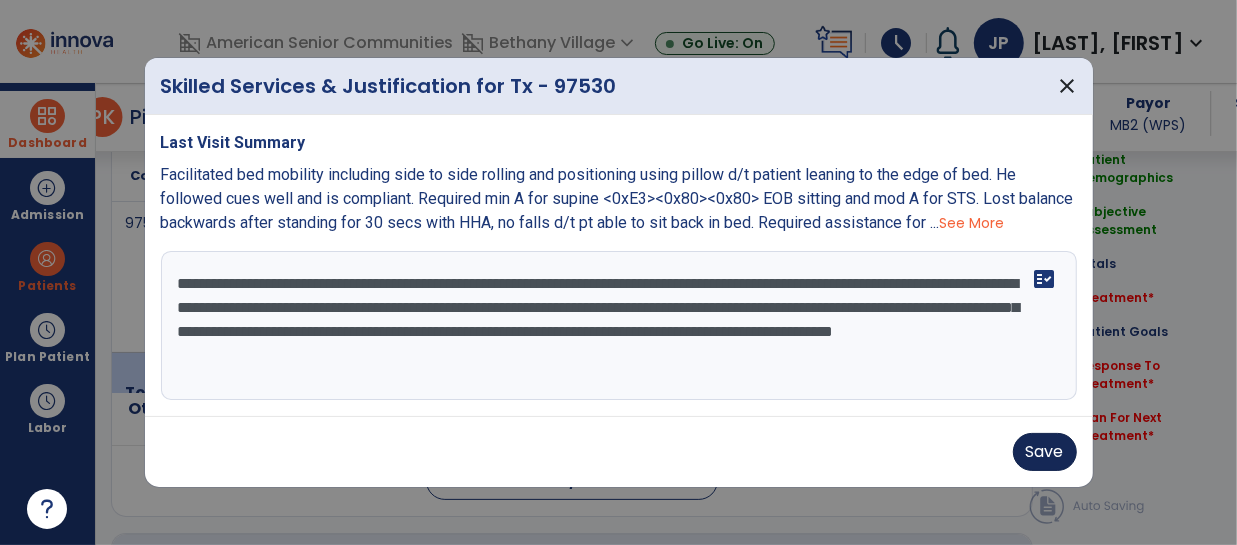 type on "**********" 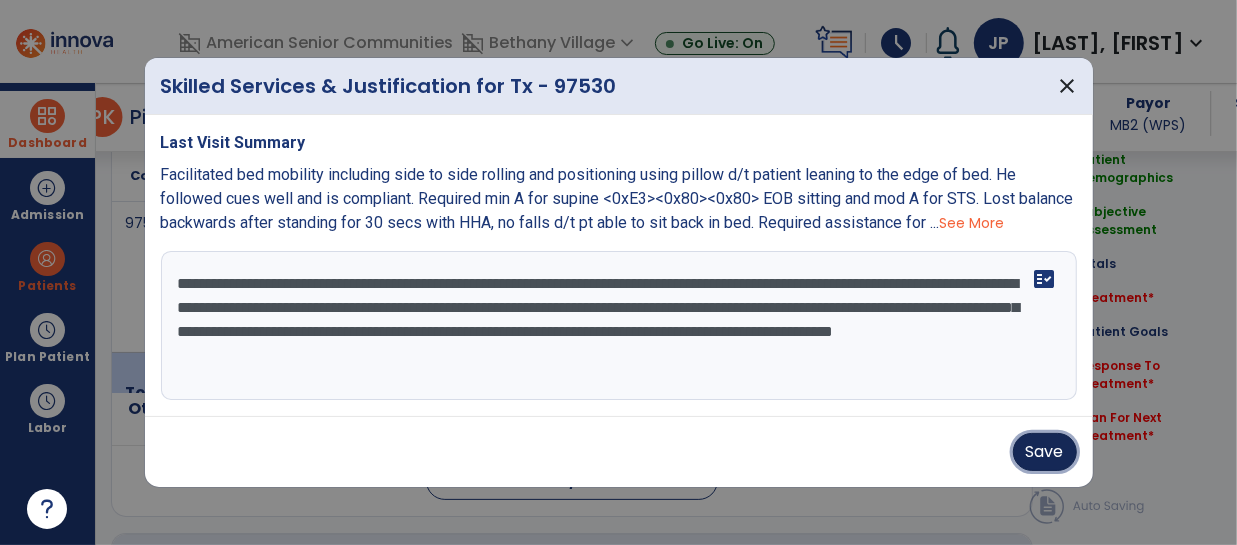 click on "Save" at bounding box center [1045, 452] 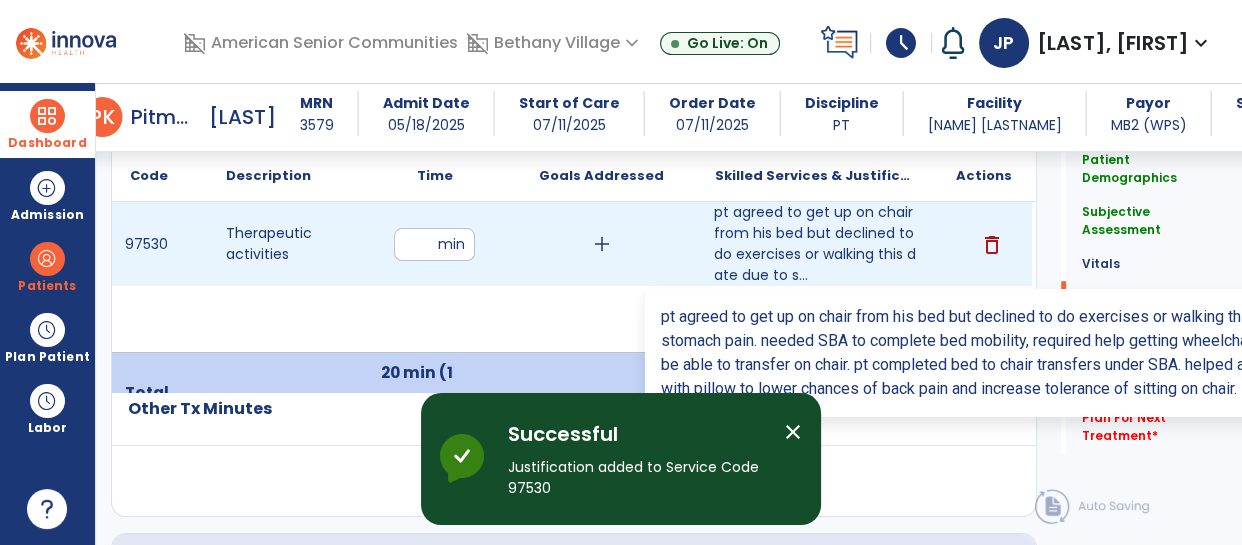 click on "pt agreed to get up on chair from his bed but declined to do exercises or walking this date due to s..." at bounding box center (816, 244) 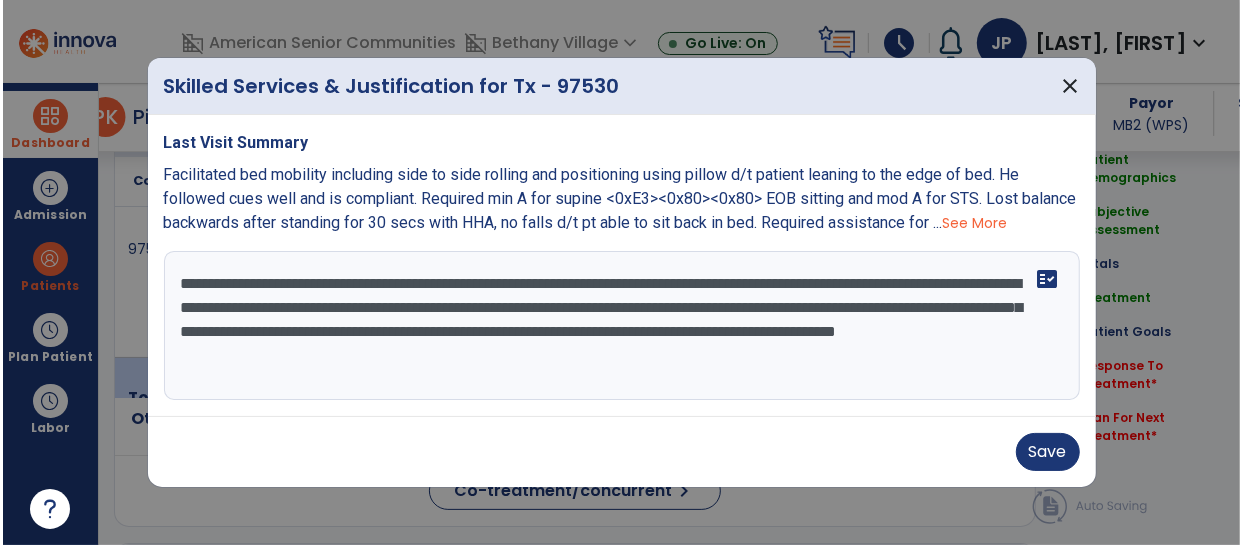 scroll, scrollTop: 1274, scrollLeft: 0, axis: vertical 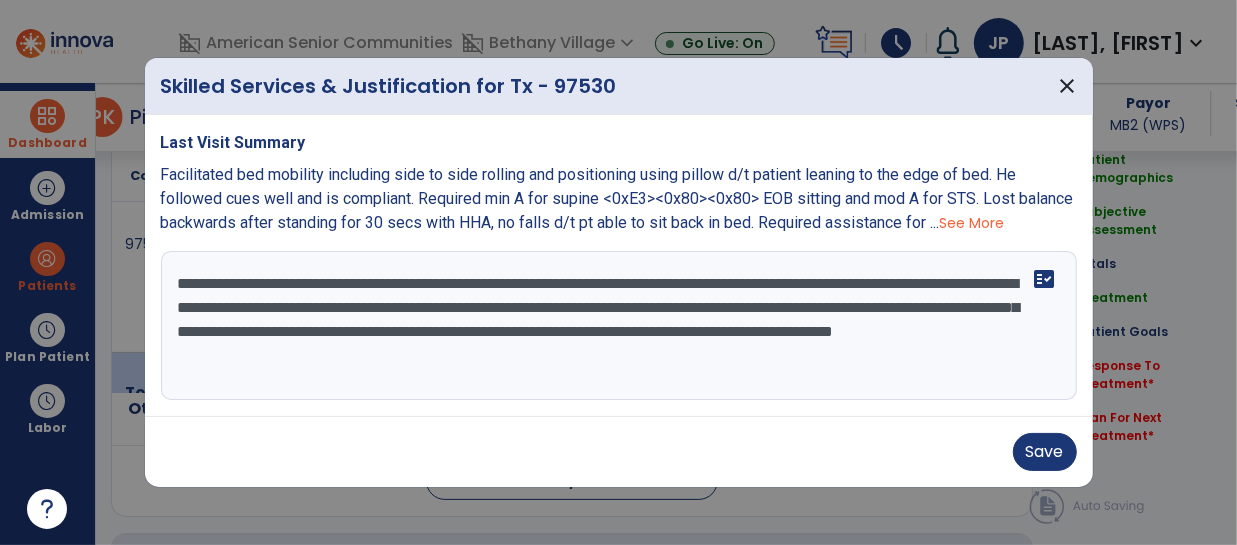 click on "**********" at bounding box center (619, 326) 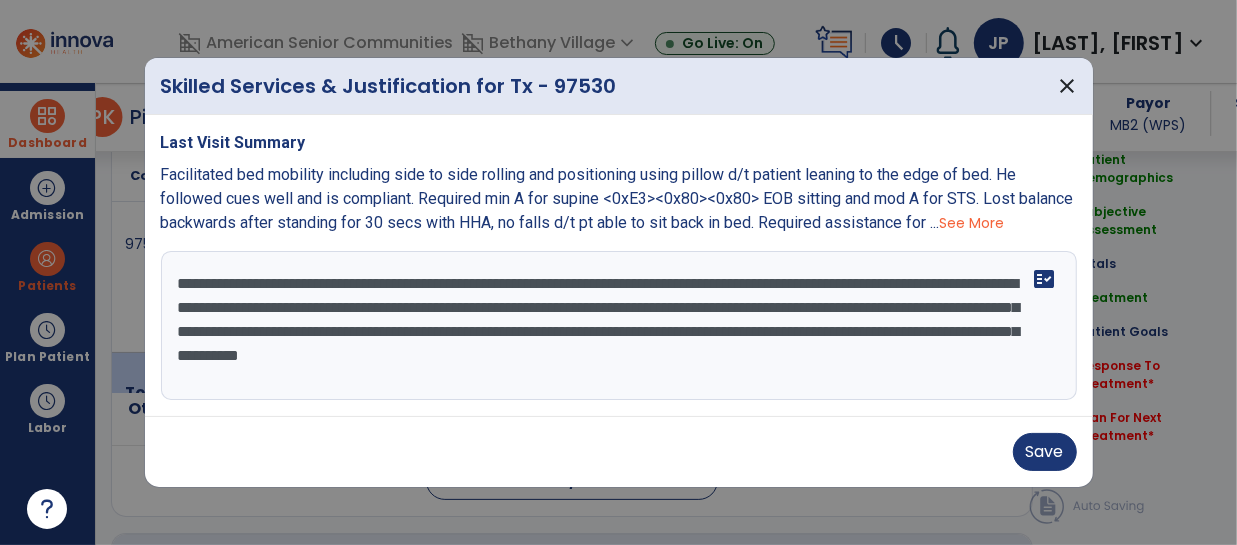 type on "**********" 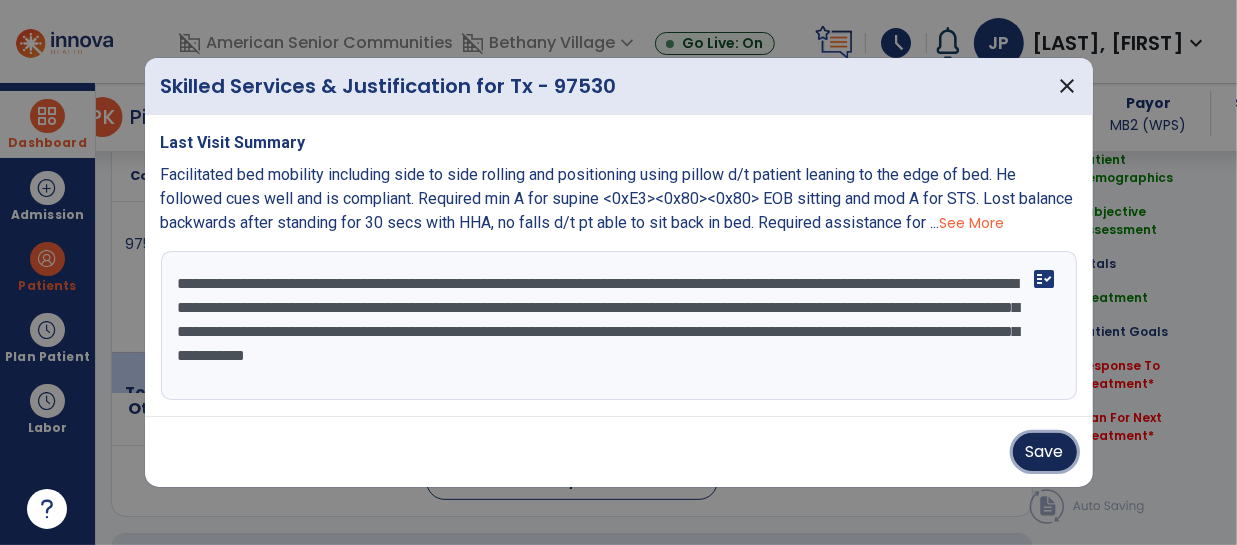 click on "Save" at bounding box center (1045, 452) 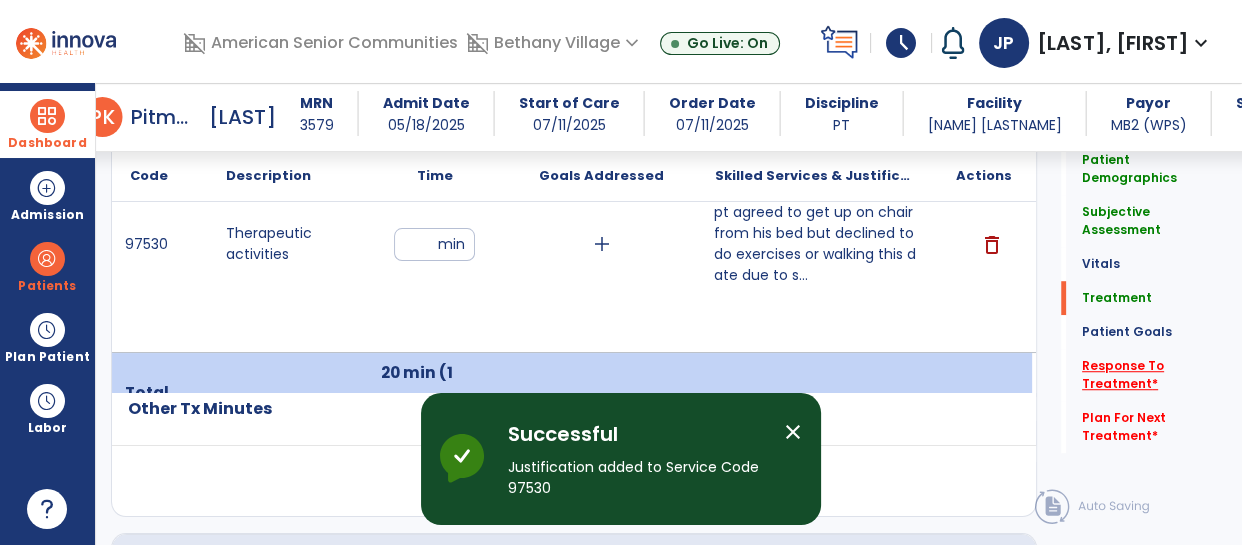 click on "Response To Treatment   *" 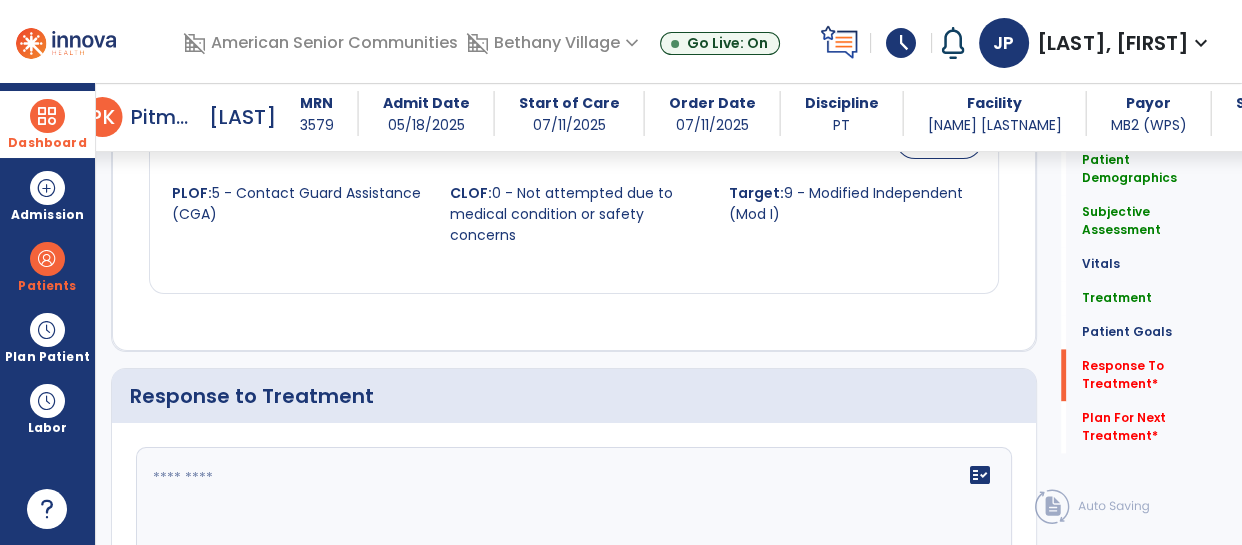 scroll, scrollTop: 2704, scrollLeft: 0, axis: vertical 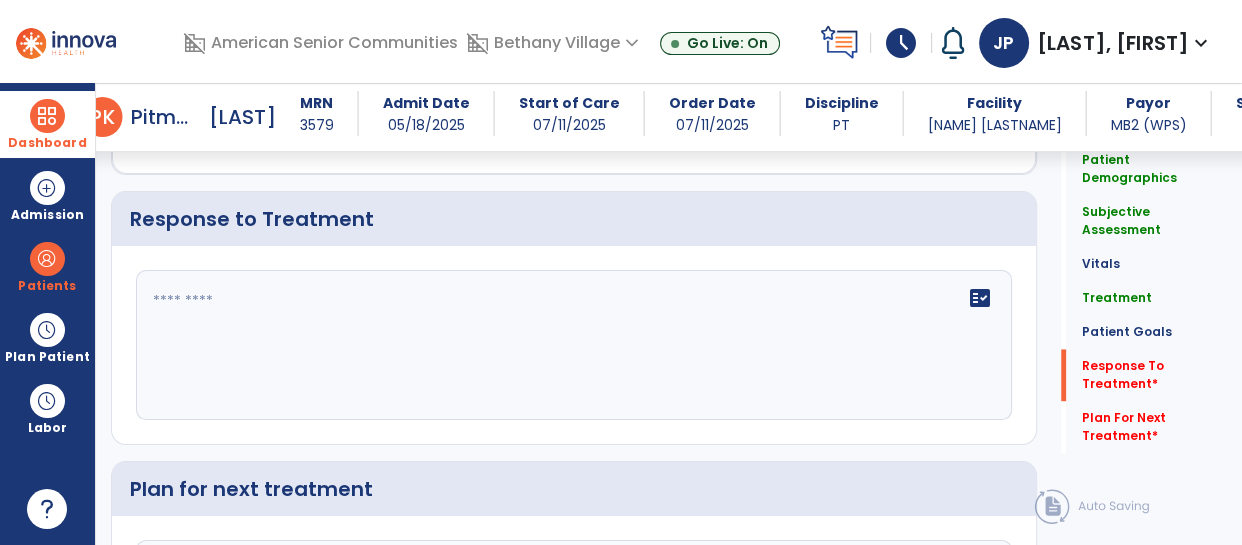 click on "fact_check" 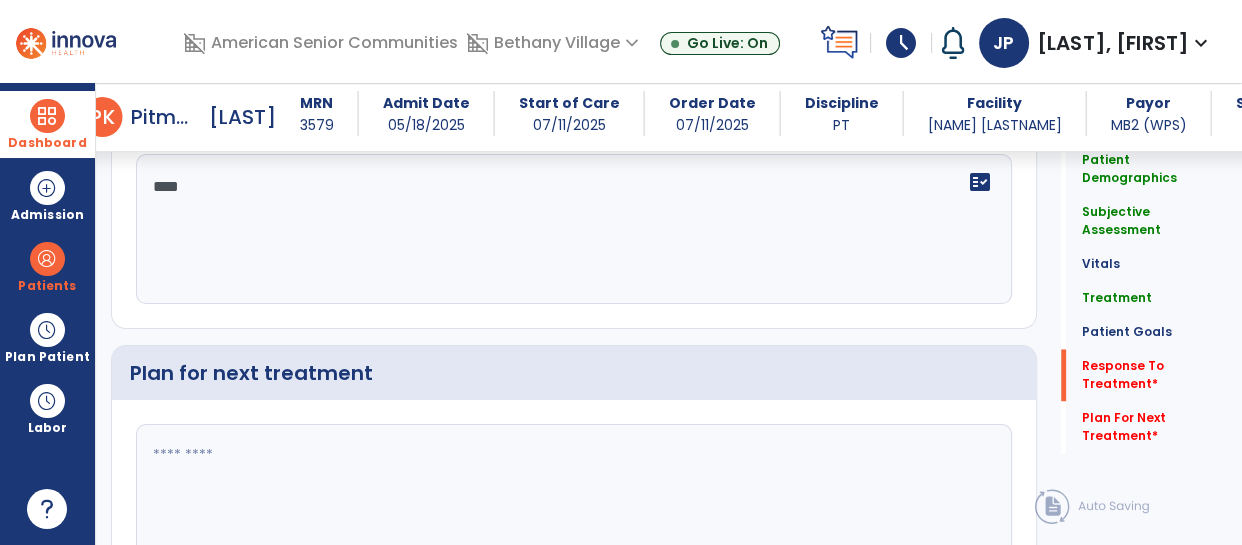 scroll, scrollTop: 2840, scrollLeft: 0, axis: vertical 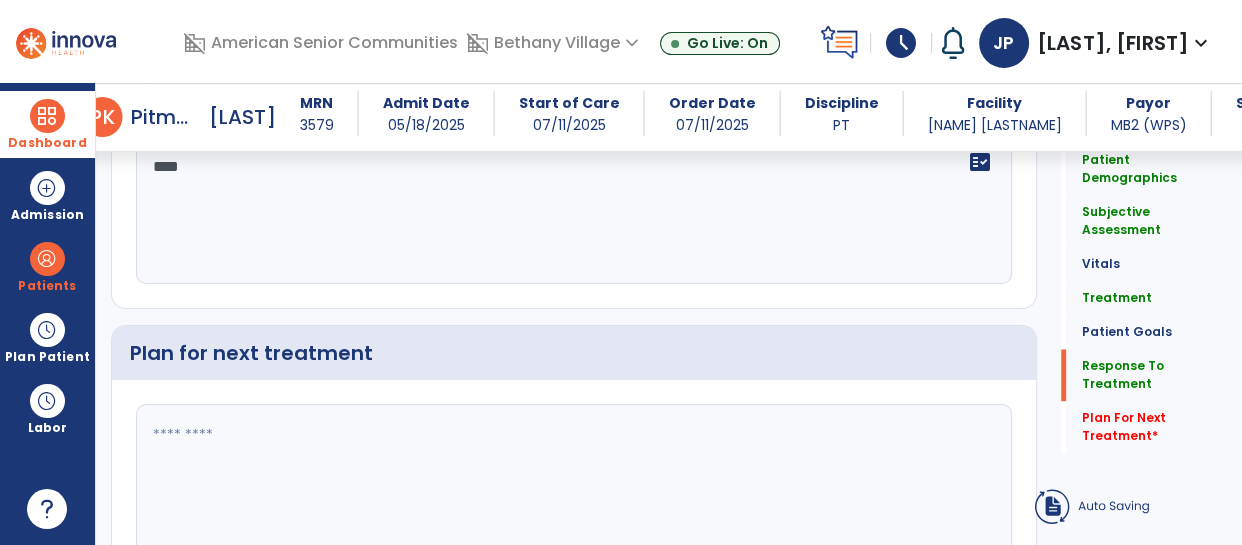 click 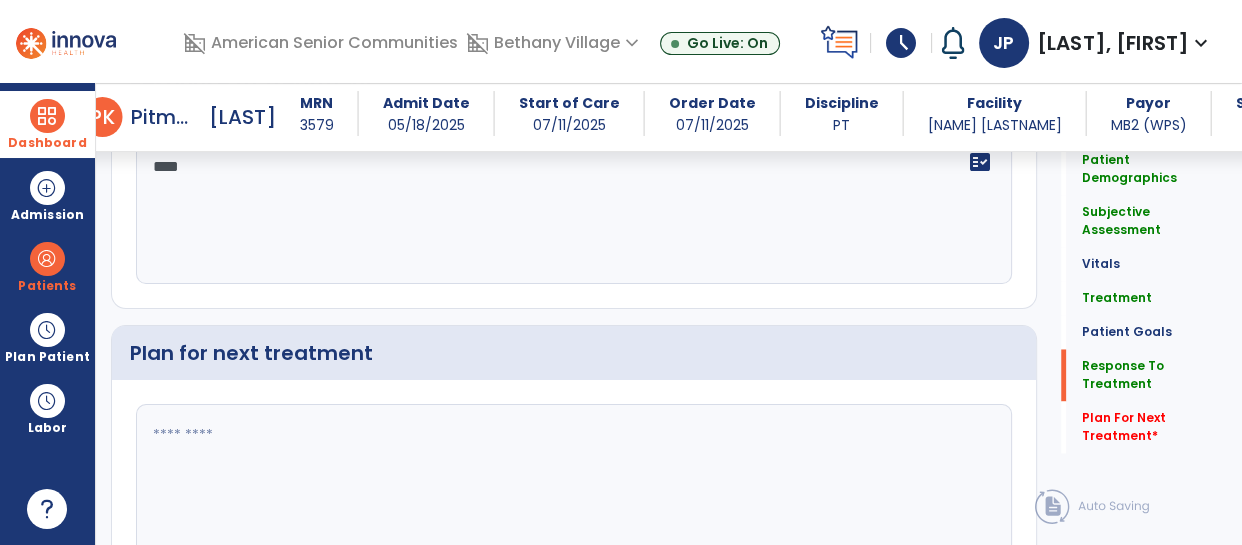 click on "****" 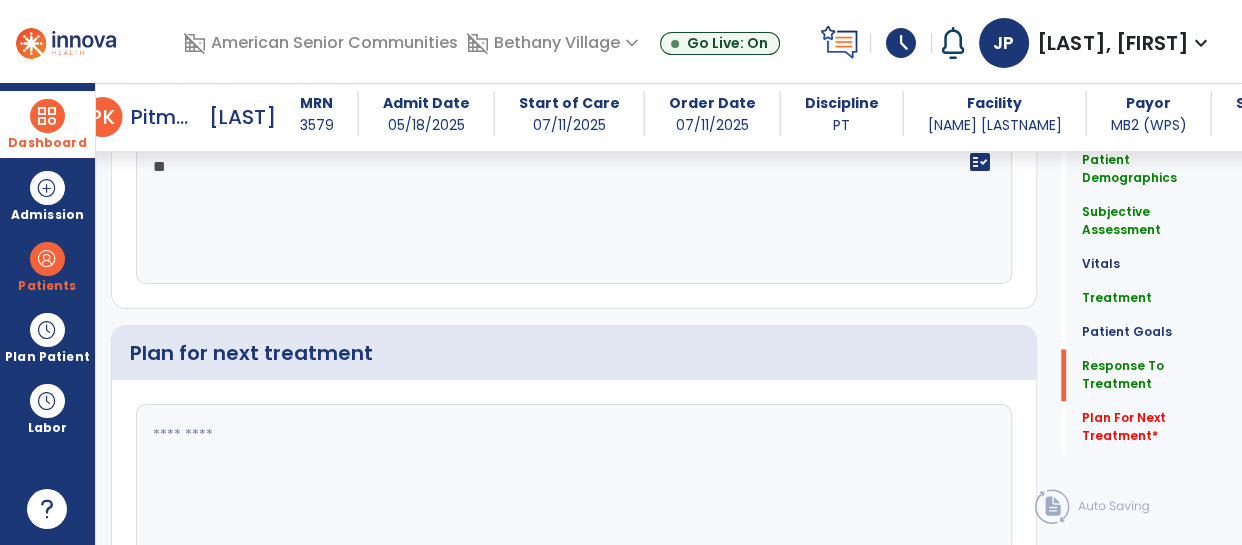 type on "*" 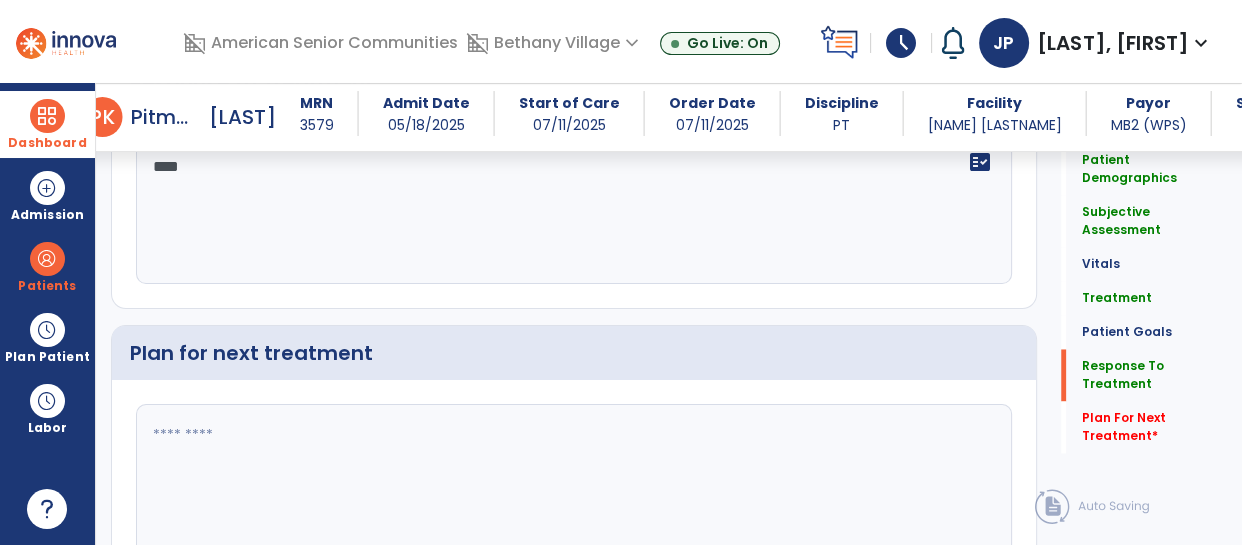 type on "****" 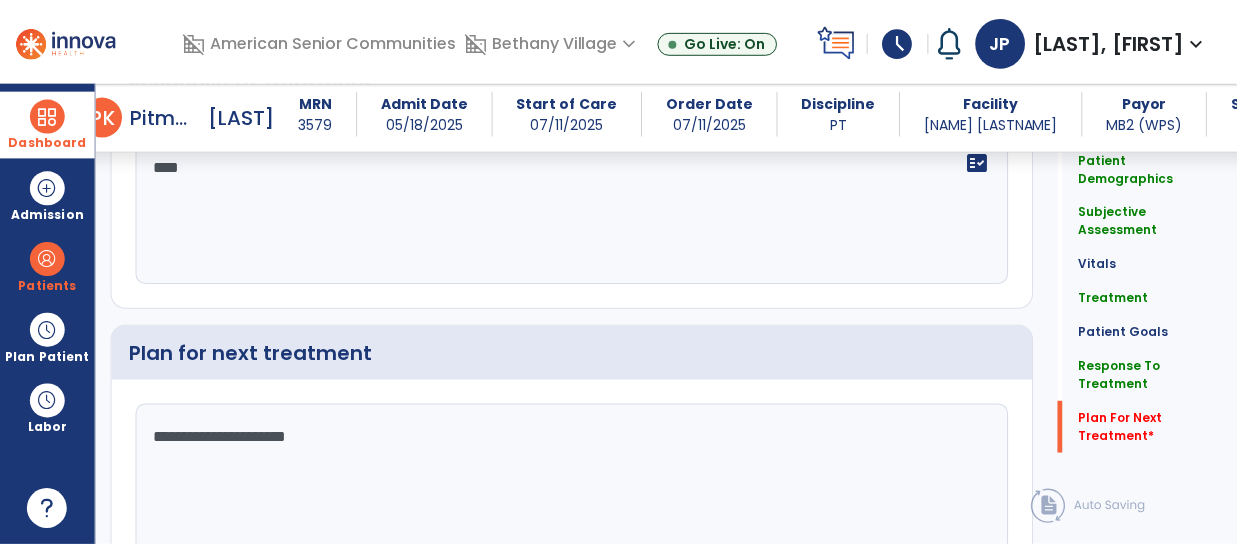 scroll, scrollTop: 2936, scrollLeft: 0, axis: vertical 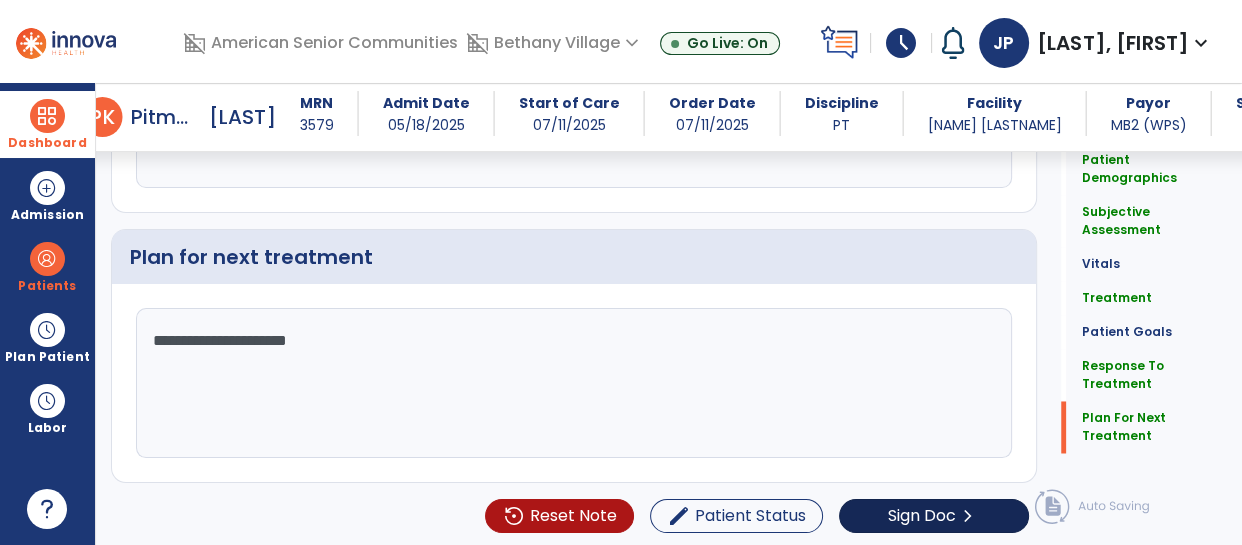 type on "**********" 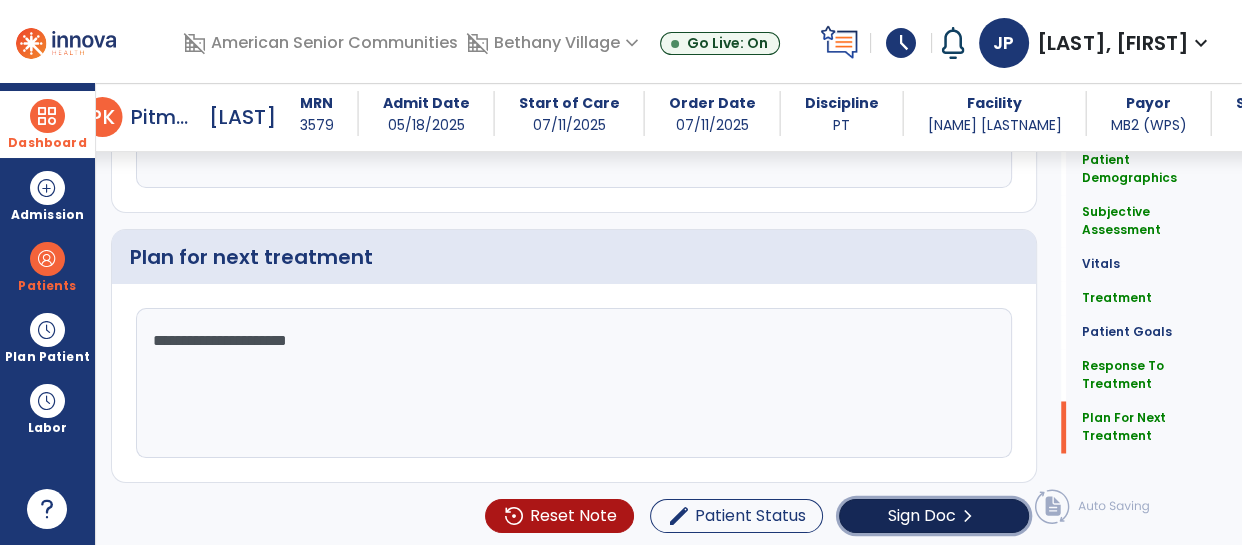 click on "Sign Doc" 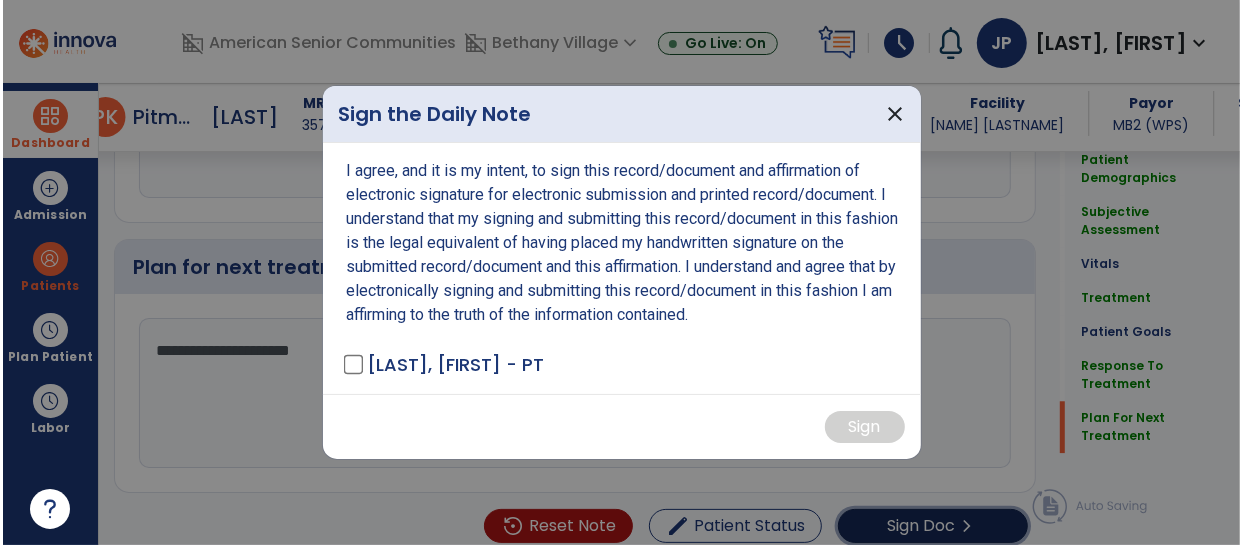 scroll, scrollTop: 2936, scrollLeft: 0, axis: vertical 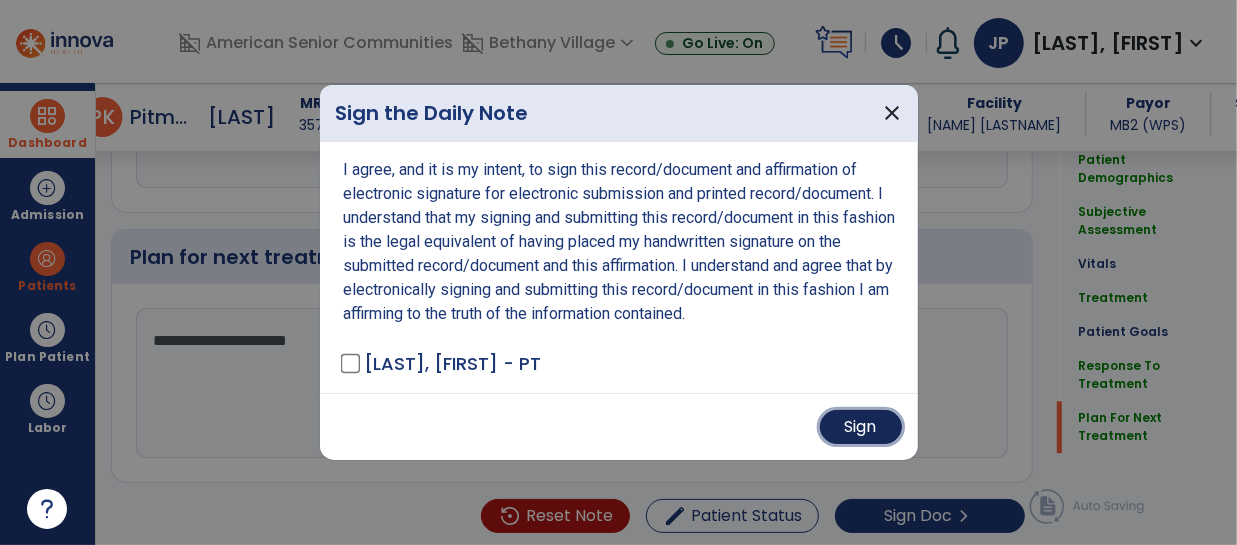 click on "Sign" at bounding box center (861, 427) 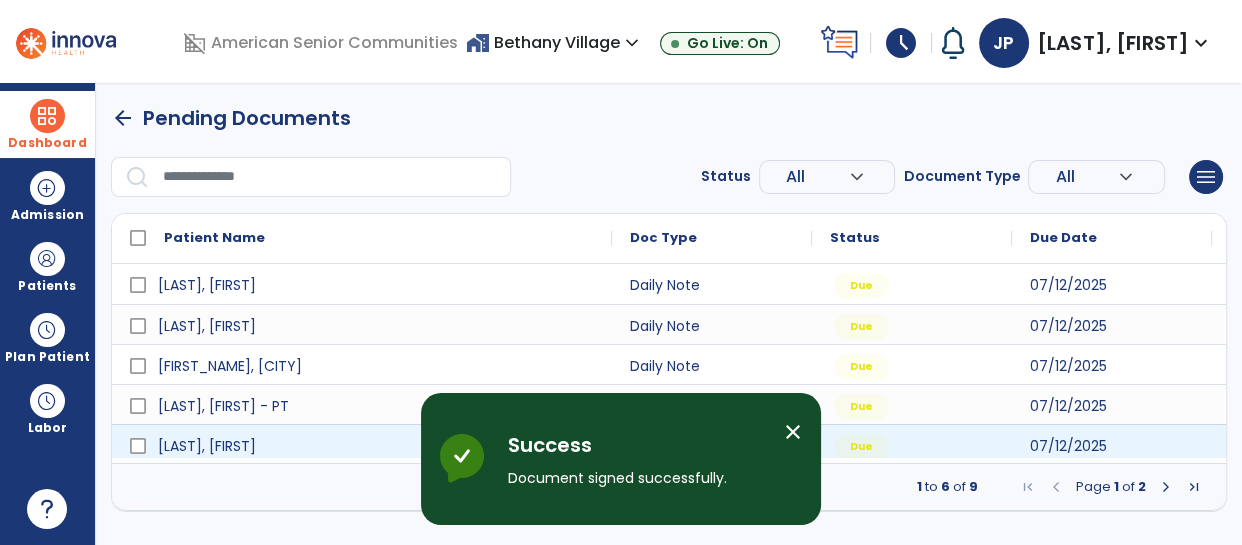 scroll, scrollTop: 0, scrollLeft: 0, axis: both 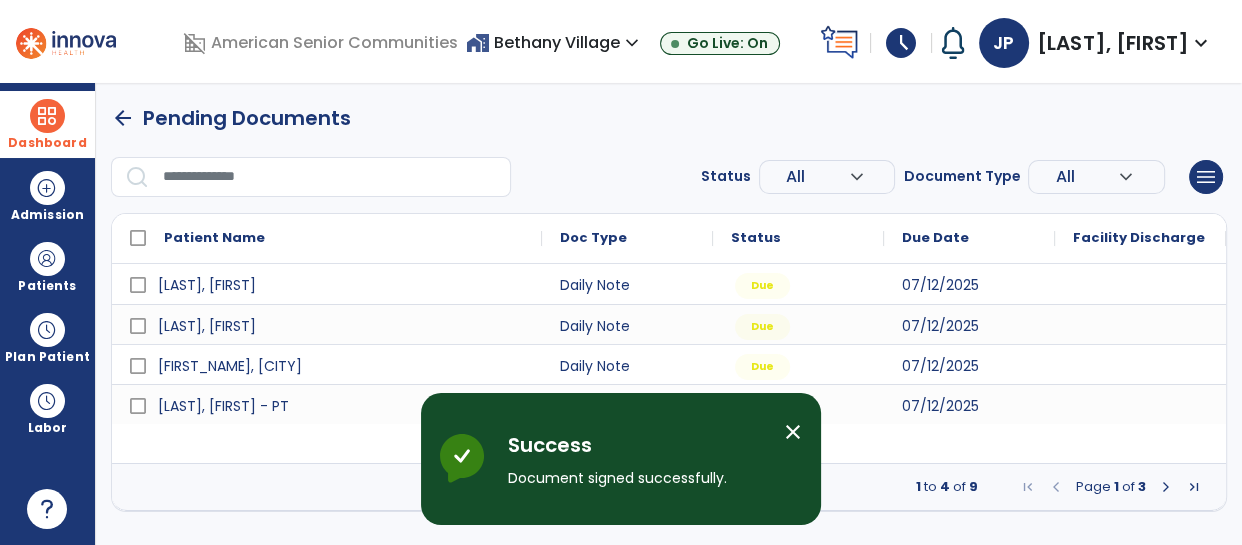click on "Dashboard" at bounding box center [47, 124] 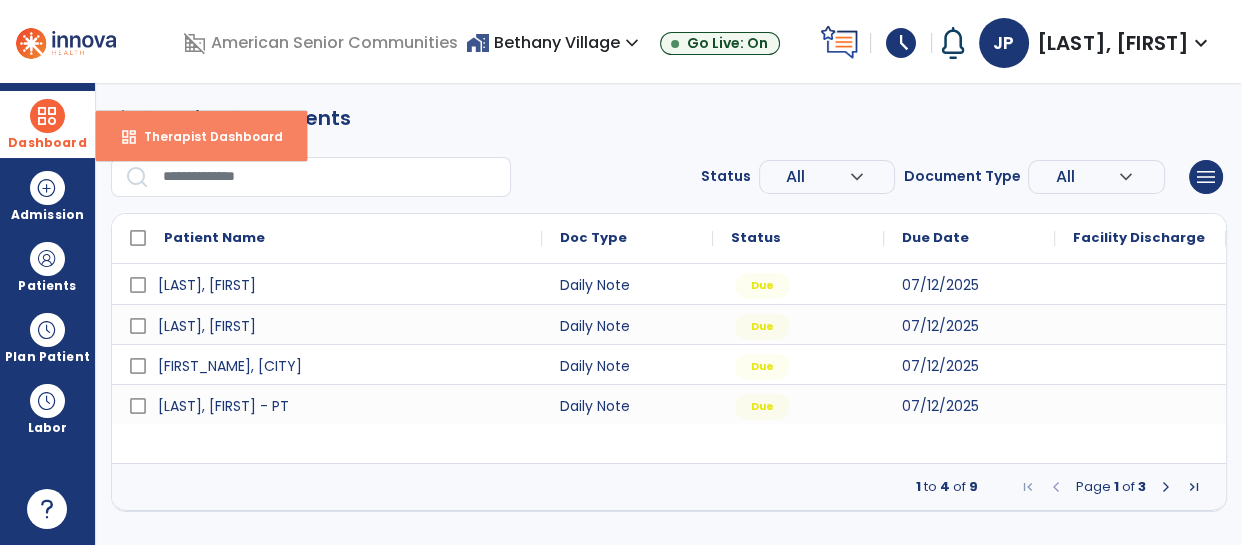 click on "dashboard  Therapist Dashboard" at bounding box center [201, 136] 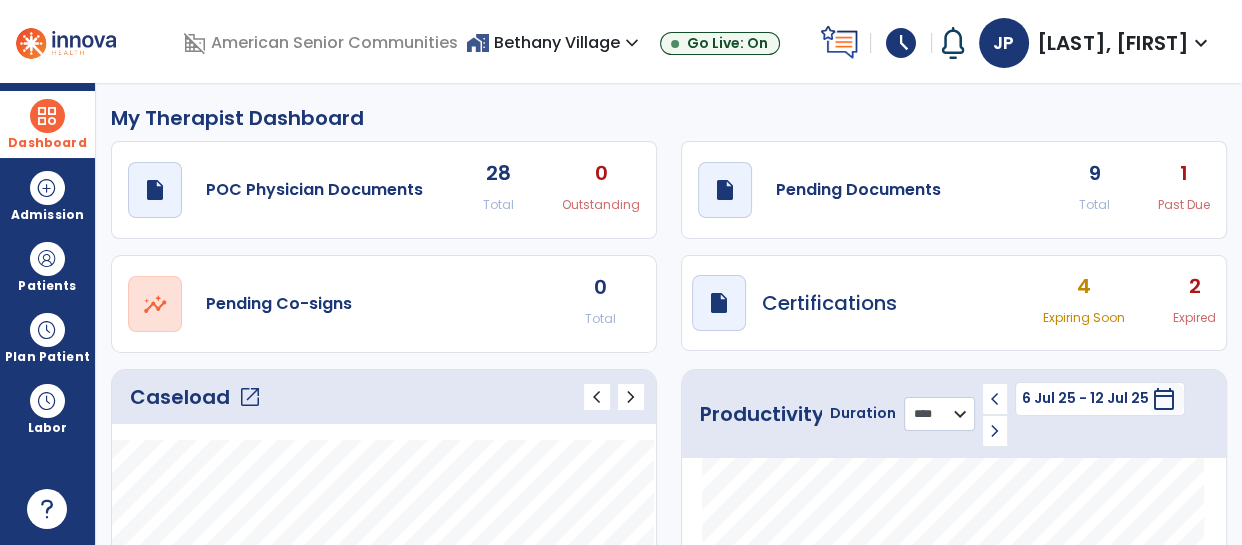 click on "******** **** ***" 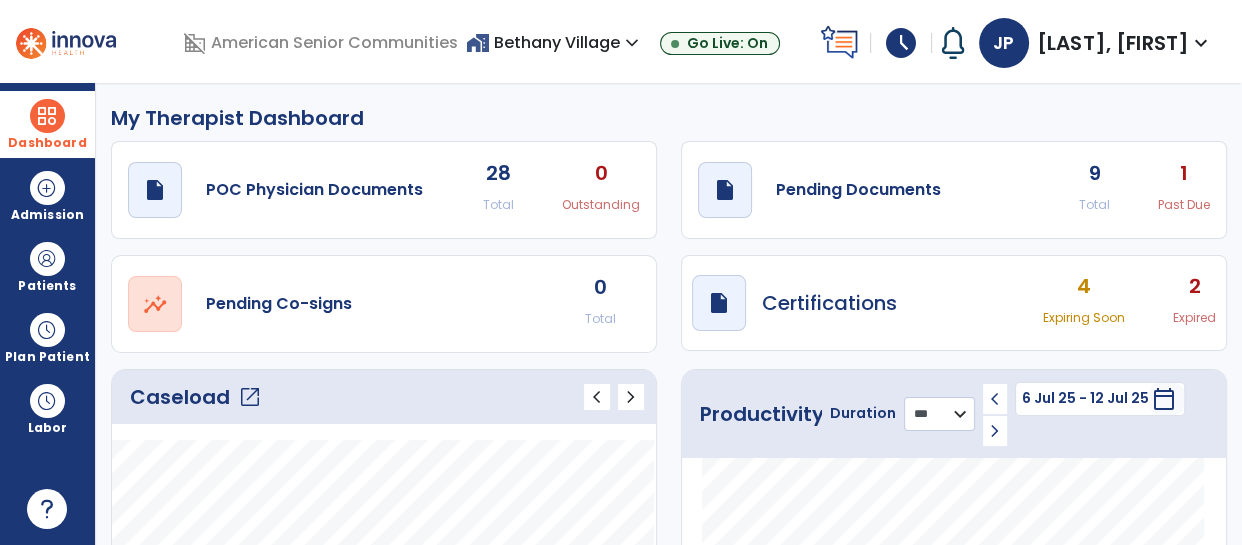 click on "******** **** ***" 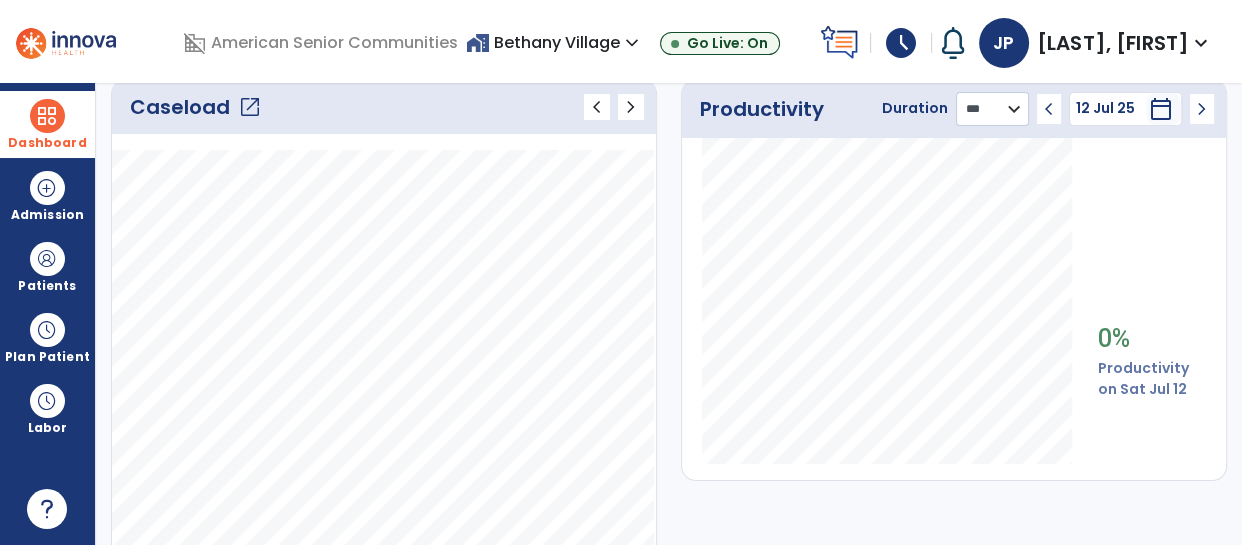 scroll, scrollTop: 0, scrollLeft: 0, axis: both 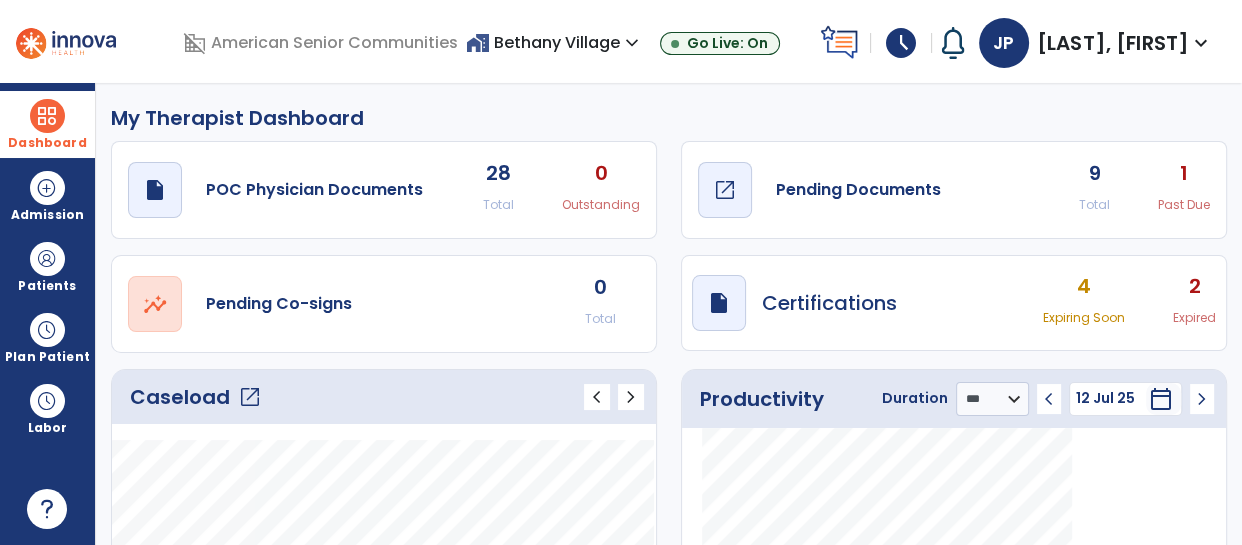 click on "Pending Documents" 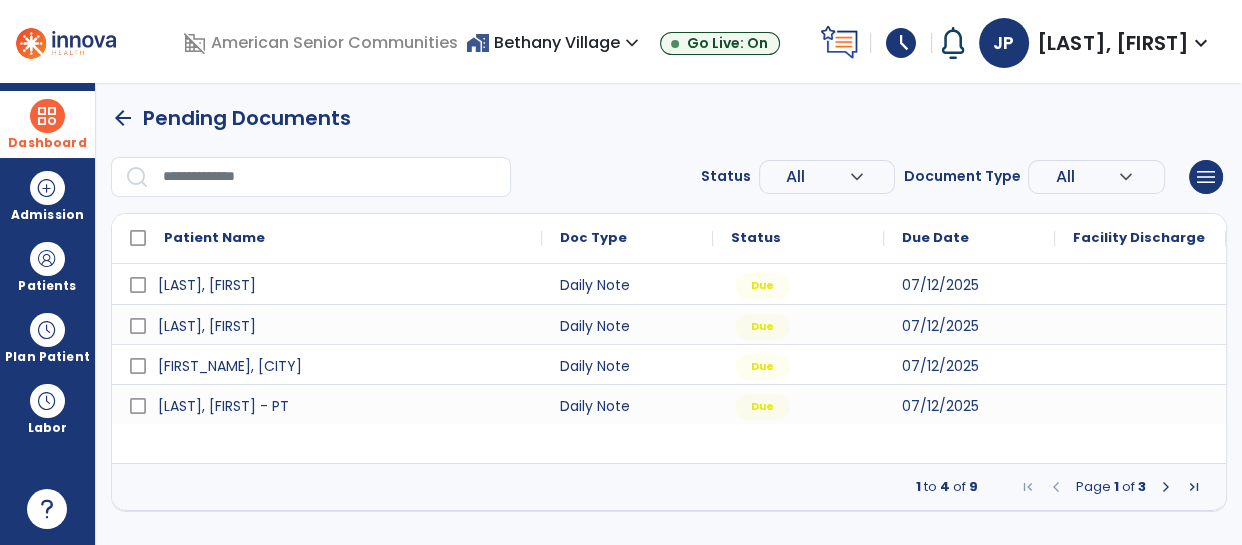 click at bounding box center [1166, 487] 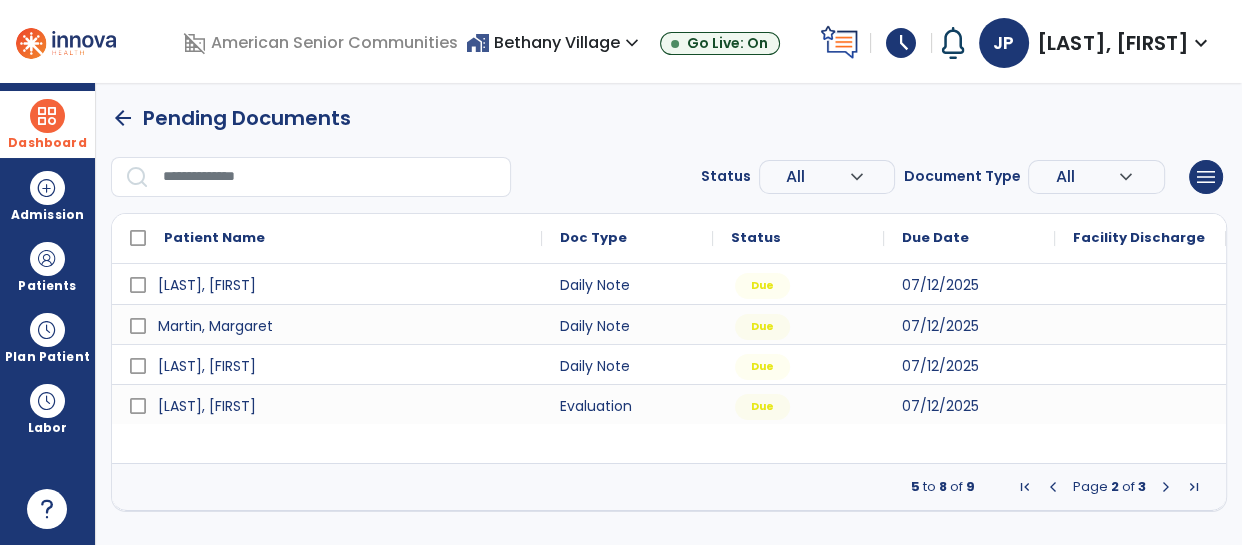 click at bounding box center (1053, 487) 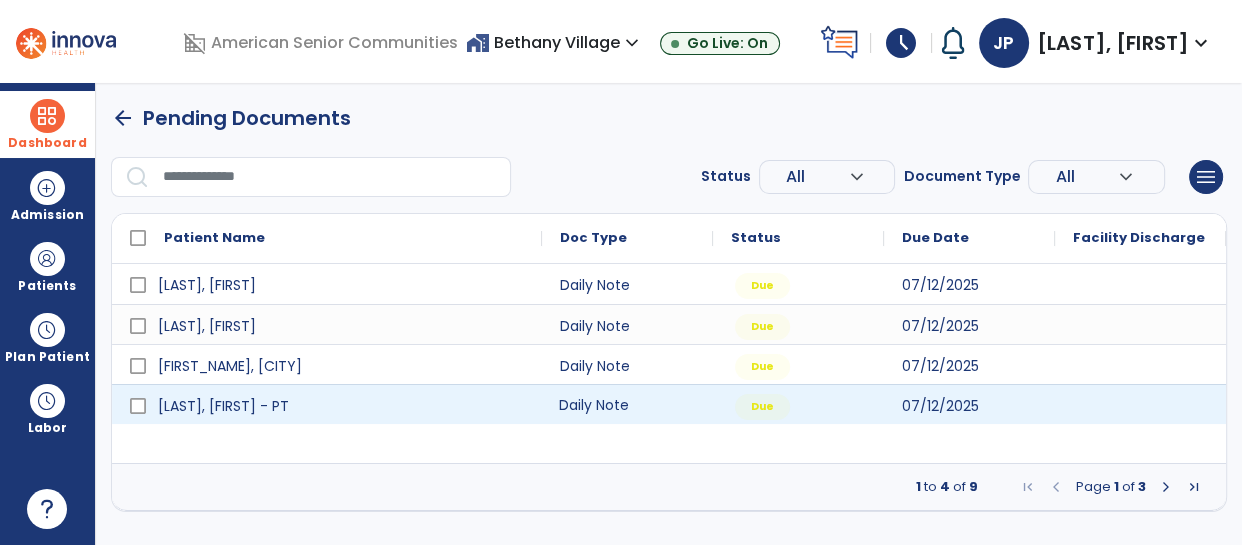 click on "Daily Note" at bounding box center (627, 404) 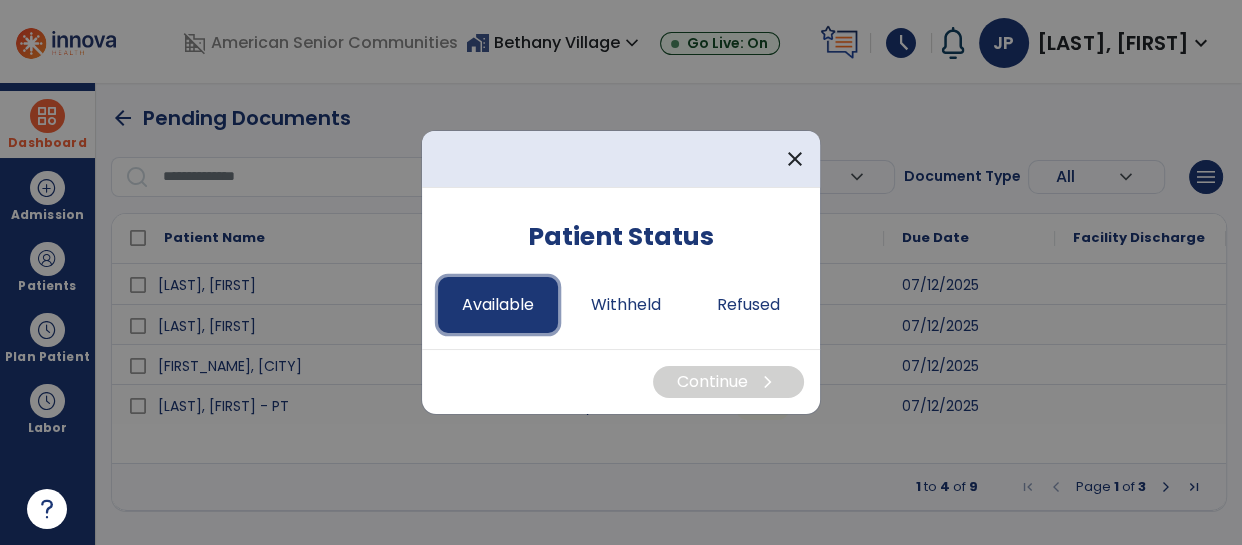 click on "Available" at bounding box center (498, 305) 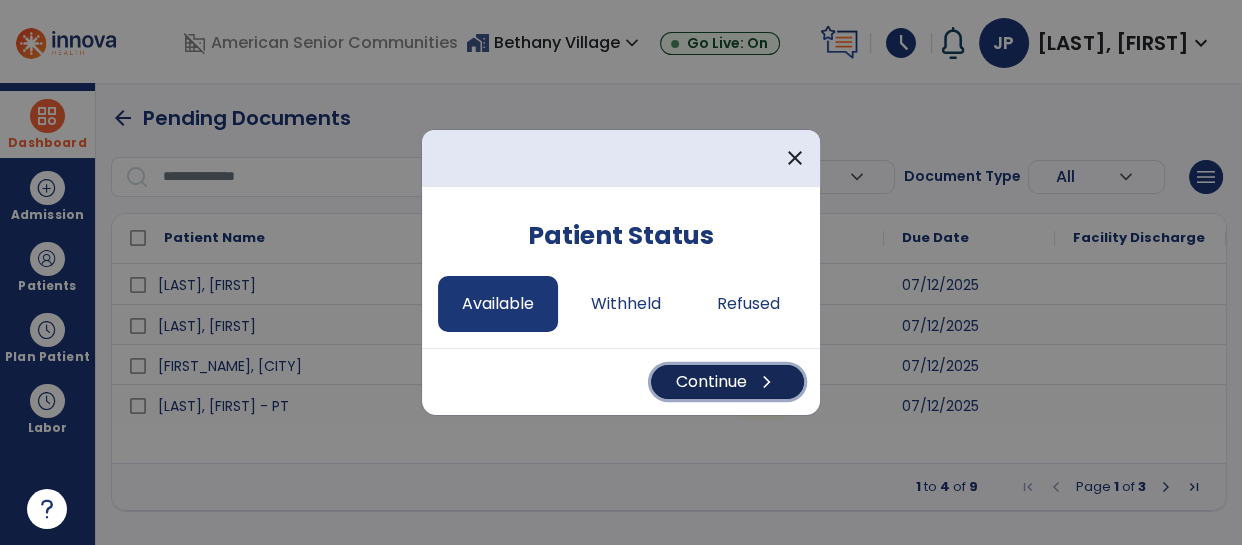 click on "Continue   chevron_right" at bounding box center (727, 382) 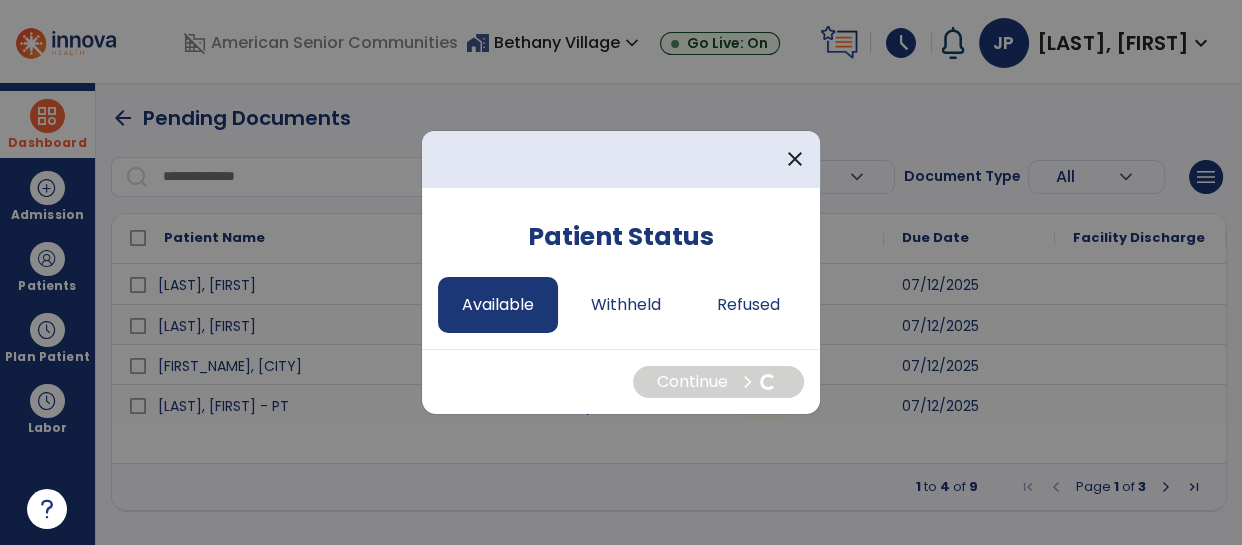 select on "*" 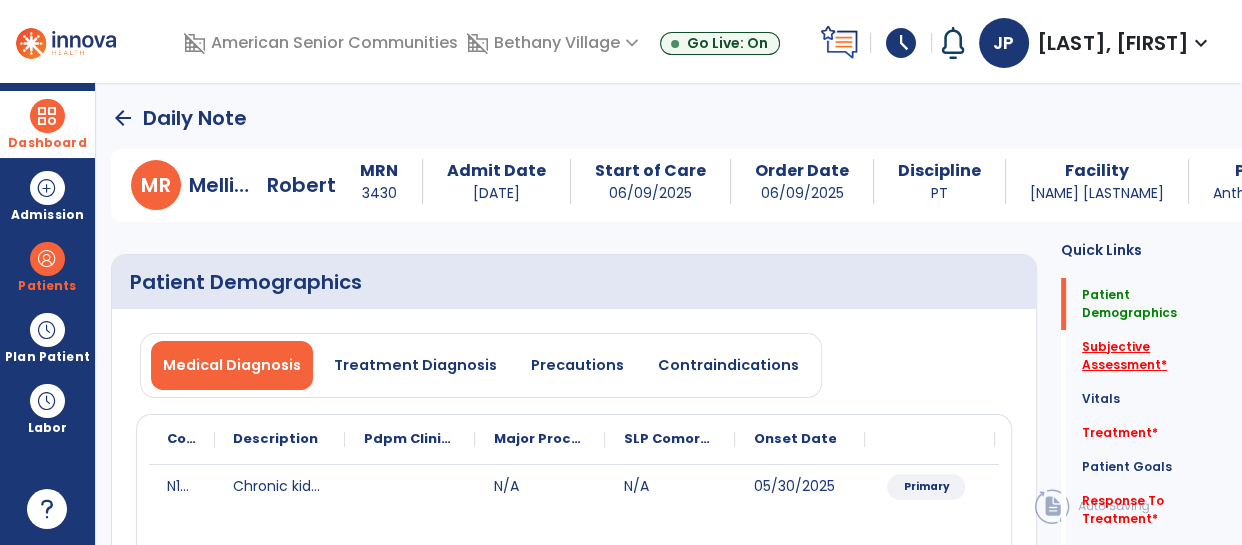 click on "Subjective Assessment   *" 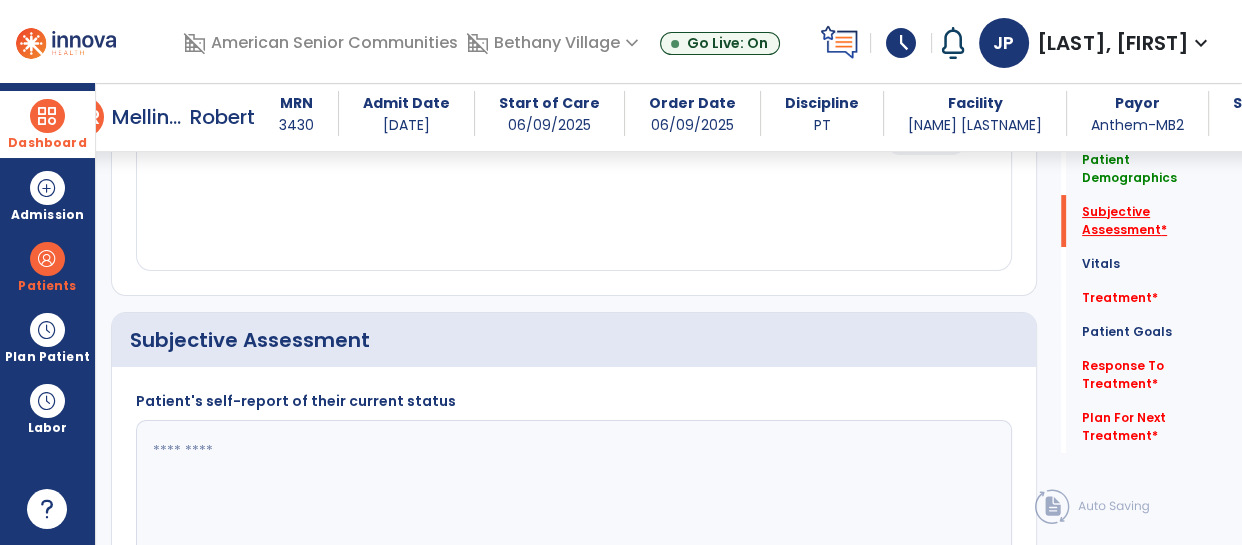 scroll, scrollTop: 483, scrollLeft: 0, axis: vertical 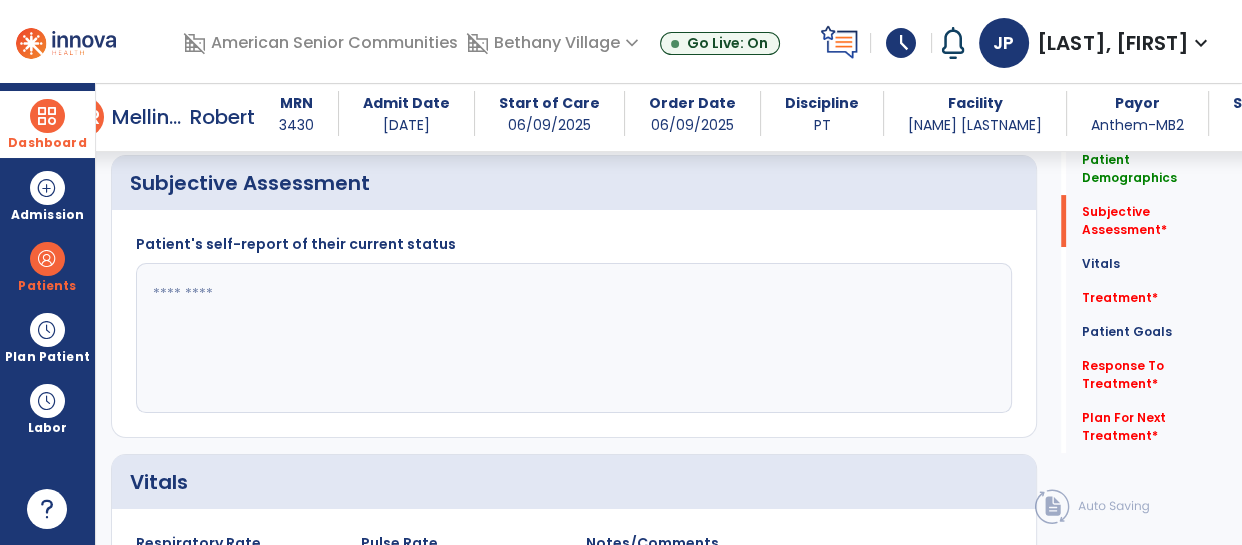 click 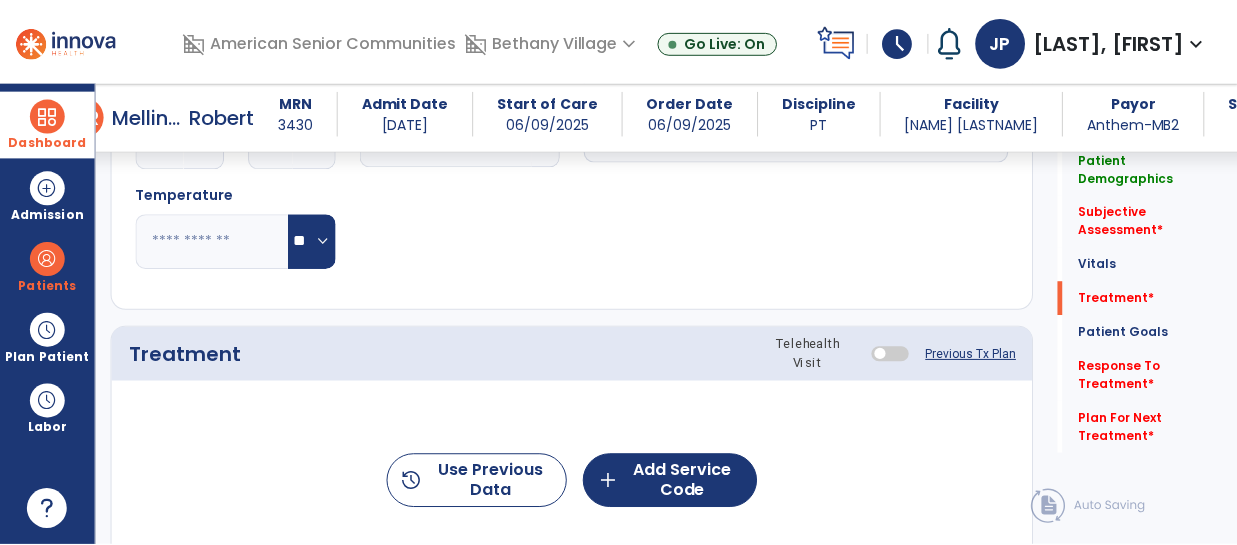 scroll, scrollTop: 1136, scrollLeft: 0, axis: vertical 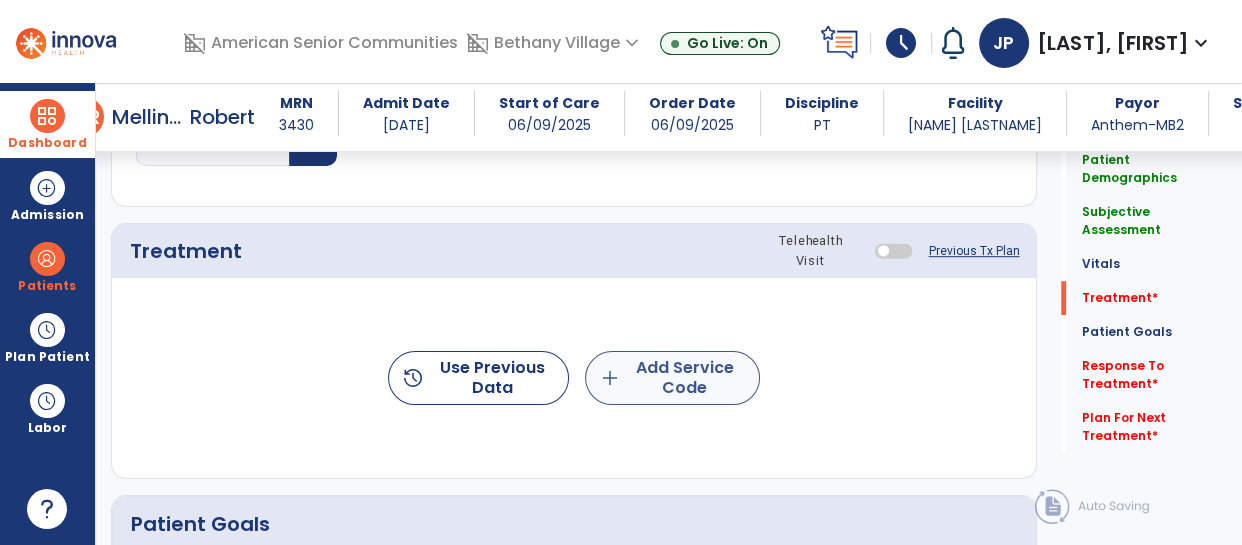 type on "**********" 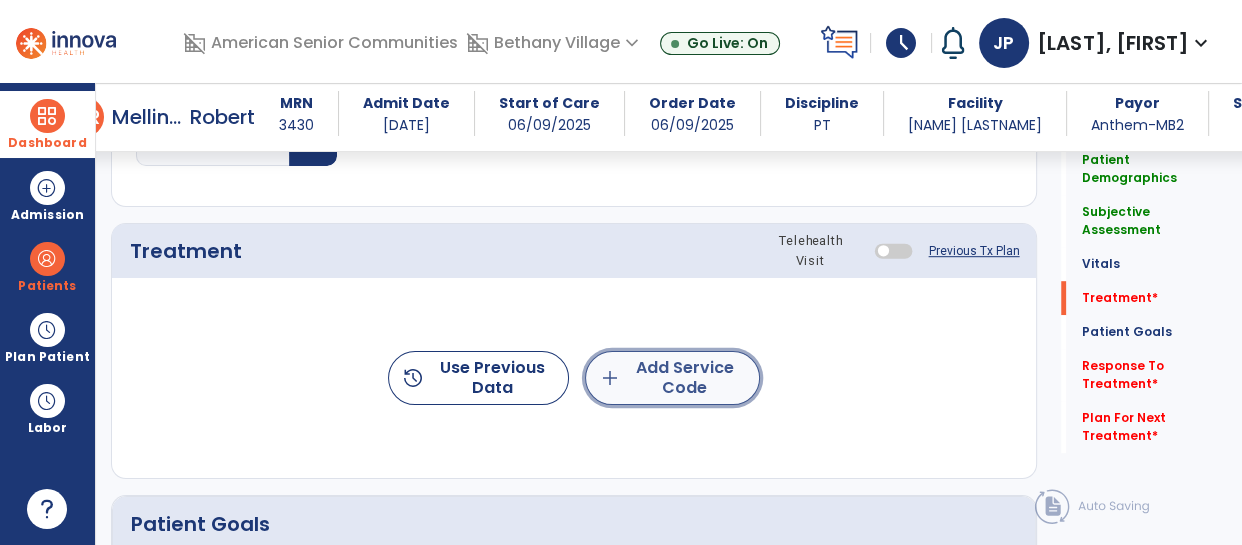 click on "add  Add Service Code" 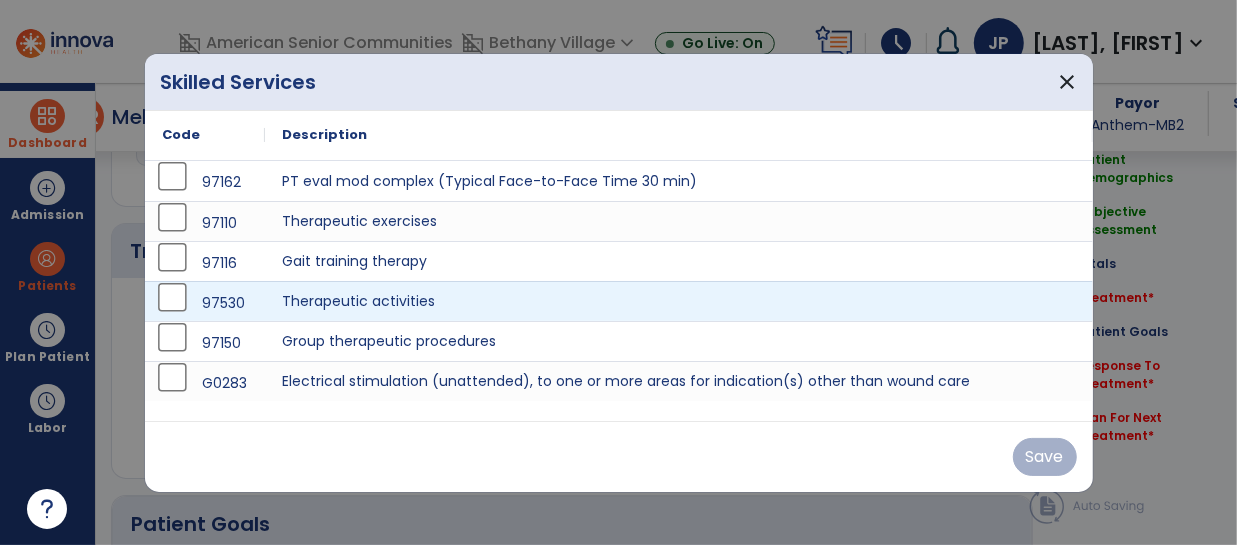scroll, scrollTop: 1136, scrollLeft: 0, axis: vertical 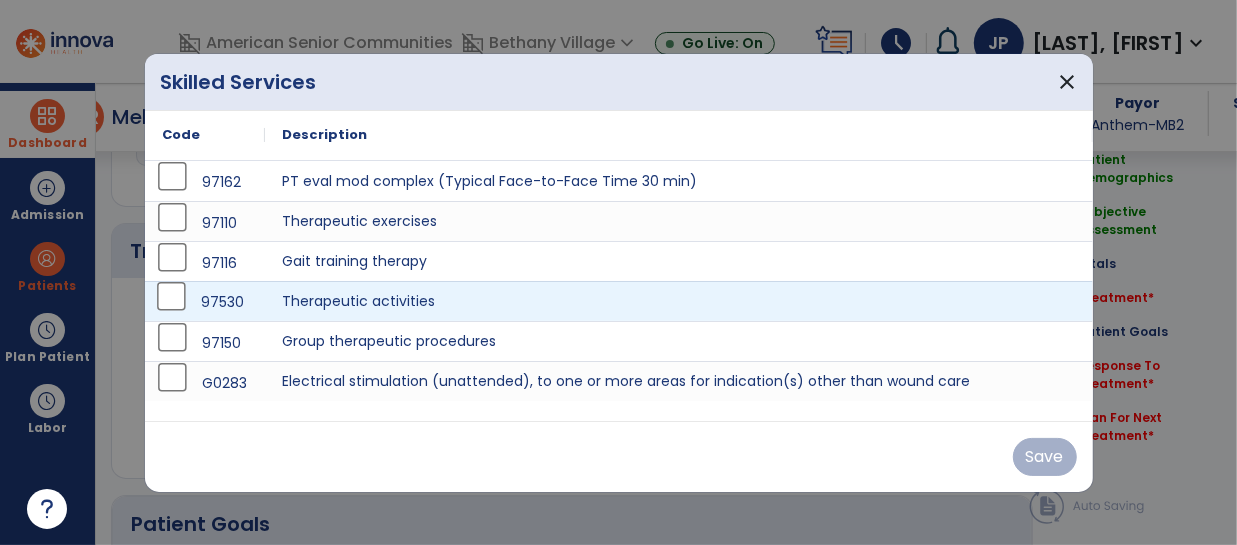 click on "97530" at bounding box center (205, 302) 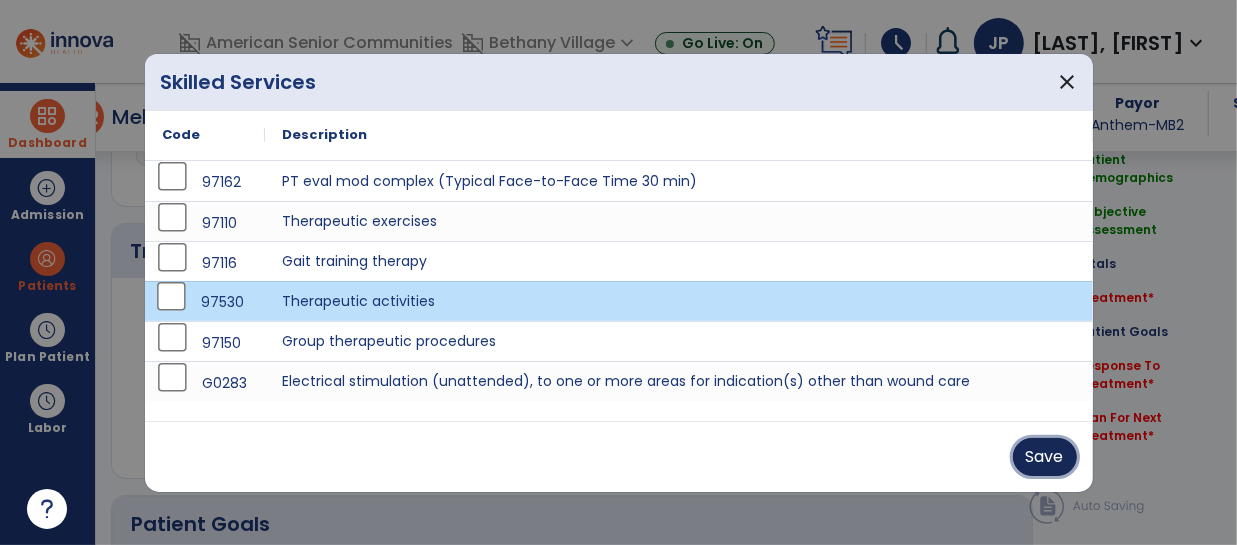 click on "Save" at bounding box center [1045, 457] 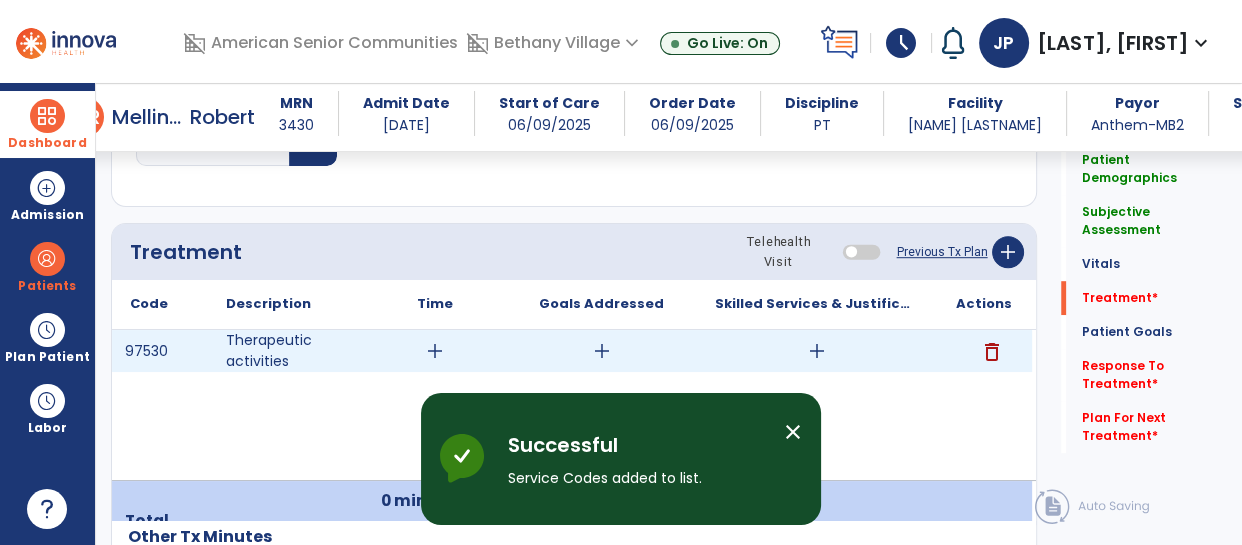 click on "add" at bounding box center (435, 351) 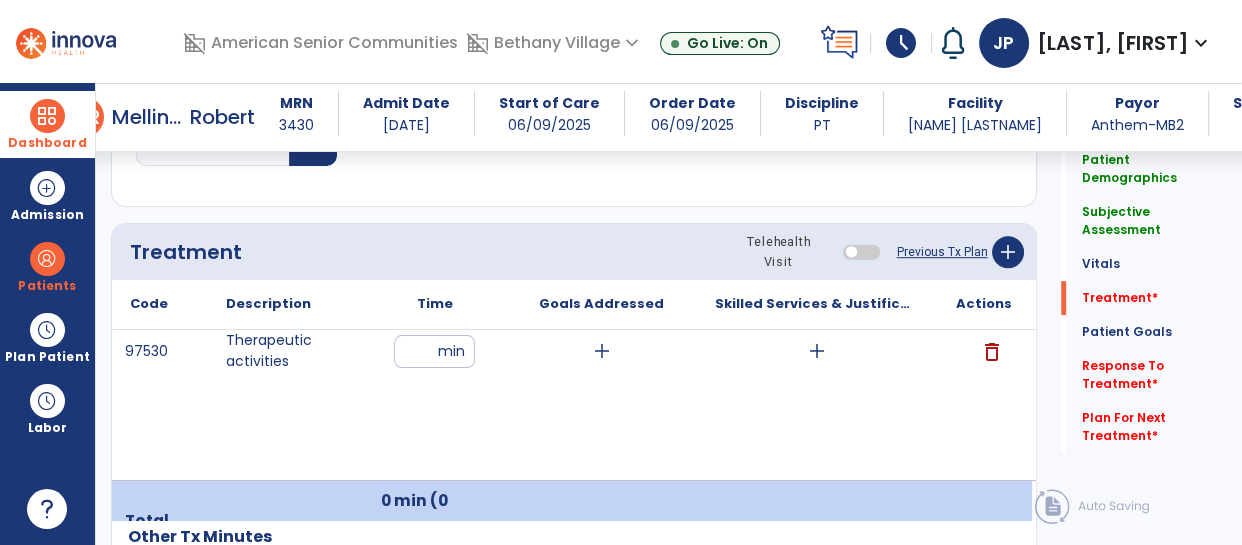 type on "**" 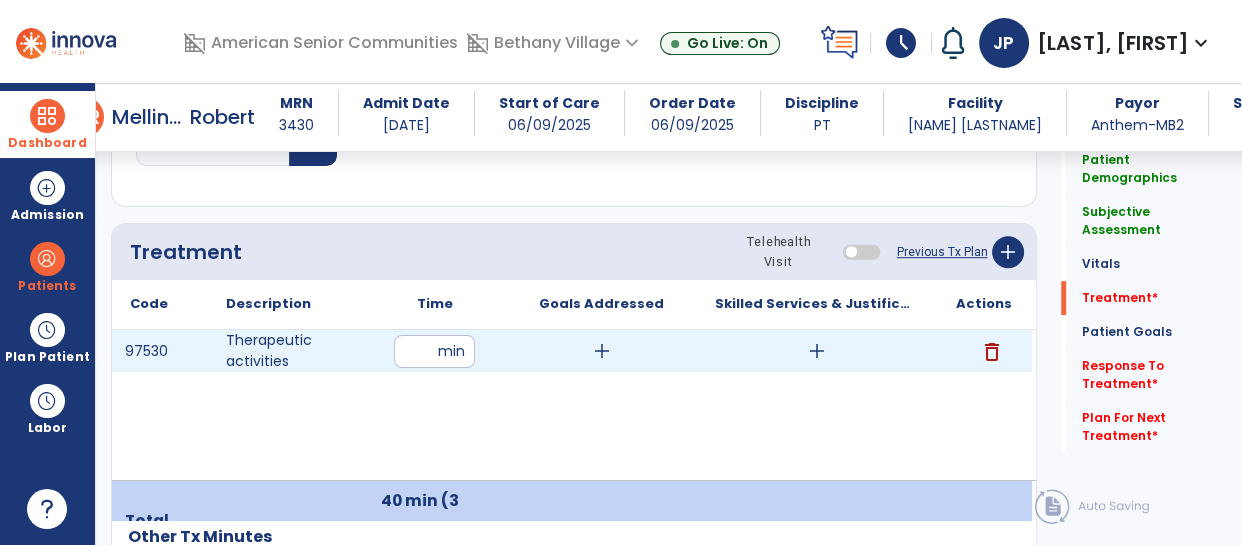 click on "add" at bounding box center (817, 351) 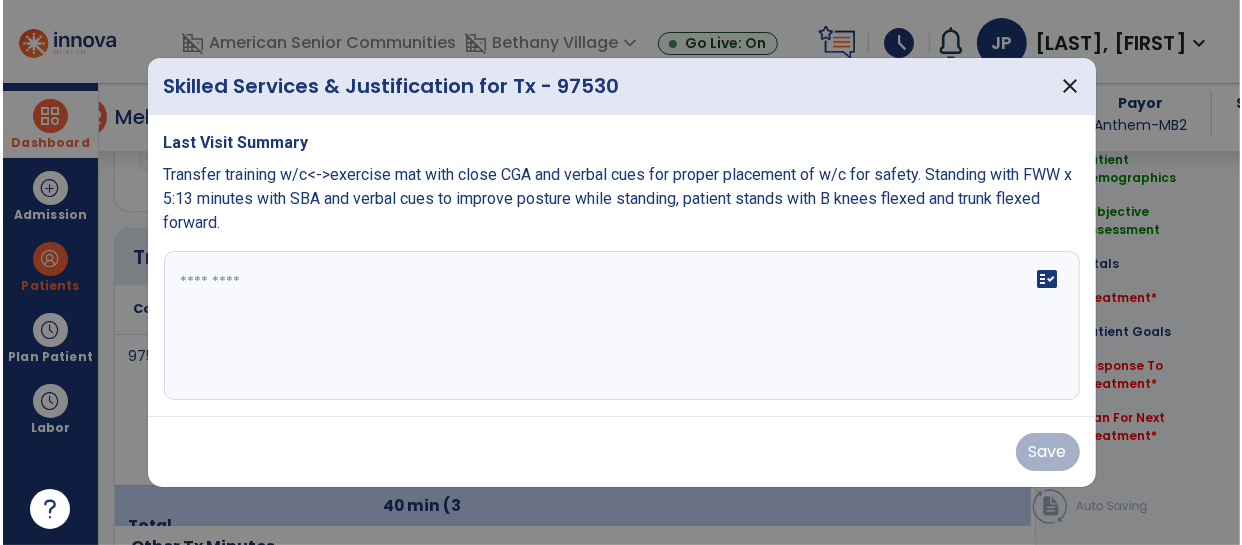 scroll, scrollTop: 1136, scrollLeft: 0, axis: vertical 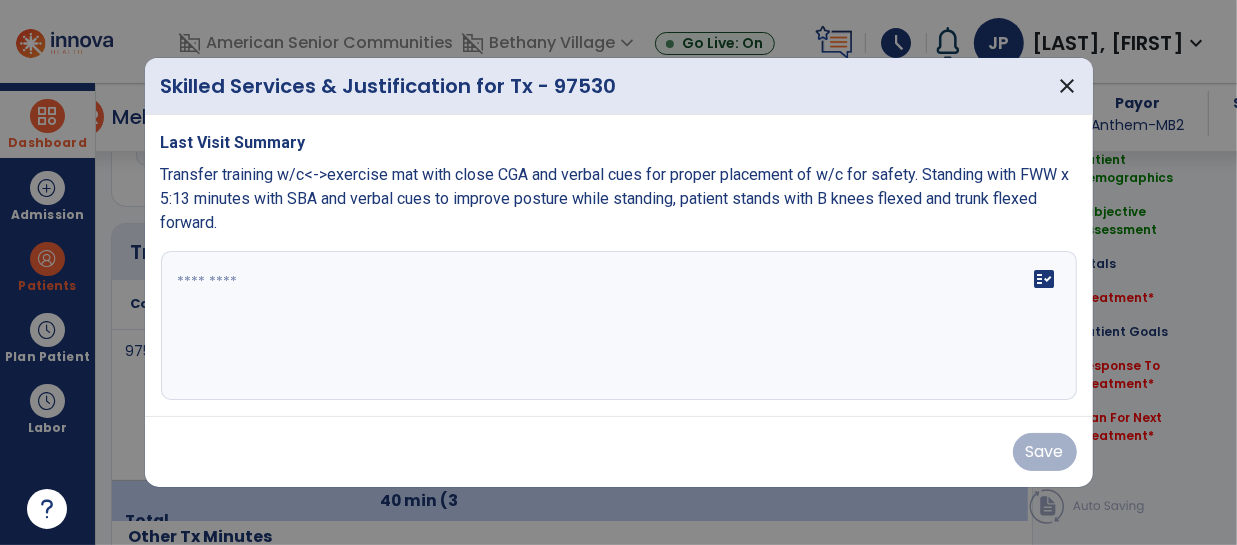 click on "fact_check" at bounding box center [619, 326] 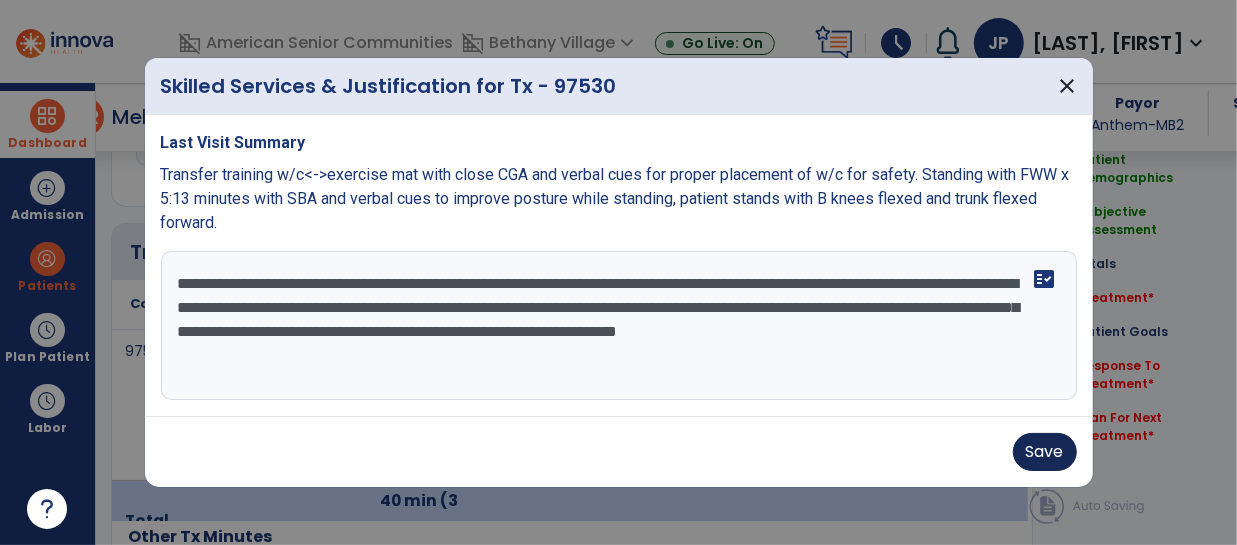type on "**********" 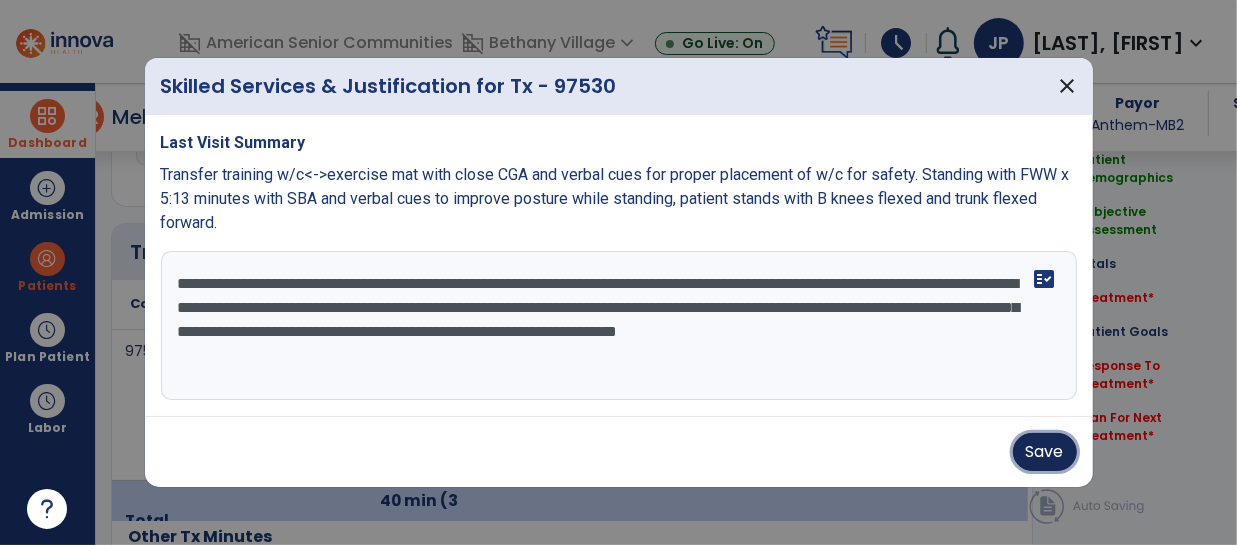 click on "Save" at bounding box center (1045, 452) 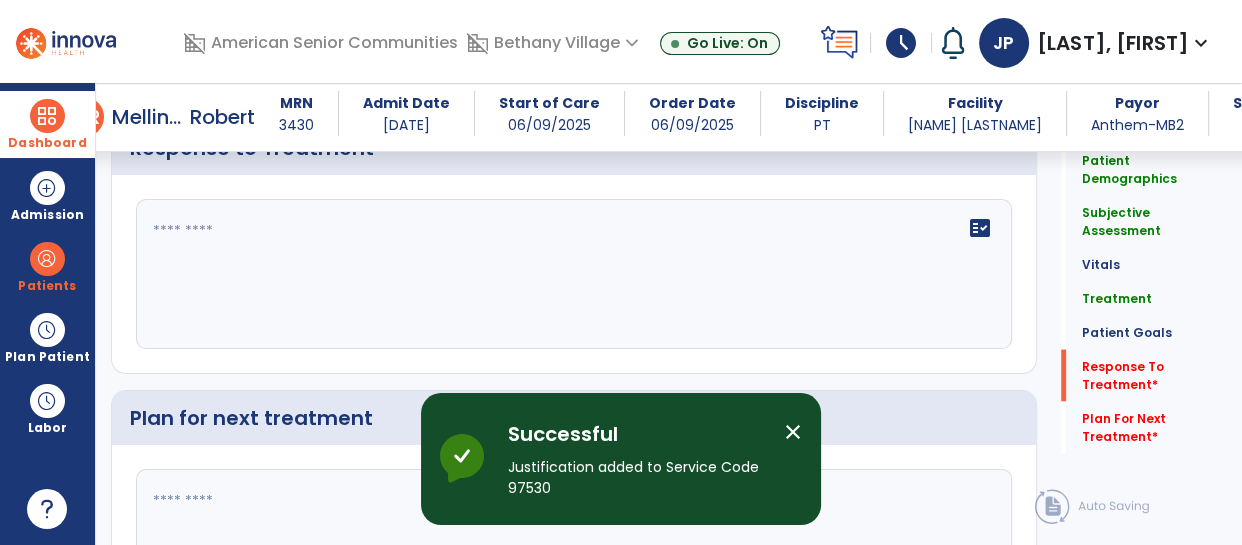 scroll, scrollTop: 3449, scrollLeft: 0, axis: vertical 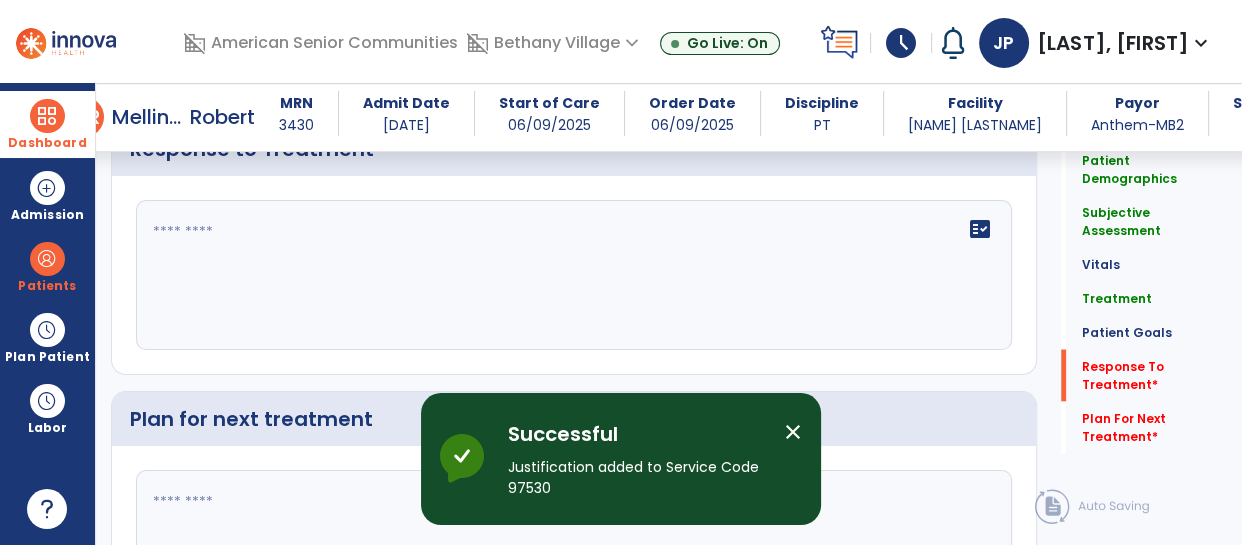 click 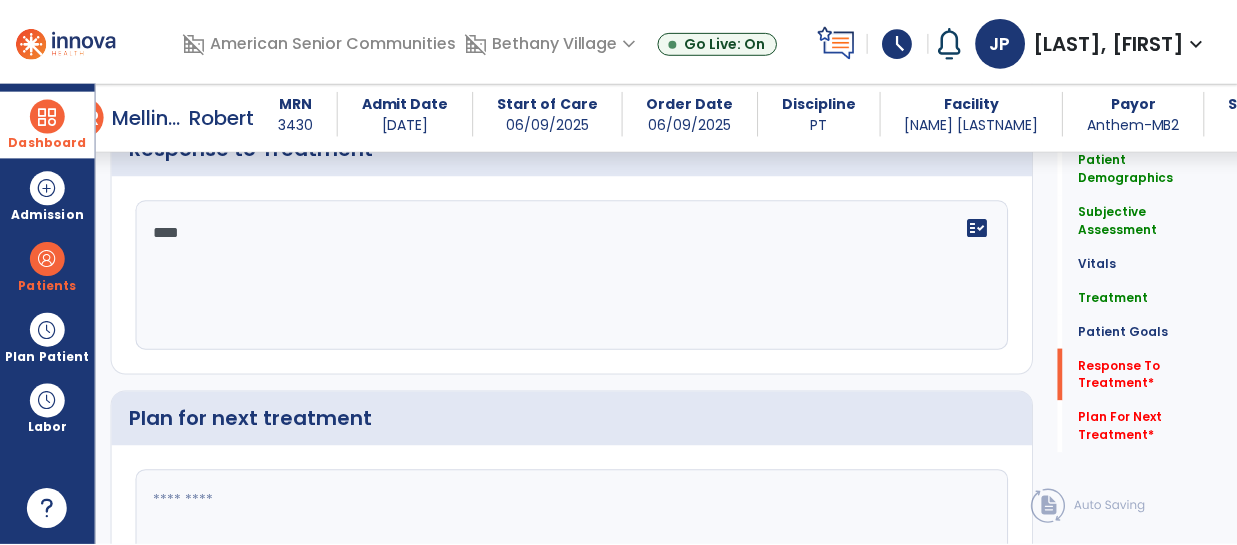 scroll, scrollTop: 3610, scrollLeft: 0, axis: vertical 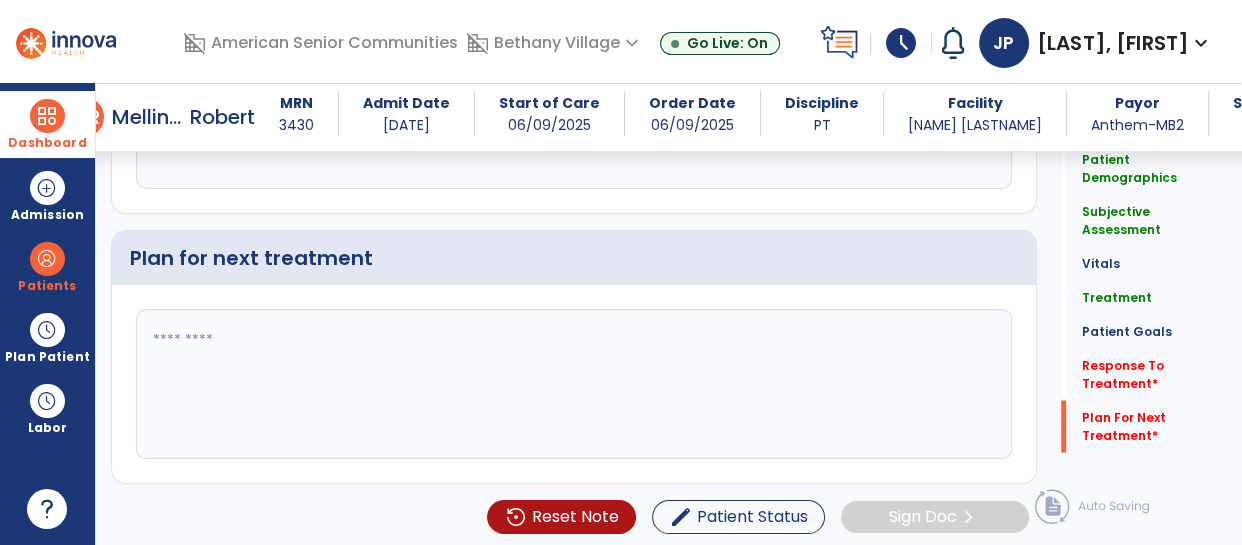 type on "****" 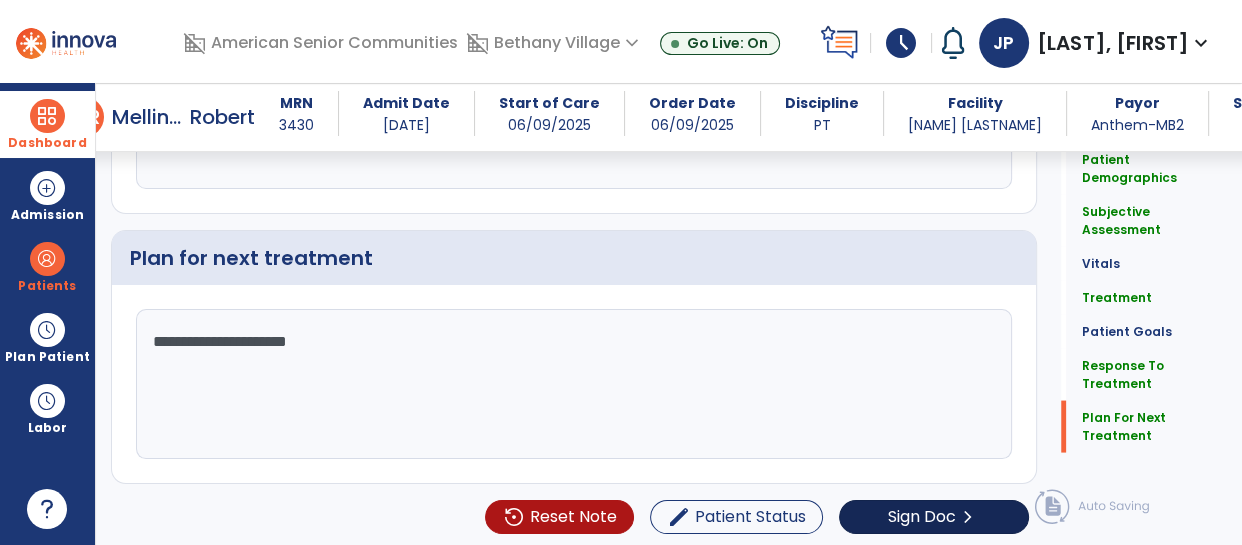 type on "**********" 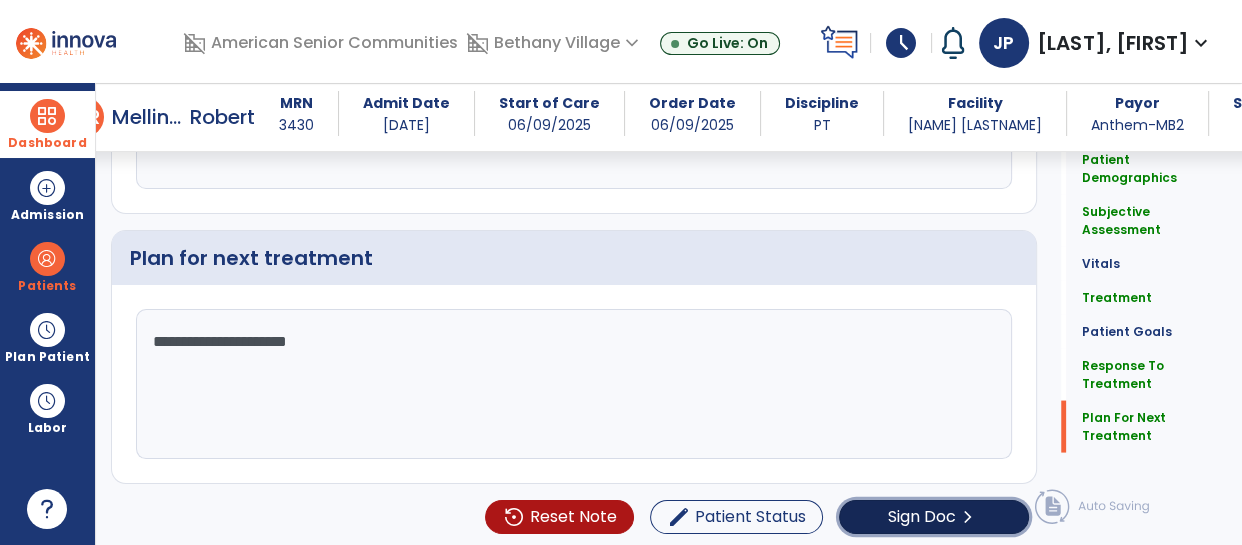 click on "Sign Doc" 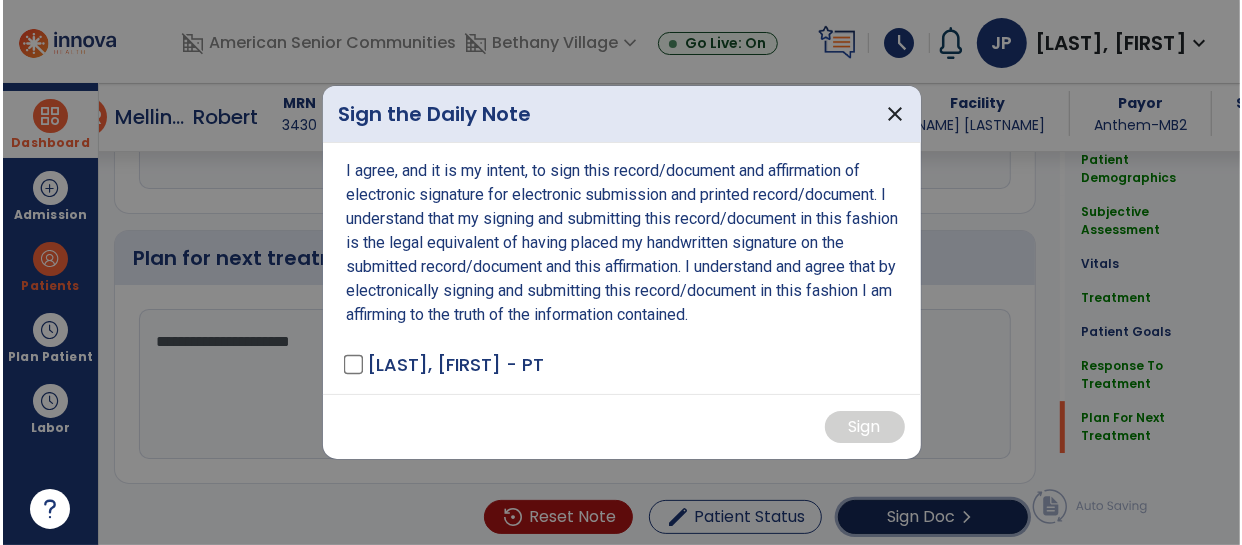 scroll, scrollTop: 3610, scrollLeft: 0, axis: vertical 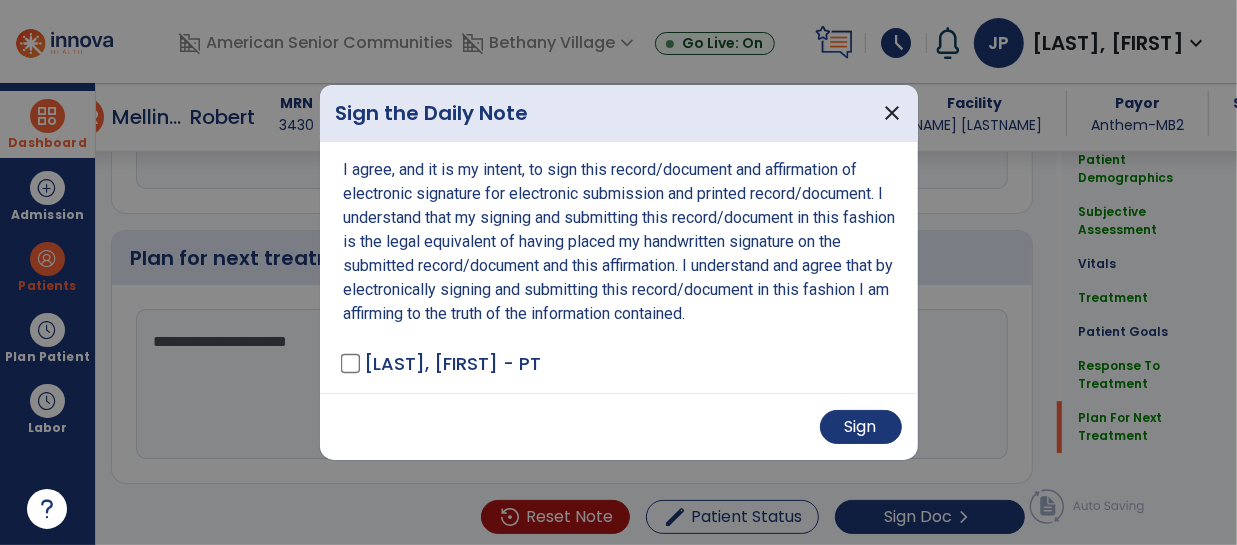 click on "Sign" at bounding box center (619, 426) 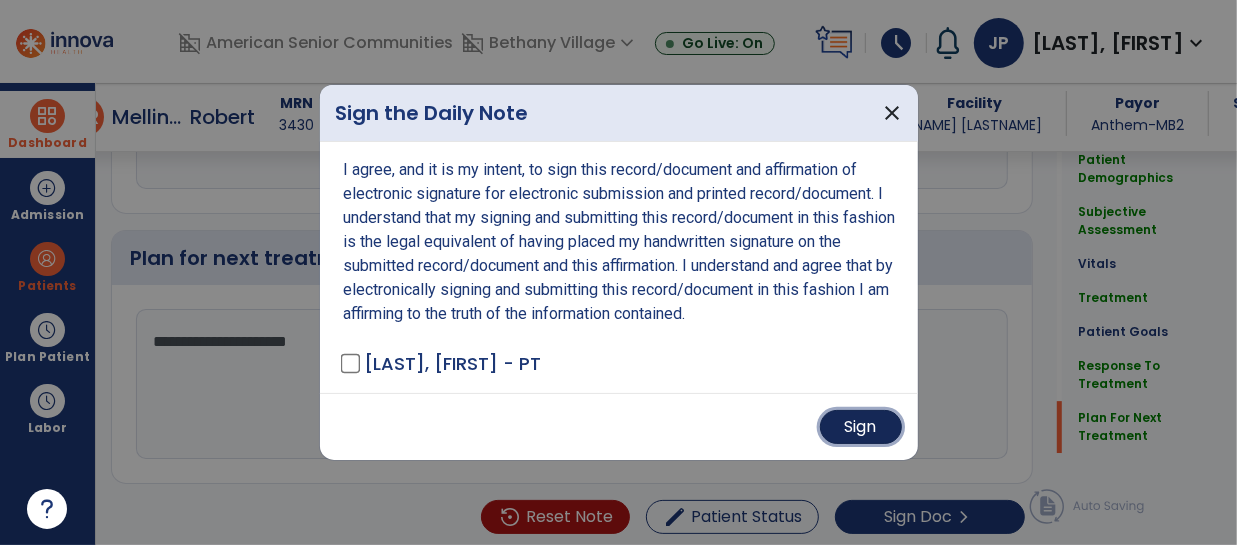 click on "Sign" at bounding box center [861, 427] 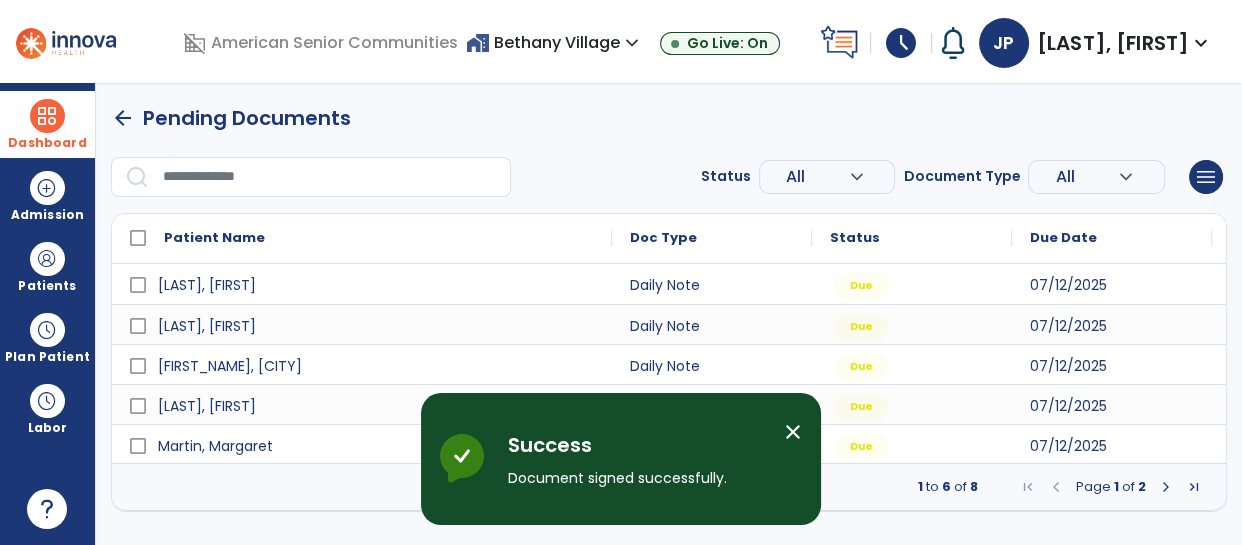 scroll, scrollTop: 0, scrollLeft: 0, axis: both 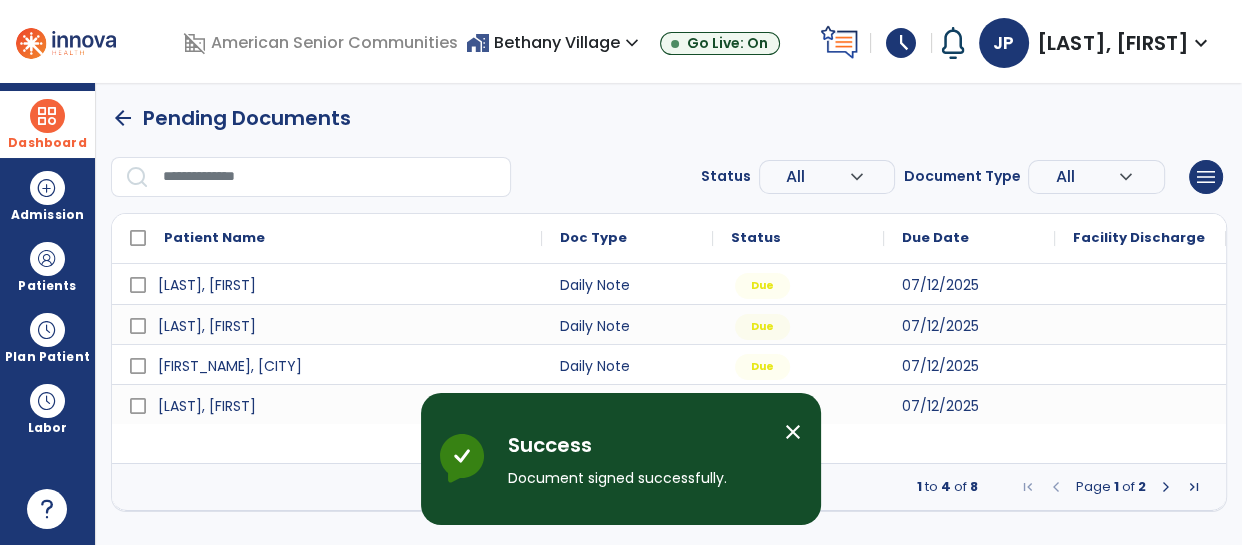 click on "Dashboard" at bounding box center (47, 143) 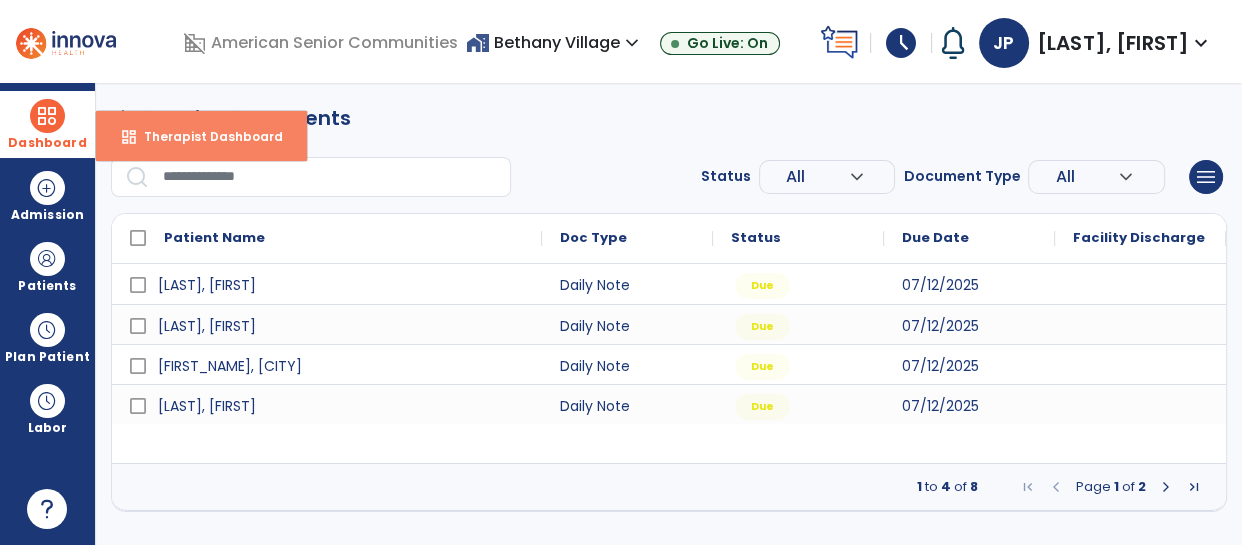 click on "dashboard  Therapist Dashboard" at bounding box center [201, 136] 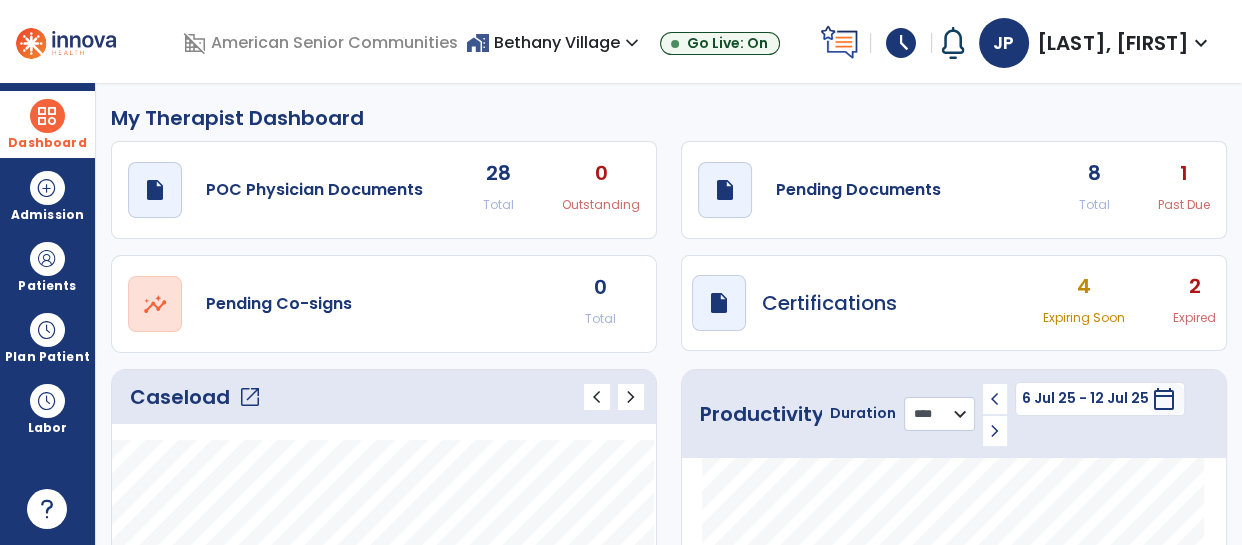 click on "******** **** ***" 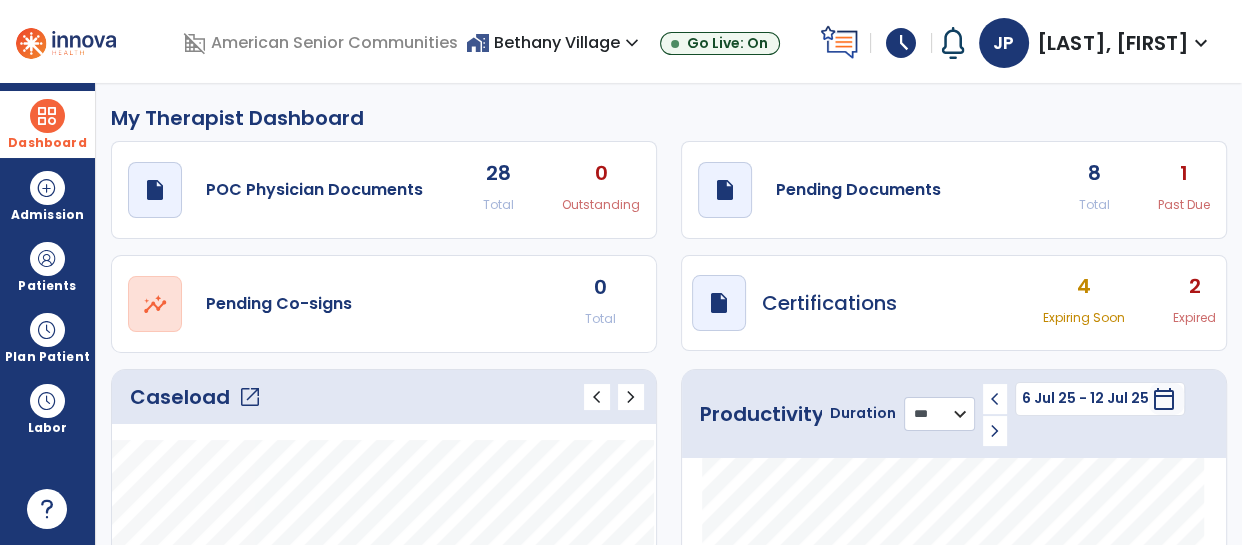 click on "******** **** ***" 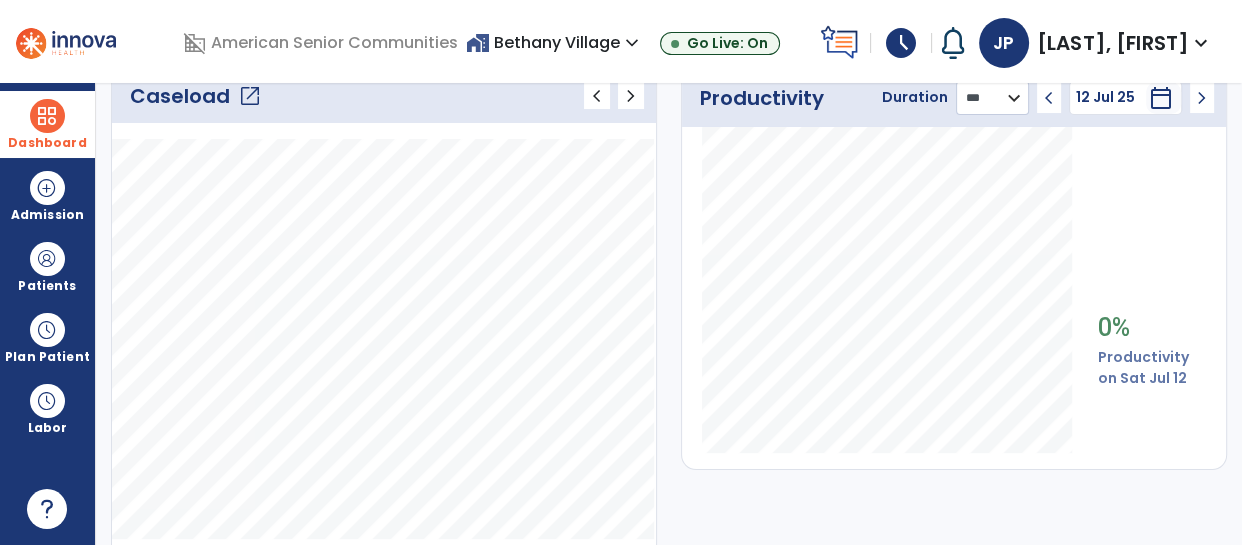 scroll, scrollTop: 0, scrollLeft: 0, axis: both 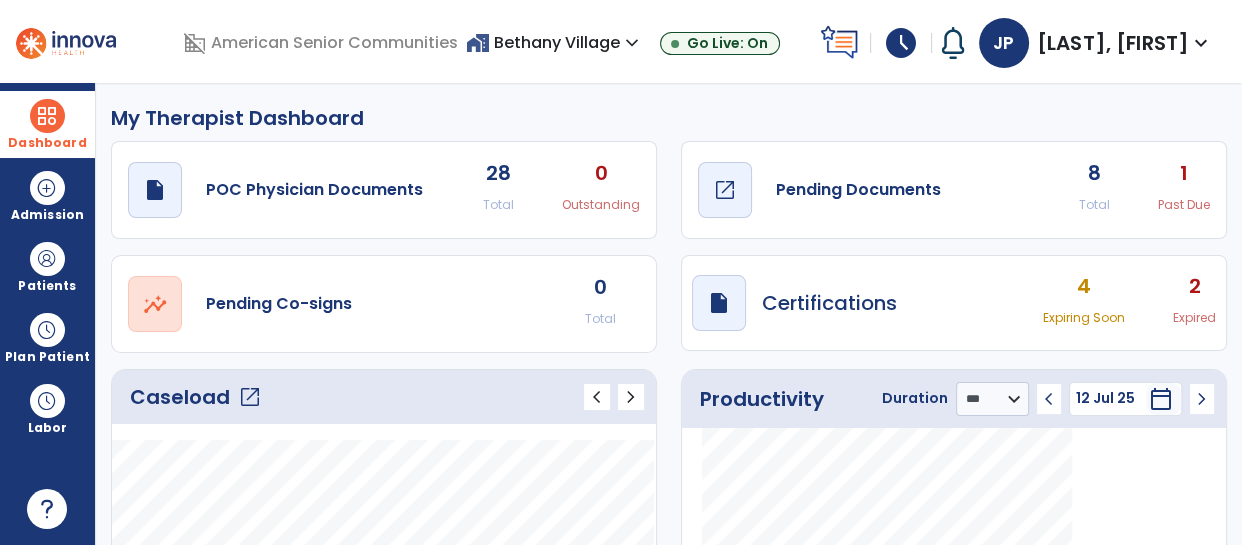click on "Pending Documents" 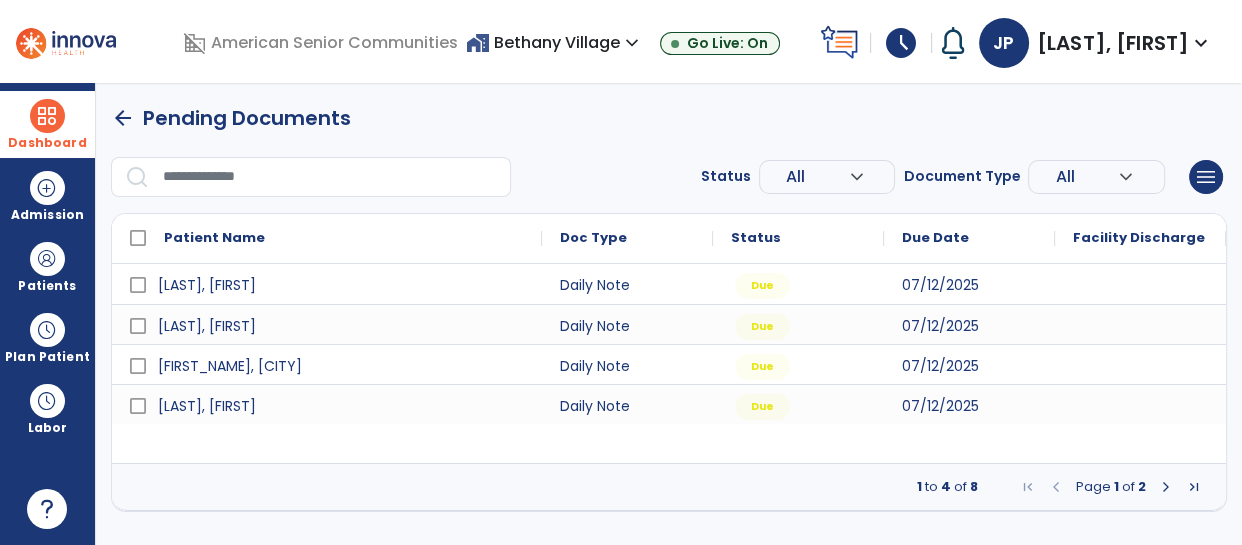 click at bounding box center [1166, 487] 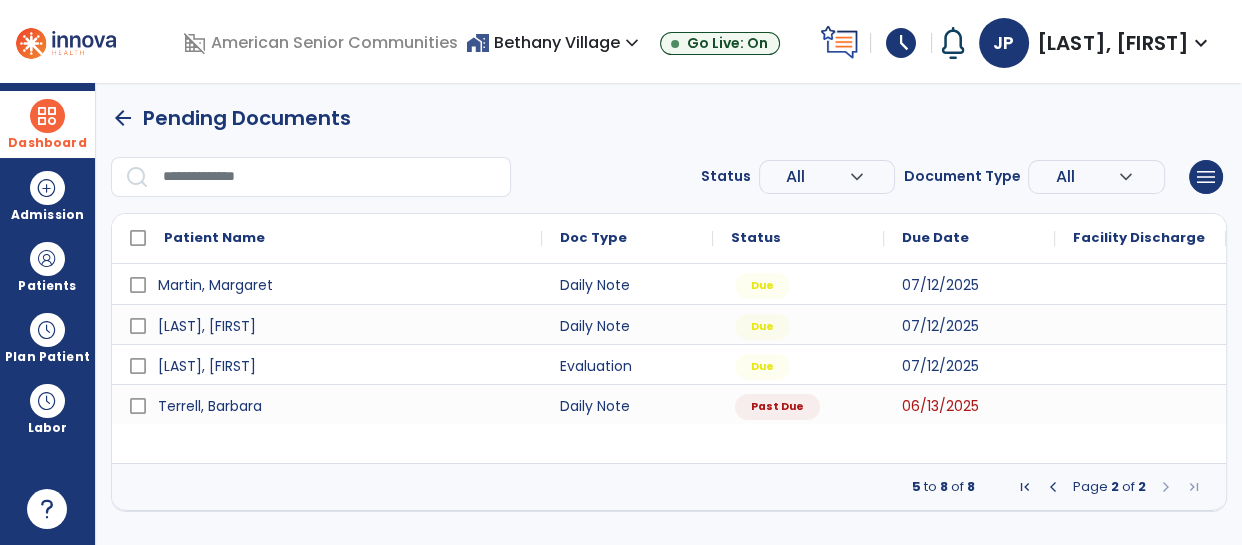 click at bounding box center [1053, 487] 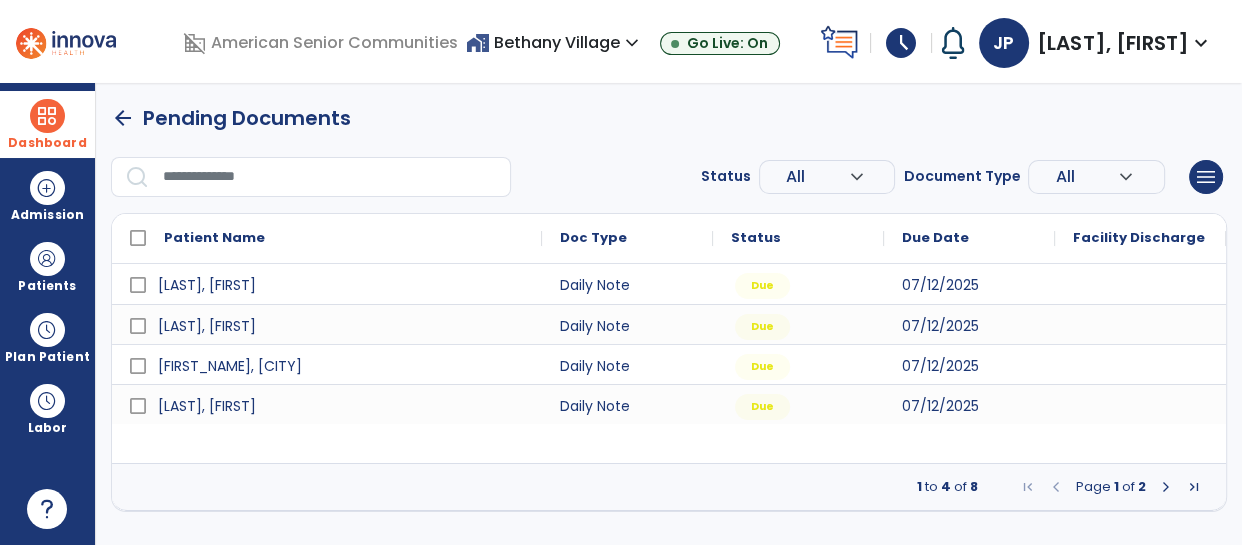 click at bounding box center [1056, 487] 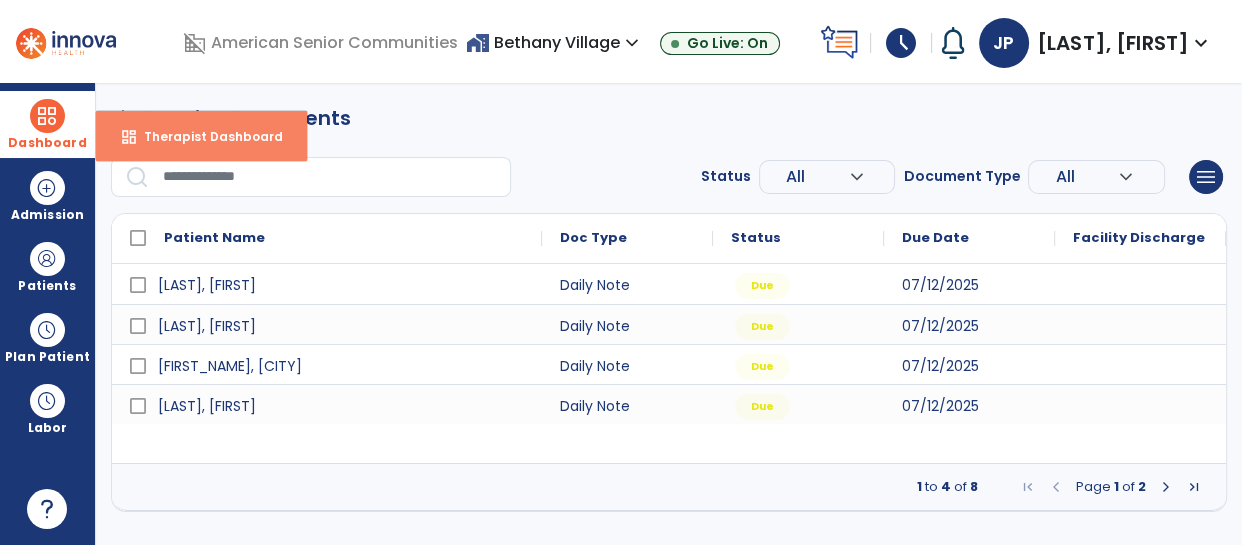 click on "Therapist Dashboard" at bounding box center (205, 136) 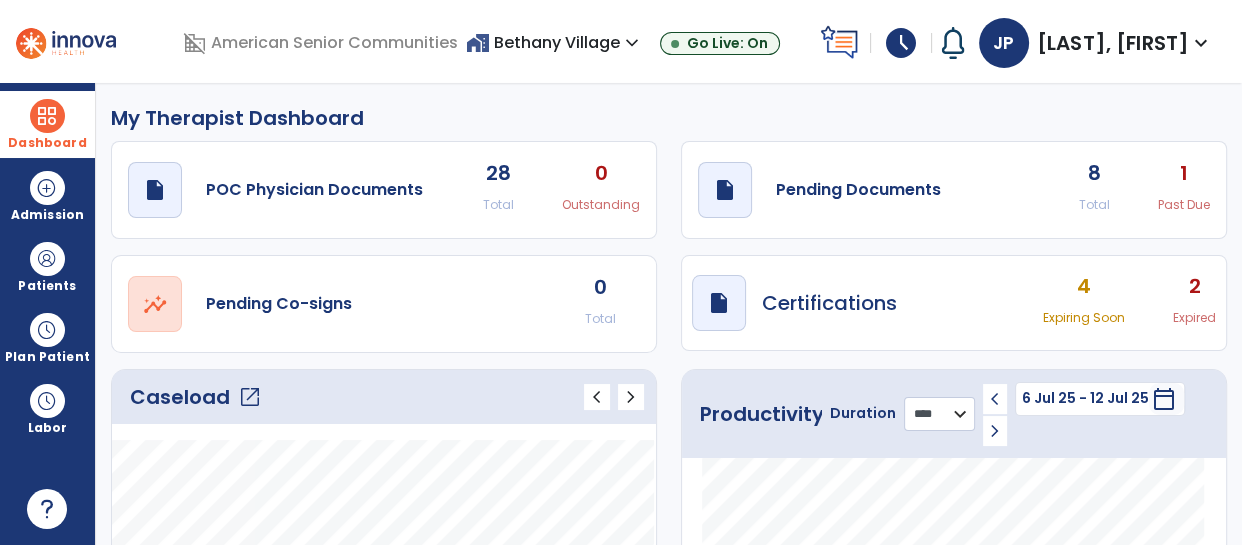click on "******** **** ***" 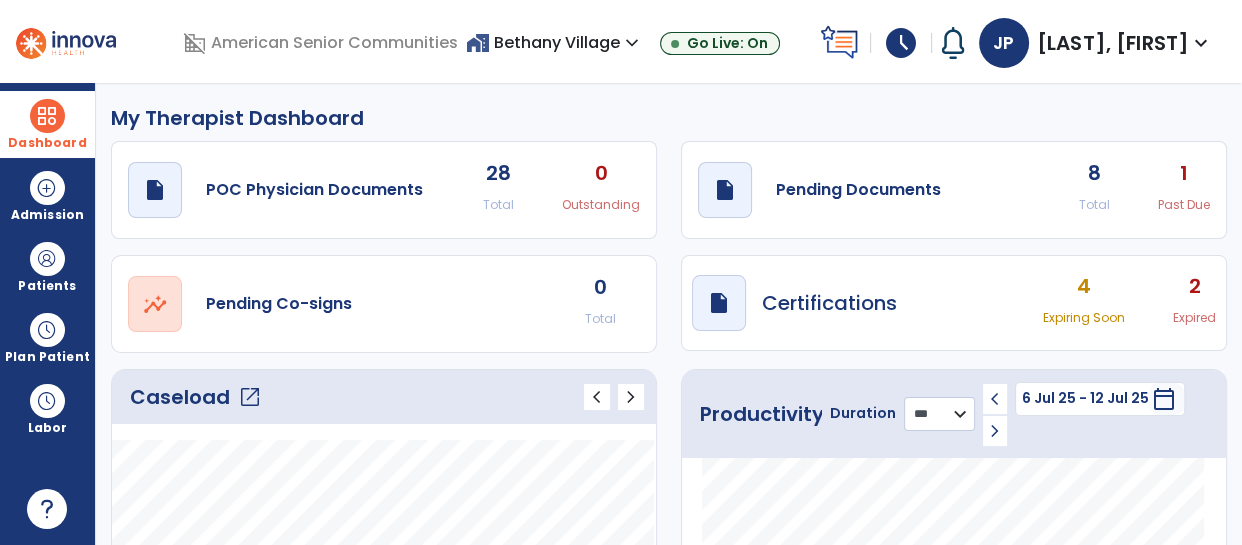 click on "******** **** ***" 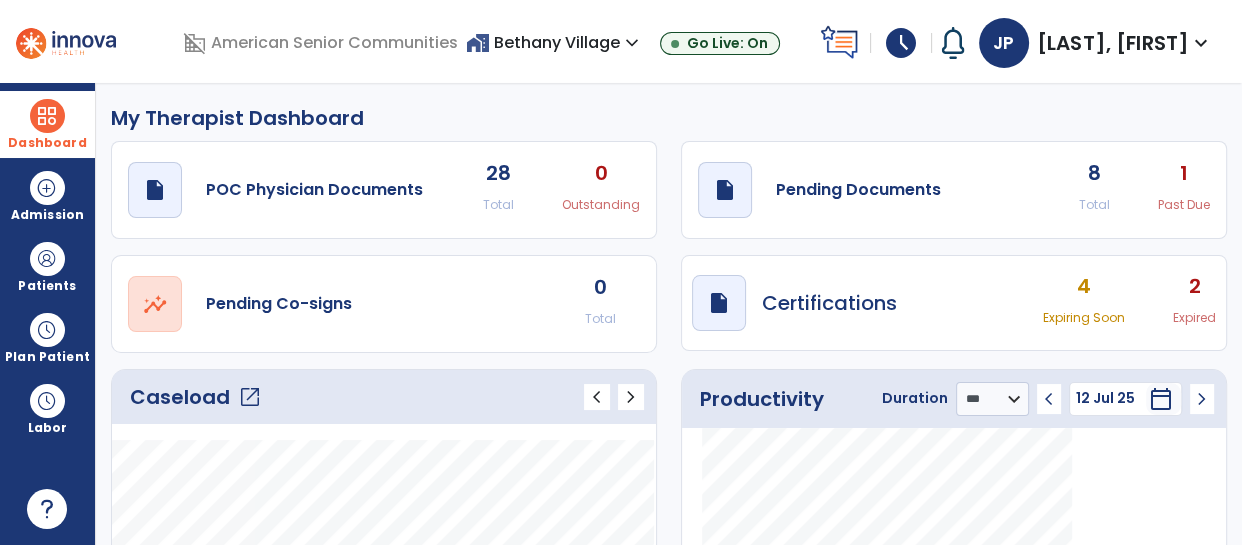 click on "chevron_left" 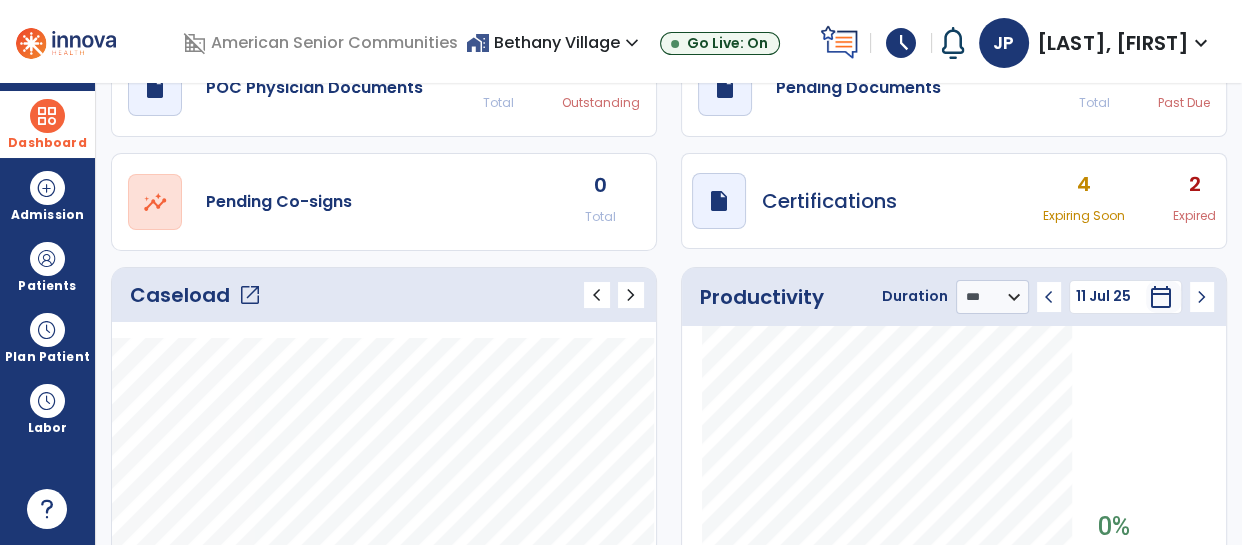 scroll, scrollTop: 111, scrollLeft: 0, axis: vertical 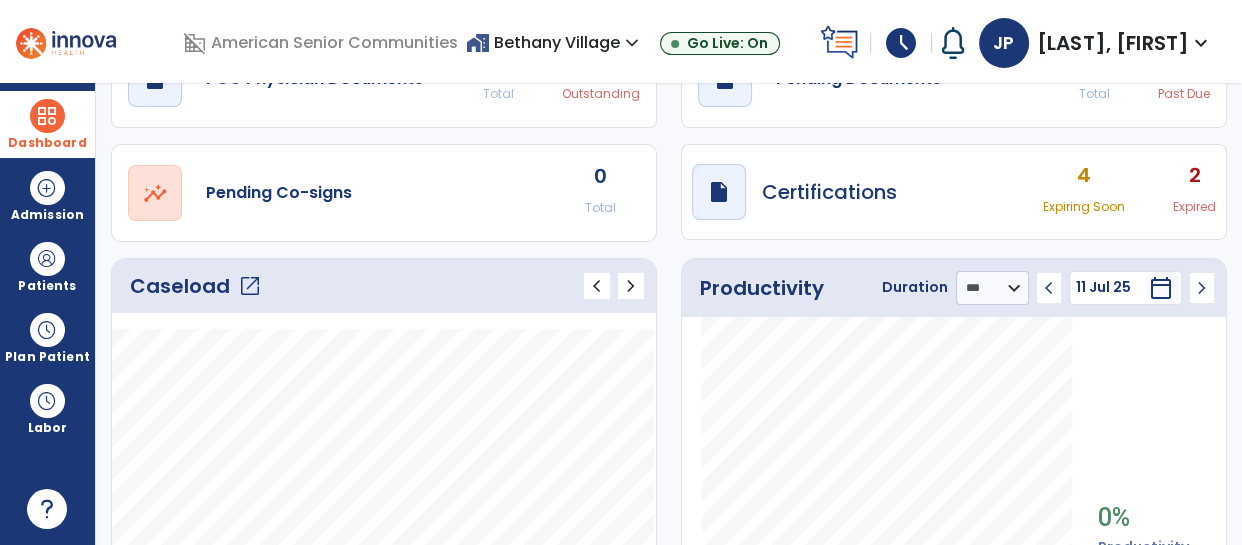 click on "chevron_left" 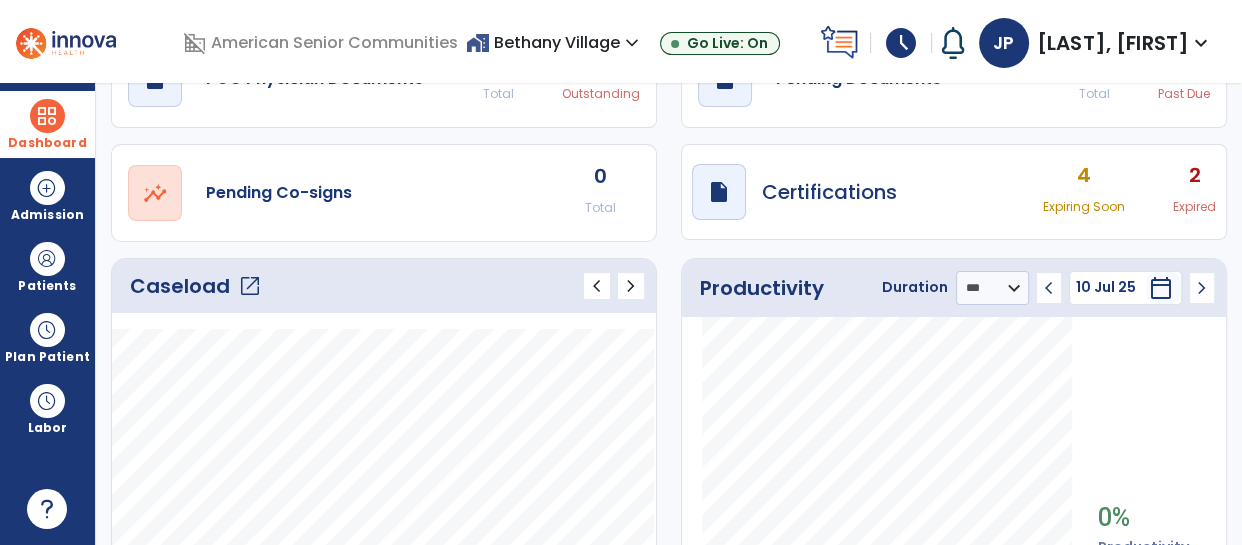 click on "chevron_left" 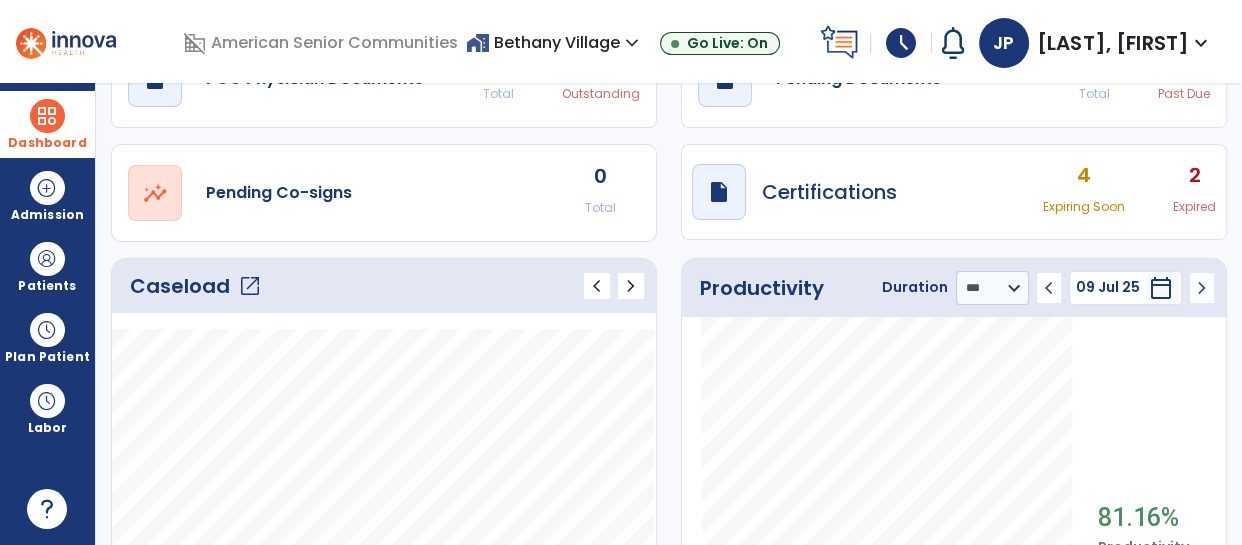 scroll, scrollTop: 0, scrollLeft: 0, axis: both 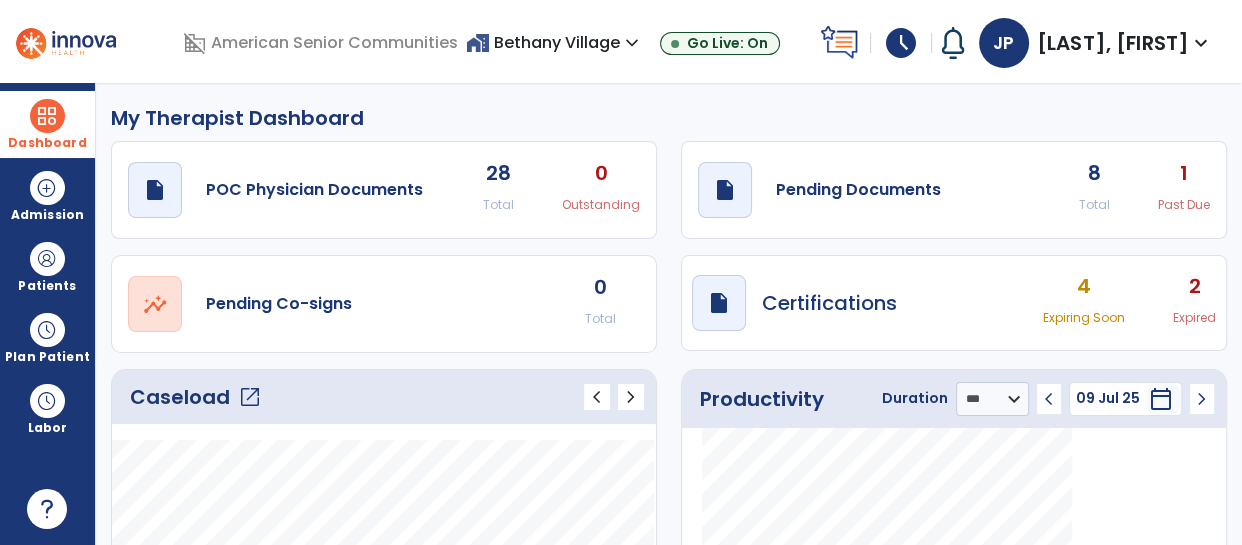 click on "home_work   Bethany Village   expand_more" at bounding box center [555, 42] 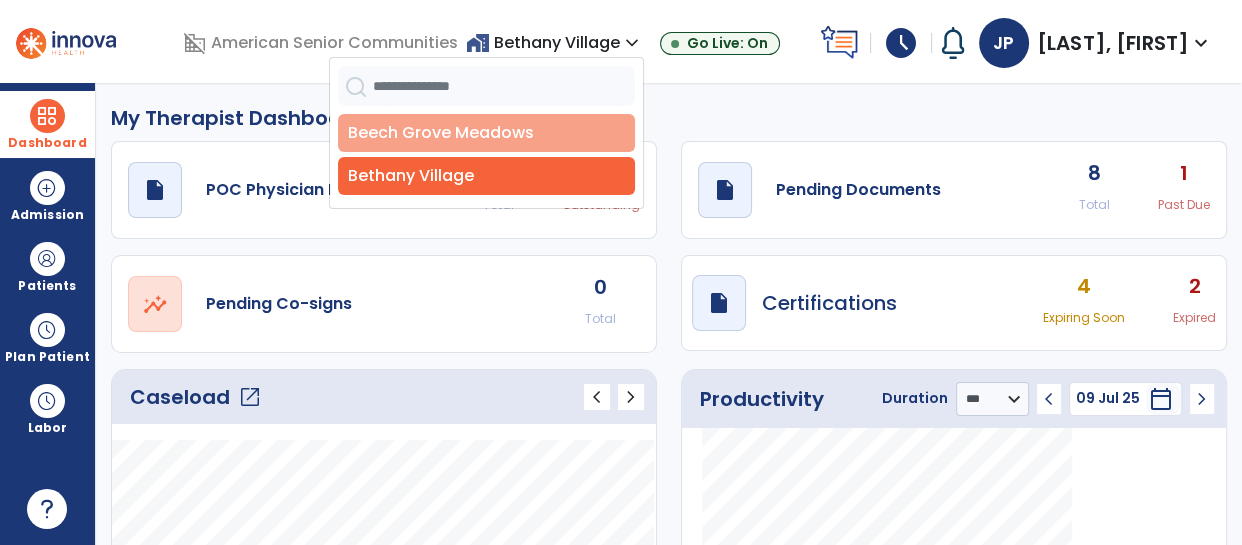 click on "Beech Grove Meadows" at bounding box center [486, 133] 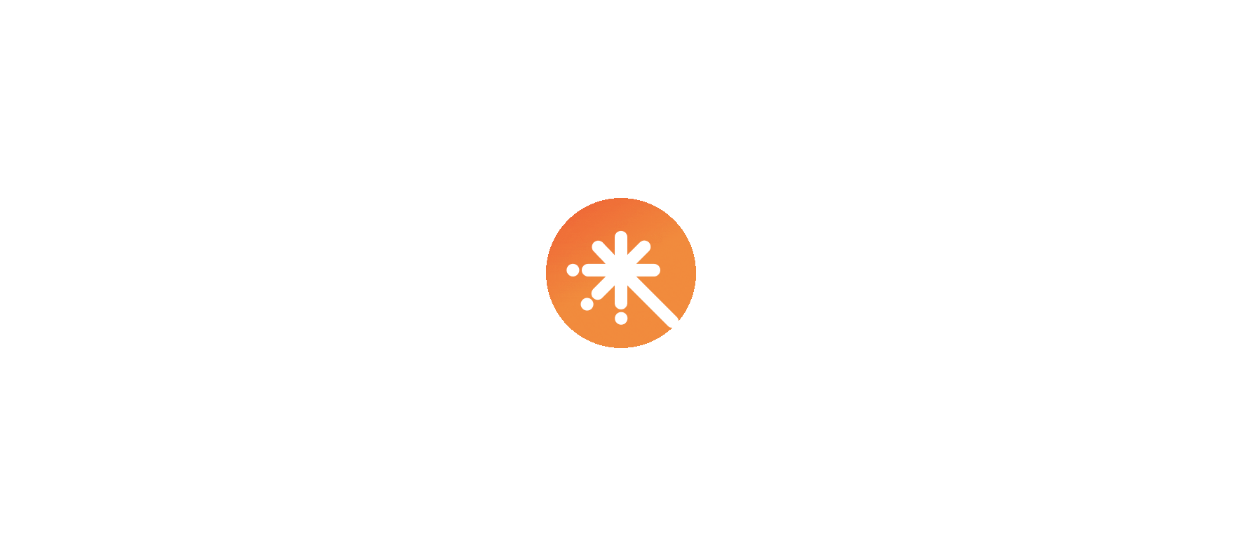 scroll, scrollTop: 0, scrollLeft: 0, axis: both 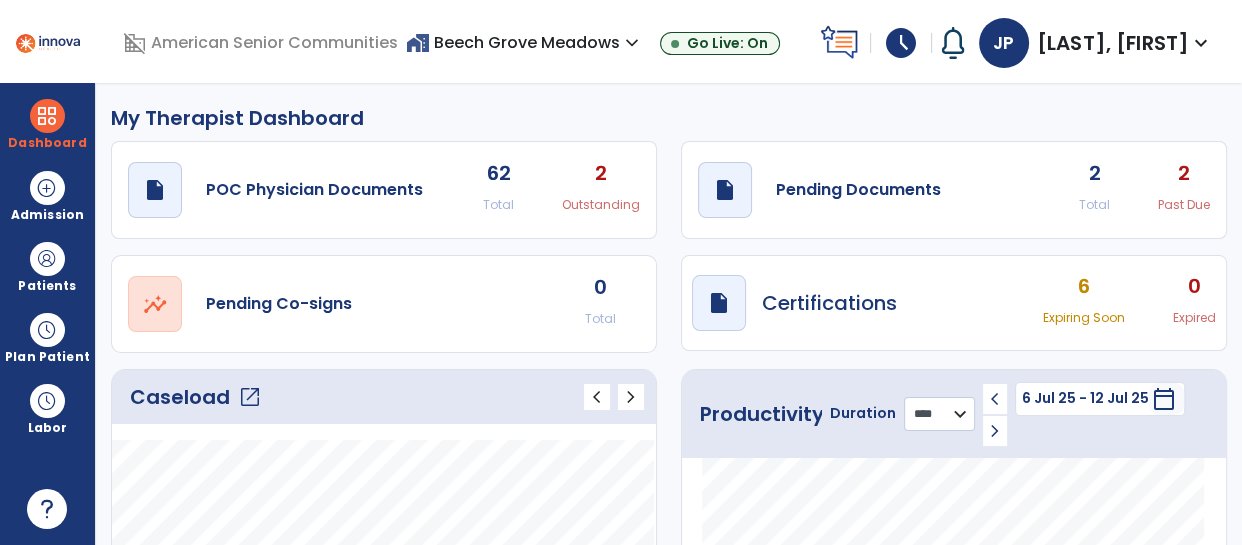 click on "******** **** ***" 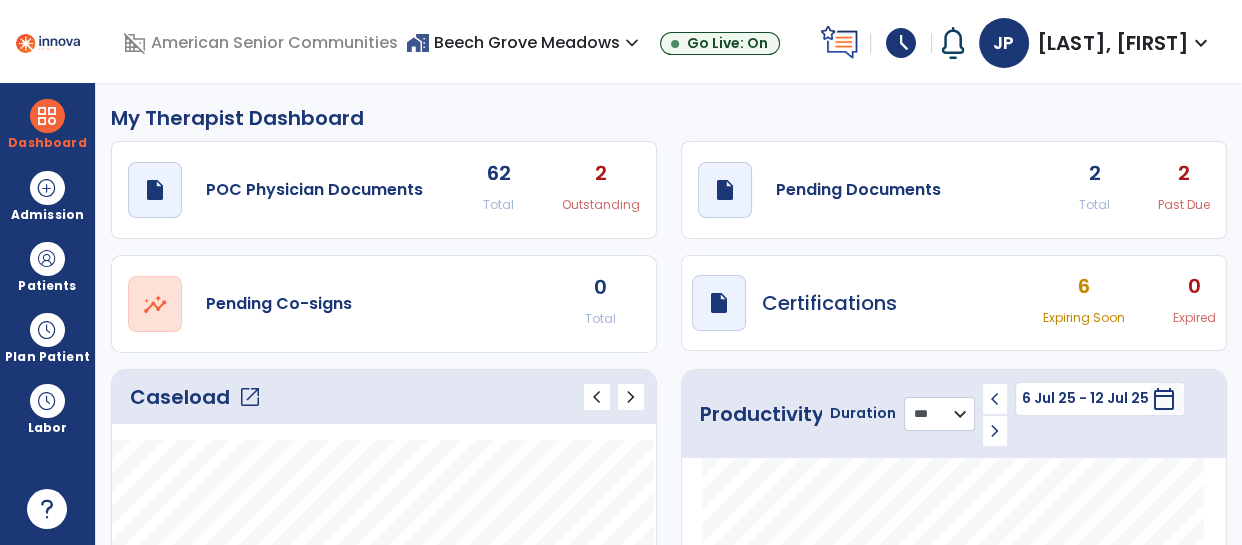click on "******** **** ***" 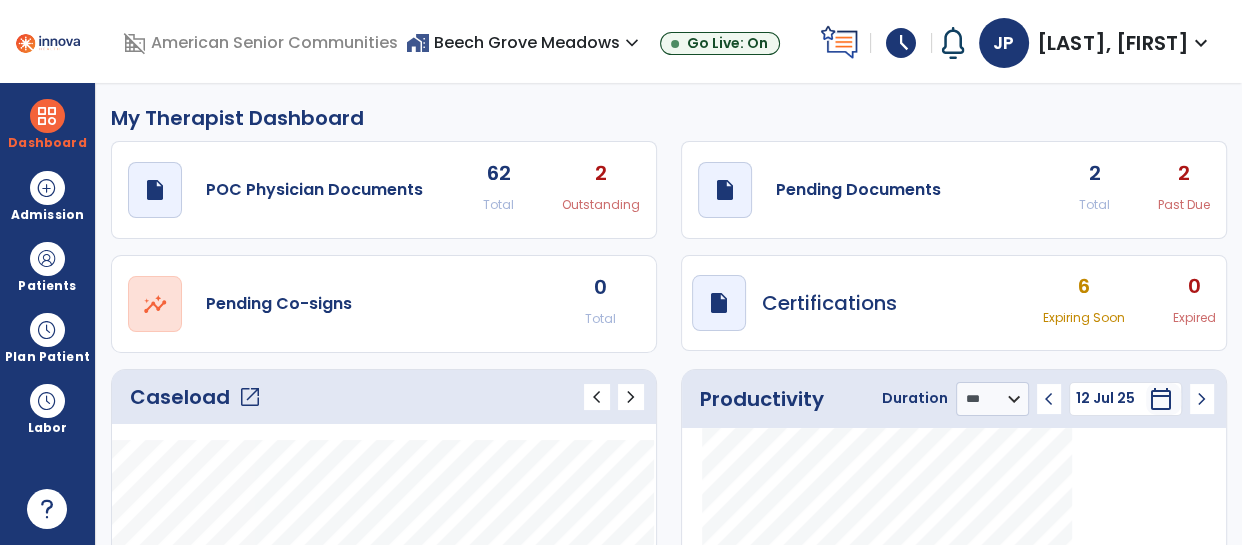 click on "chevron_left" 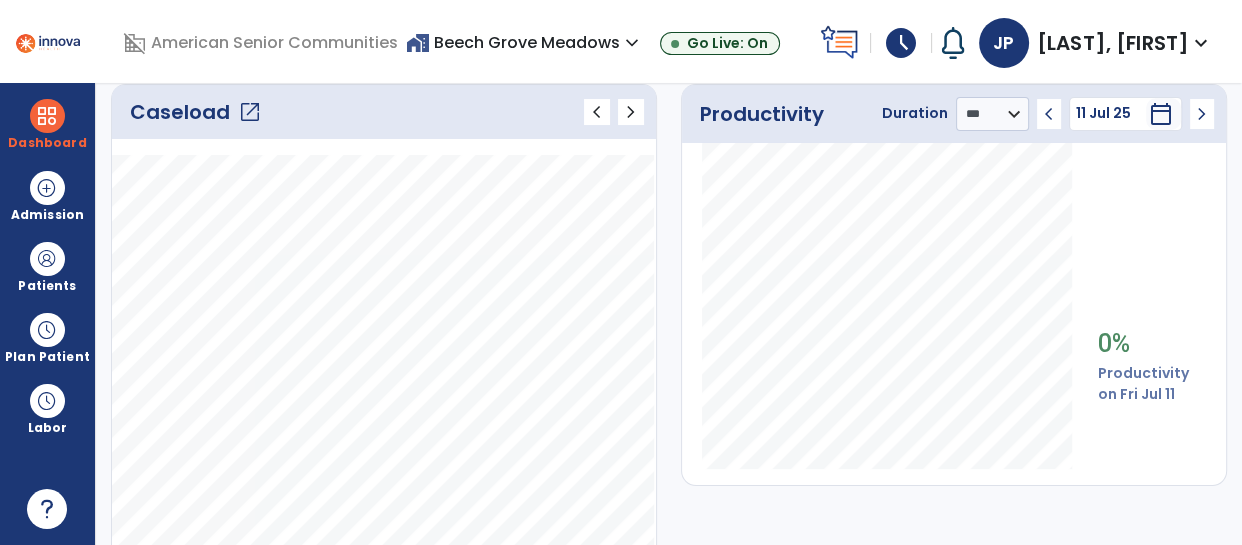 scroll, scrollTop: 0, scrollLeft: 0, axis: both 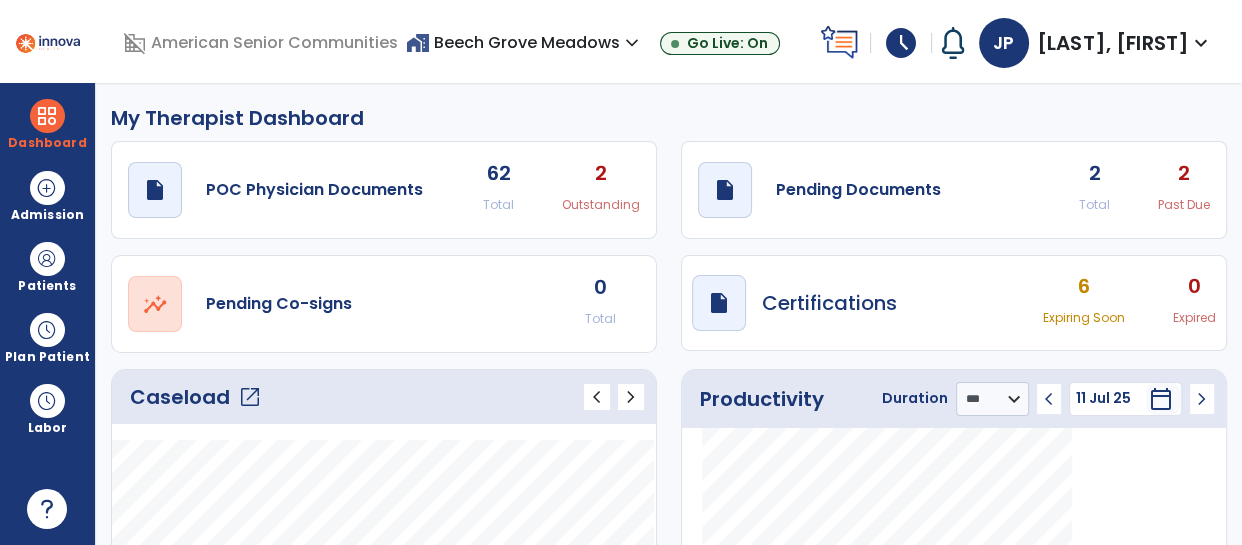 click on "chevron_left" 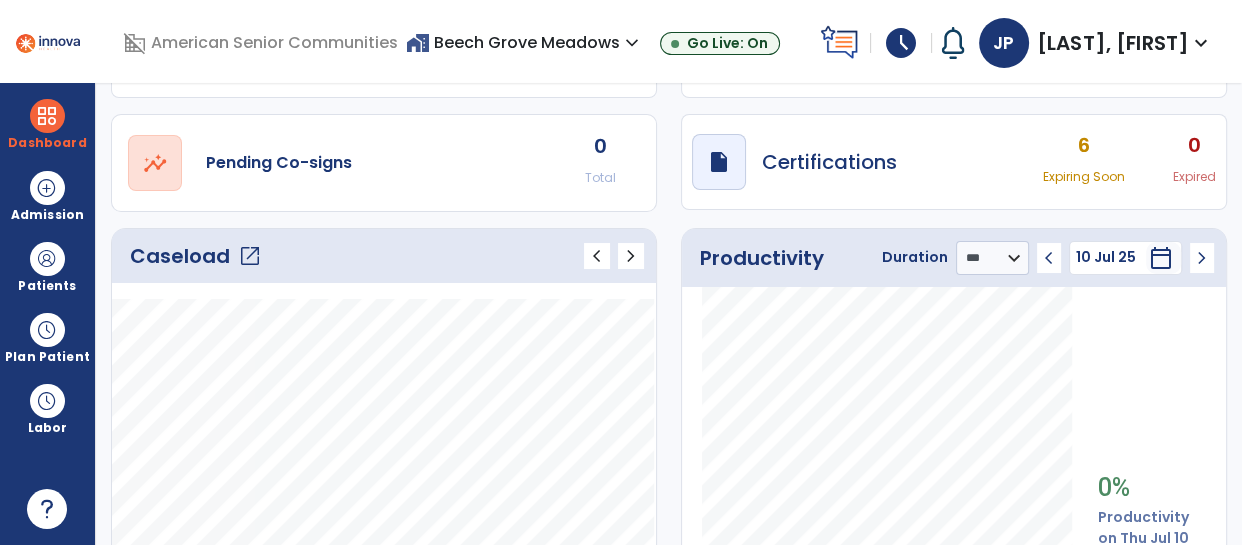 scroll, scrollTop: 128, scrollLeft: 0, axis: vertical 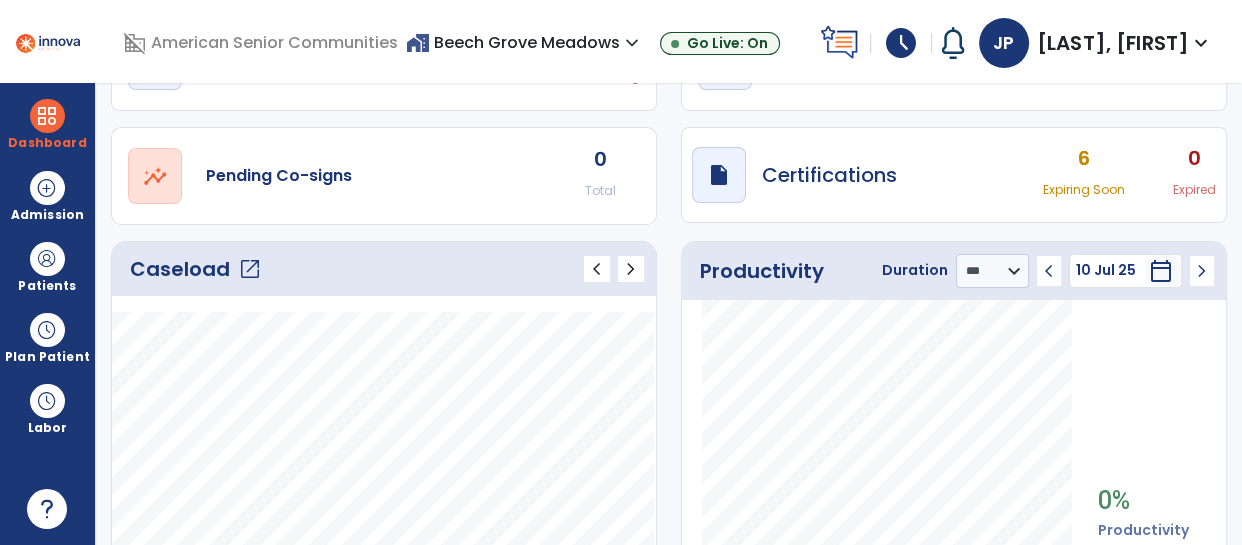 click on "chevron_right" 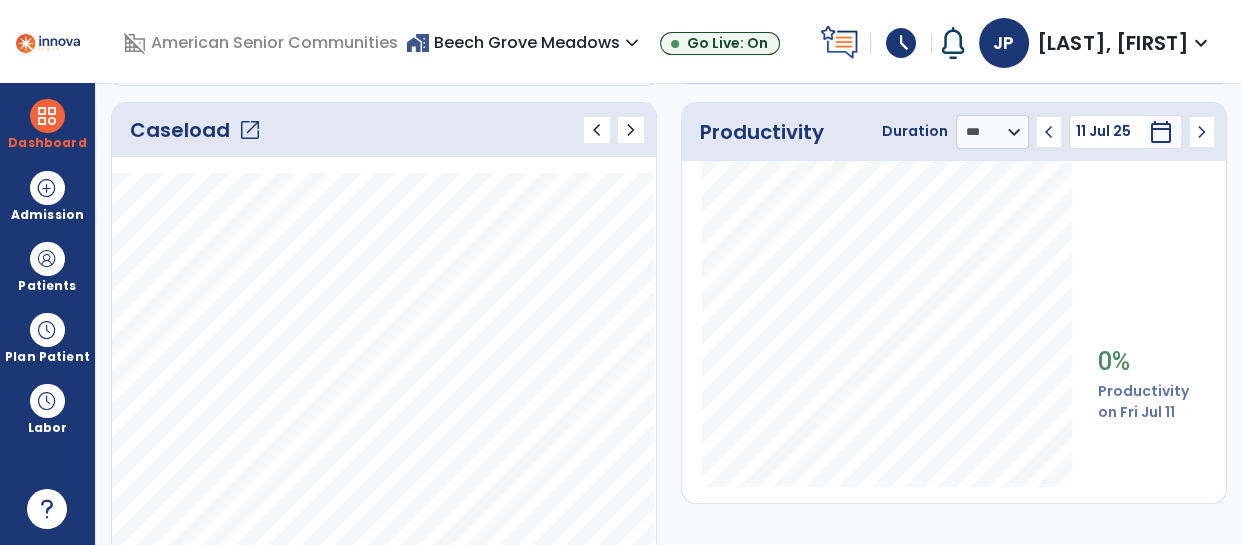 scroll, scrollTop: 0, scrollLeft: 0, axis: both 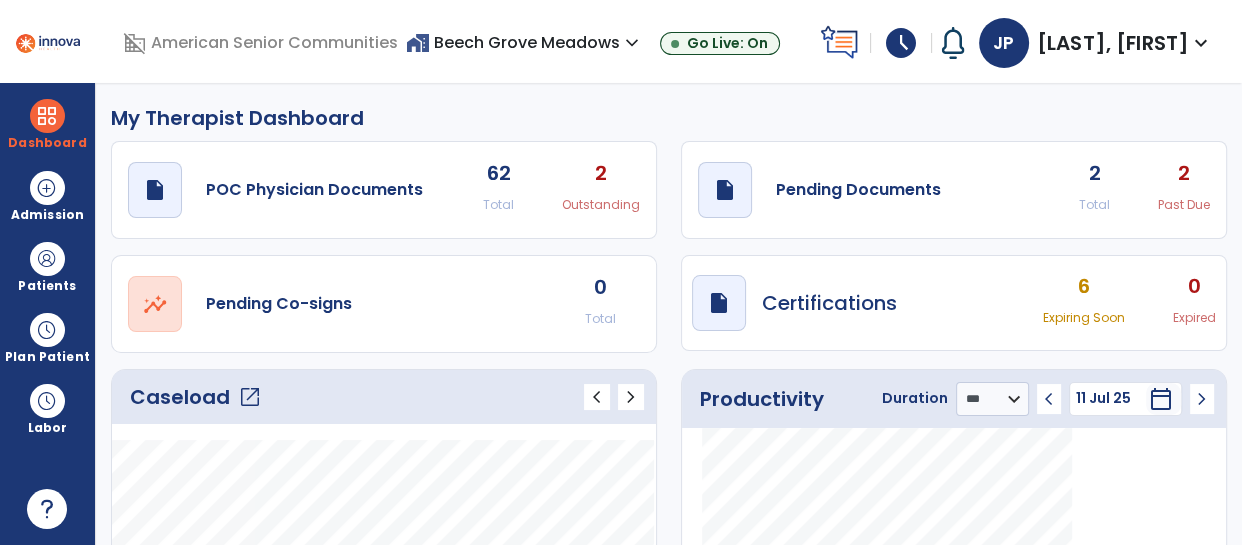 click on "home_work   Beech Grove Meadows   expand_more" at bounding box center (525, 42) 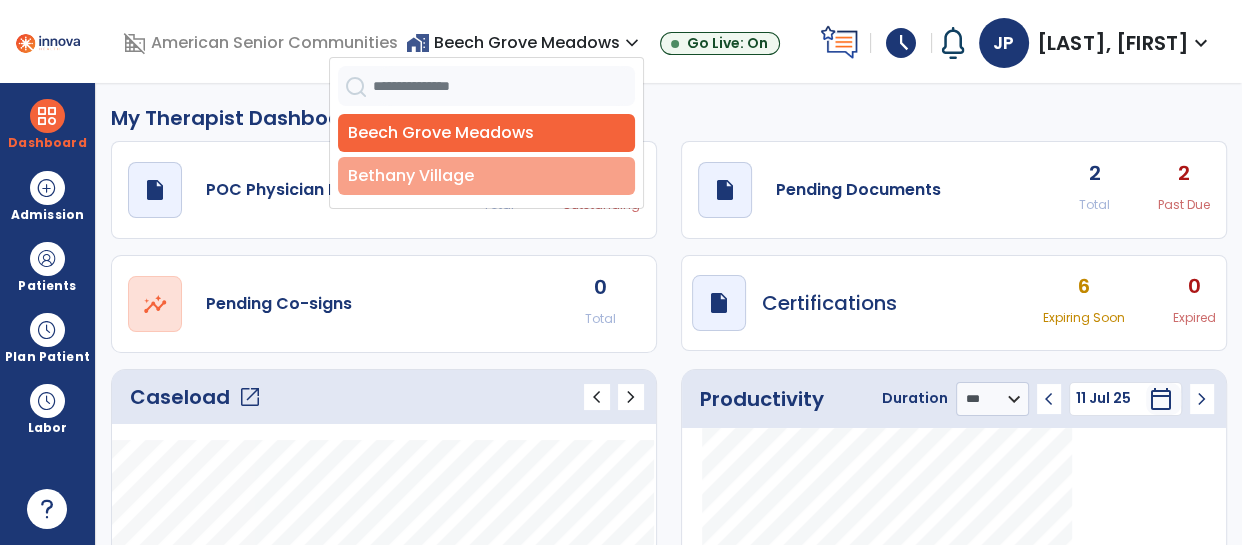 click on "Bethany Village" at bounding box center [486, 176] 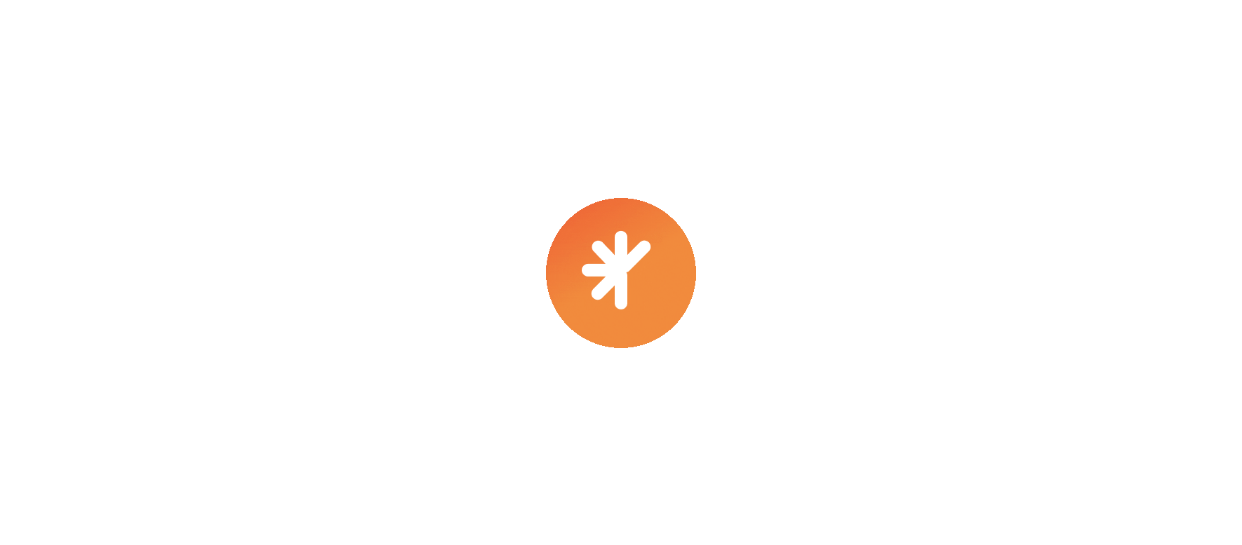 scroll, scrollTop: 0, scrollLeft: 0, axis: both 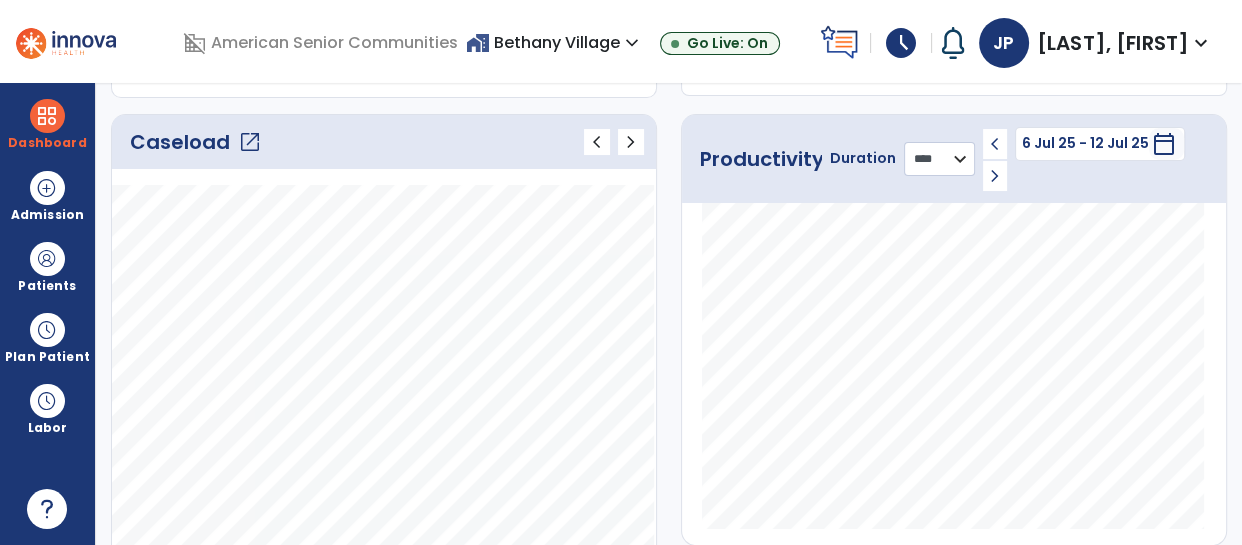 click on "******** **** ***" 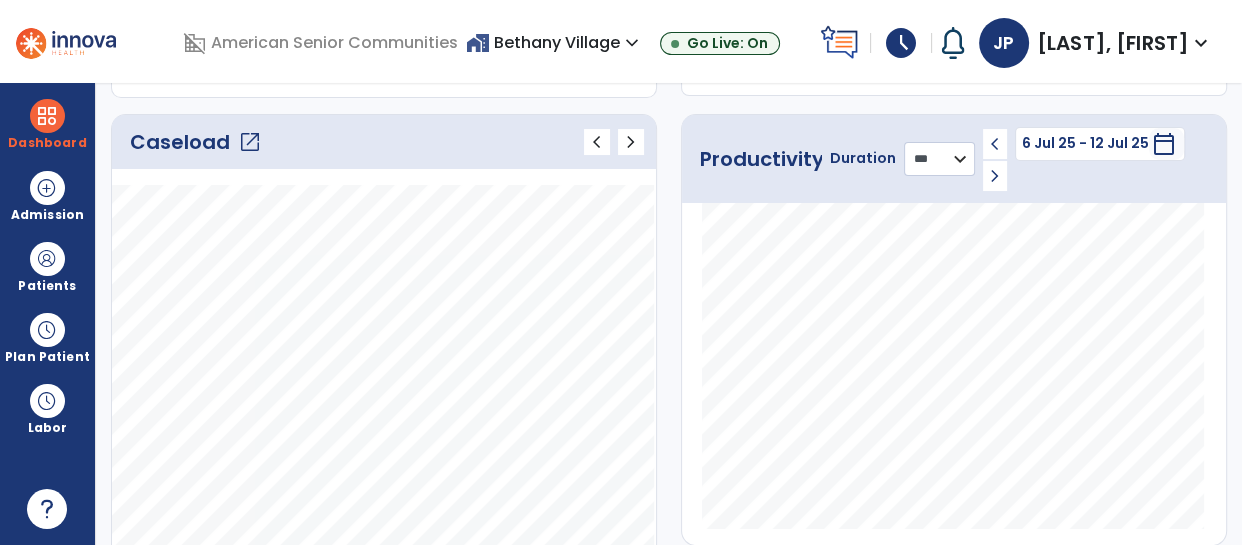 click on "******** **** ***" 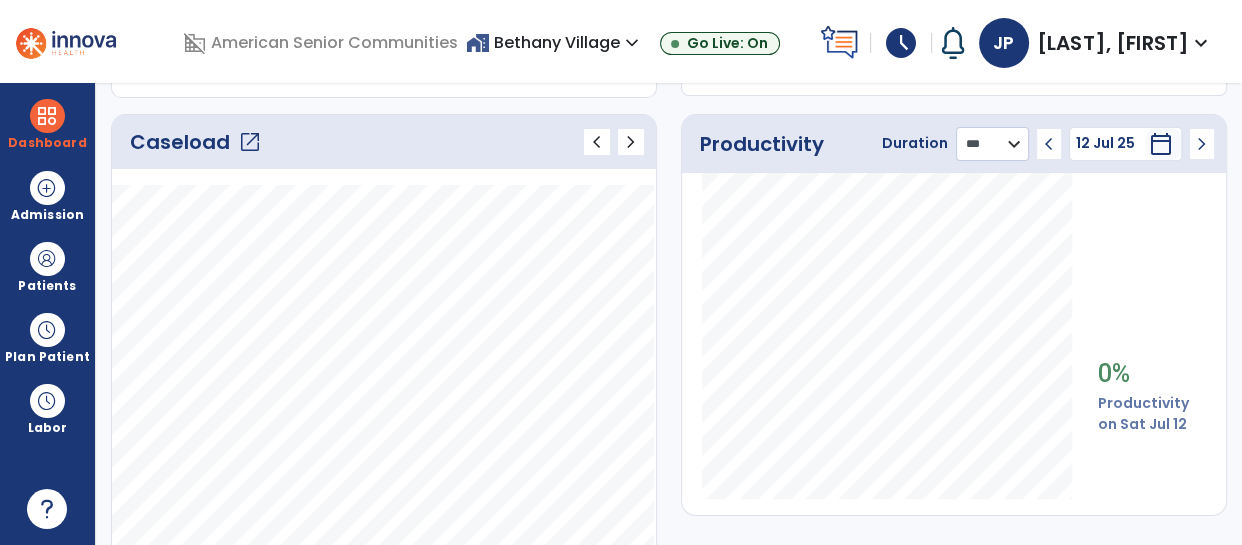 scroll, scrollTop: 0, scrollLeft: 0, axis: both 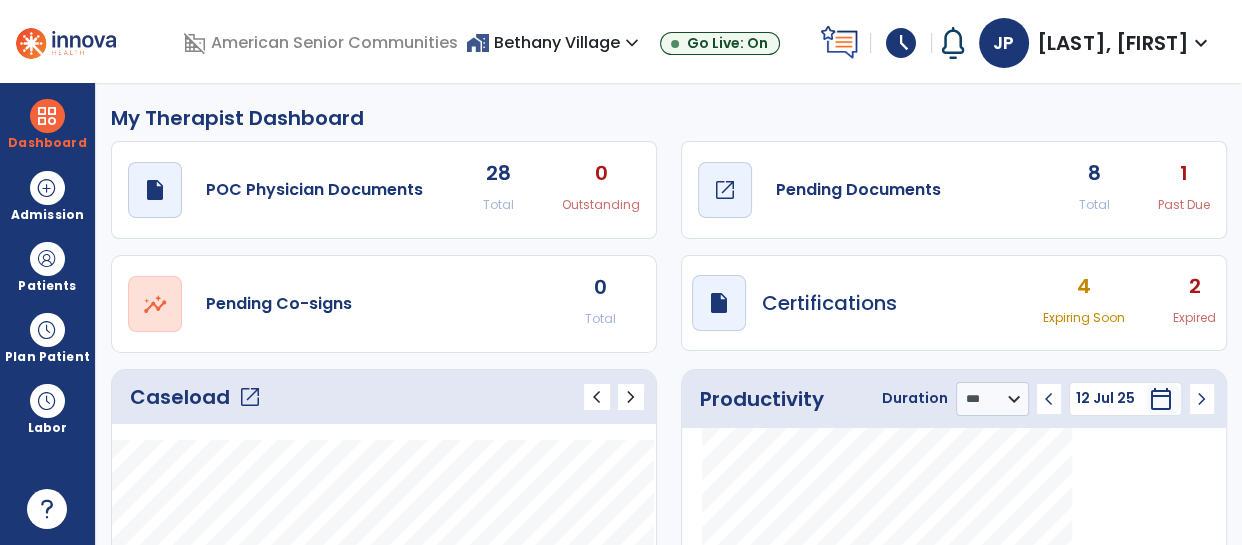 click on "Pending Documents" 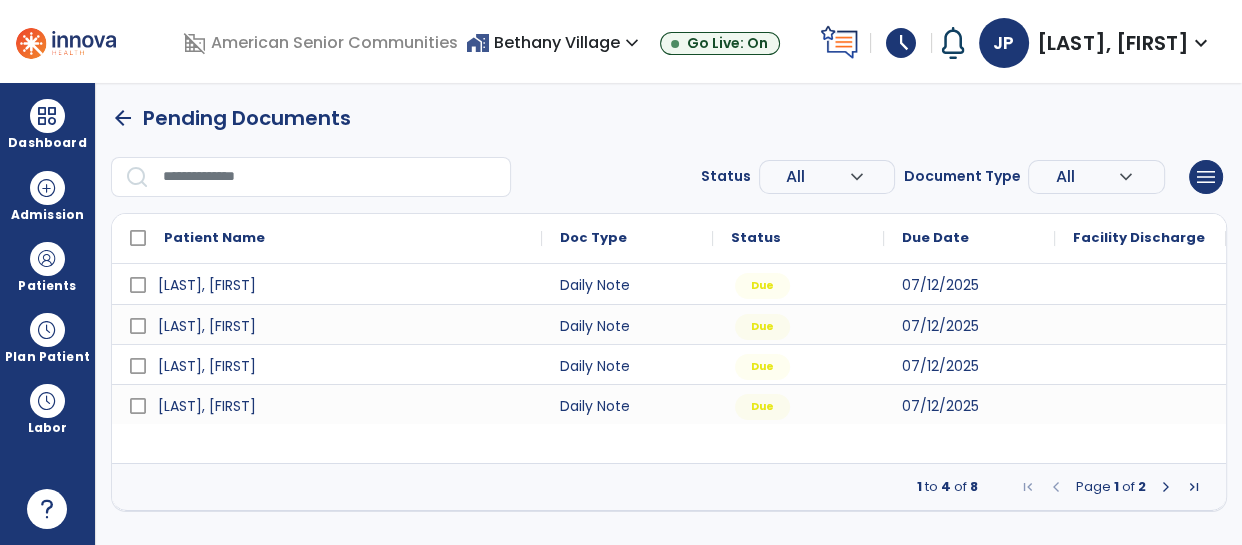 click at bounding box center (1166, 487) 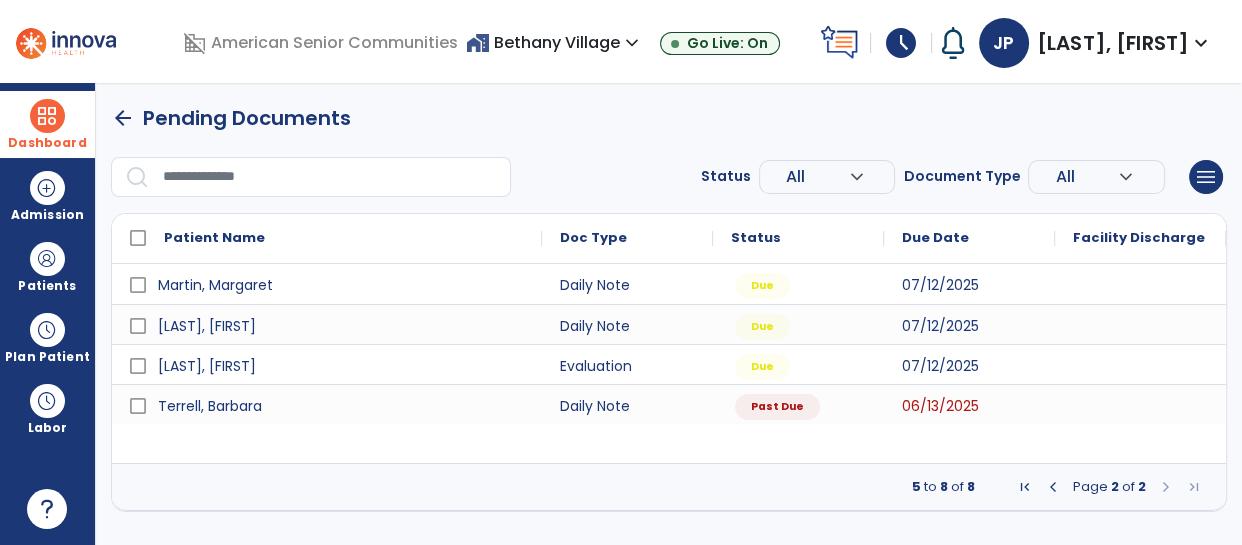click on "Dashboard" at bounding box center [47, 124] 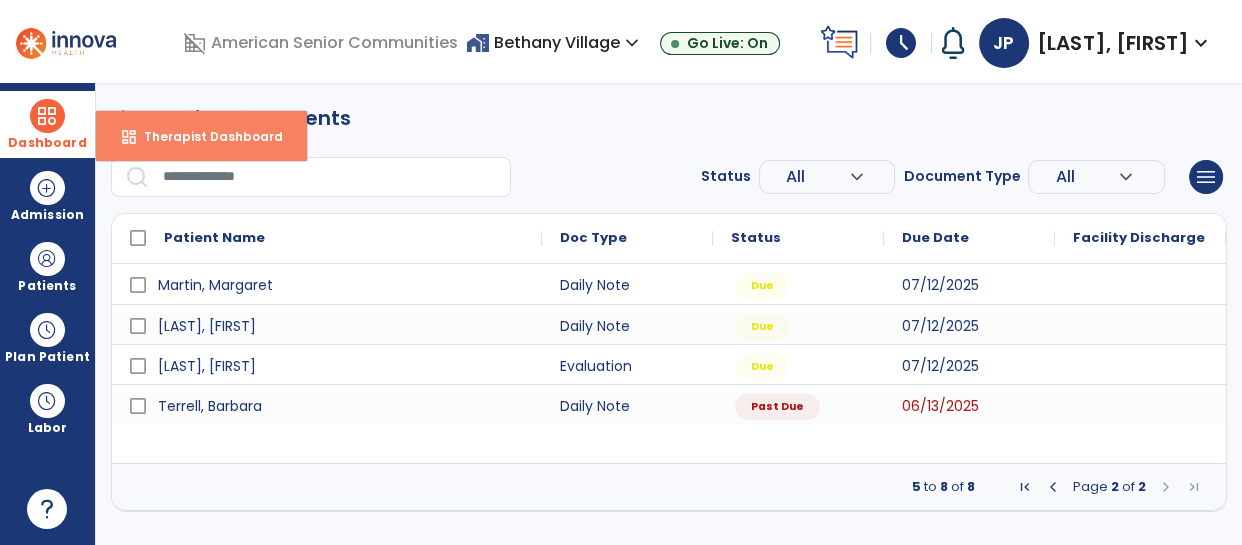 click on "Therapist Dashboard" at bounding box center [205, 136] 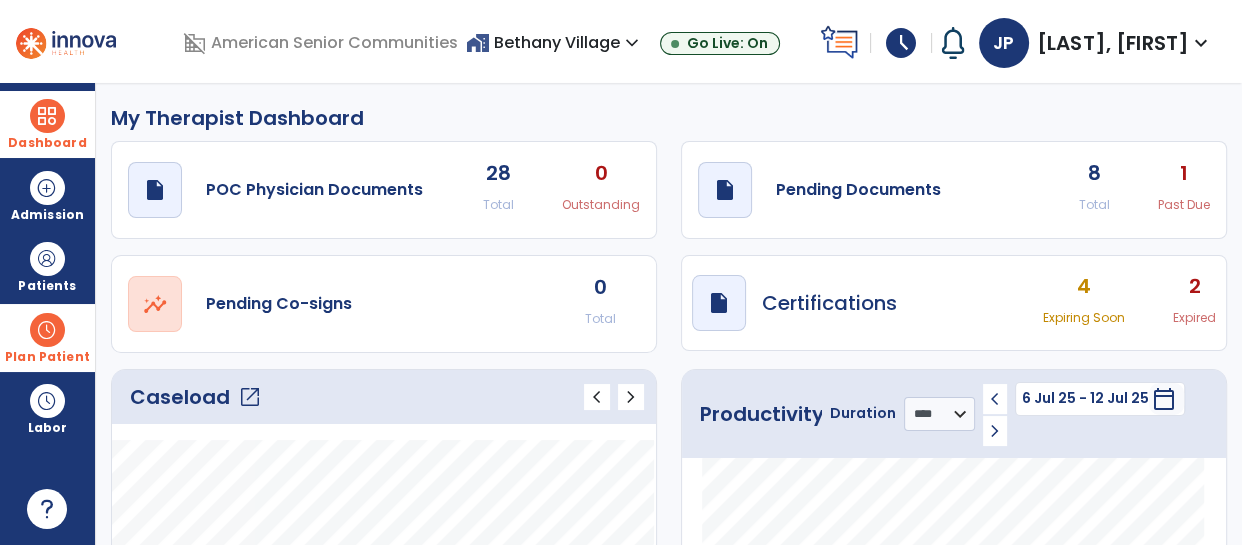 click on "Plan Patient" at bounding box center (47, 286) 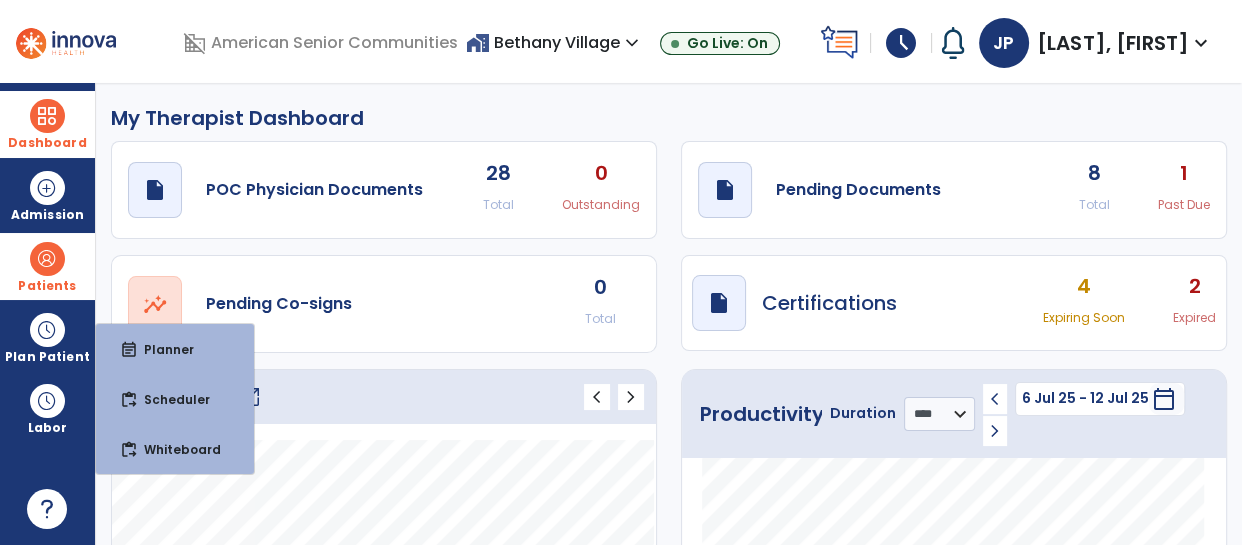 click on "Patients" at bounding box center (47, 286) 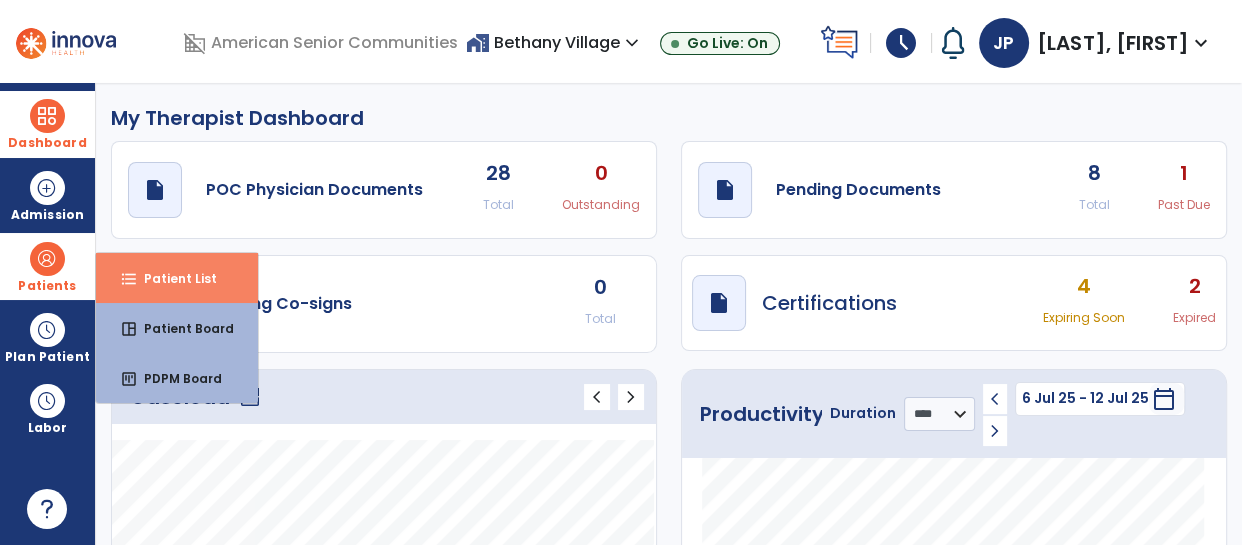 click on "format_list_bulleted" at bounding box center [129, 279] 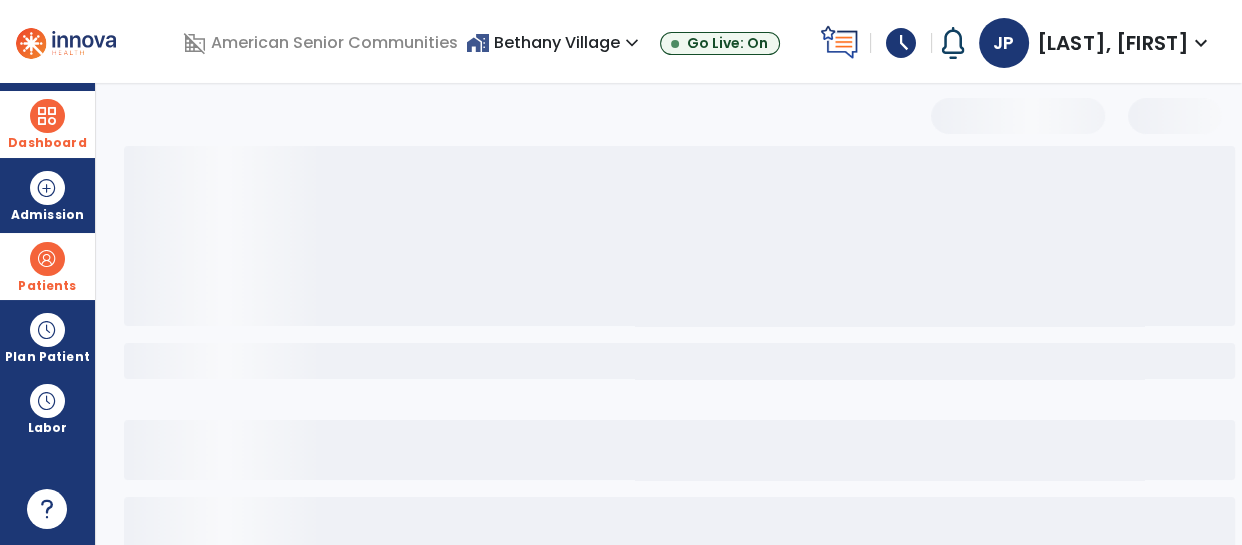 select on "***" 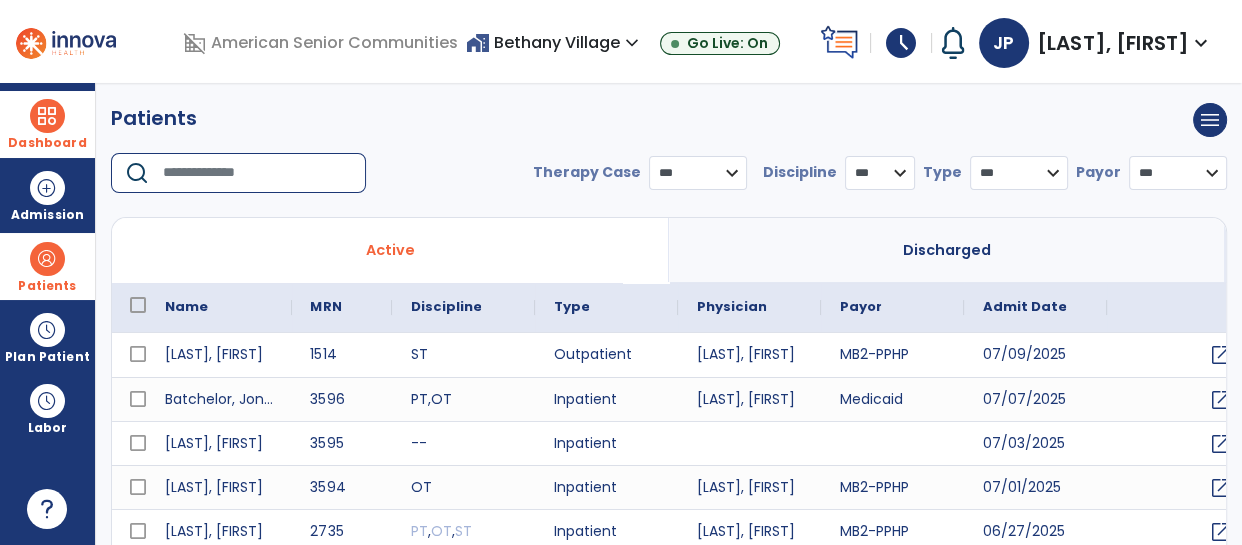click at bounding box center [257, 173] 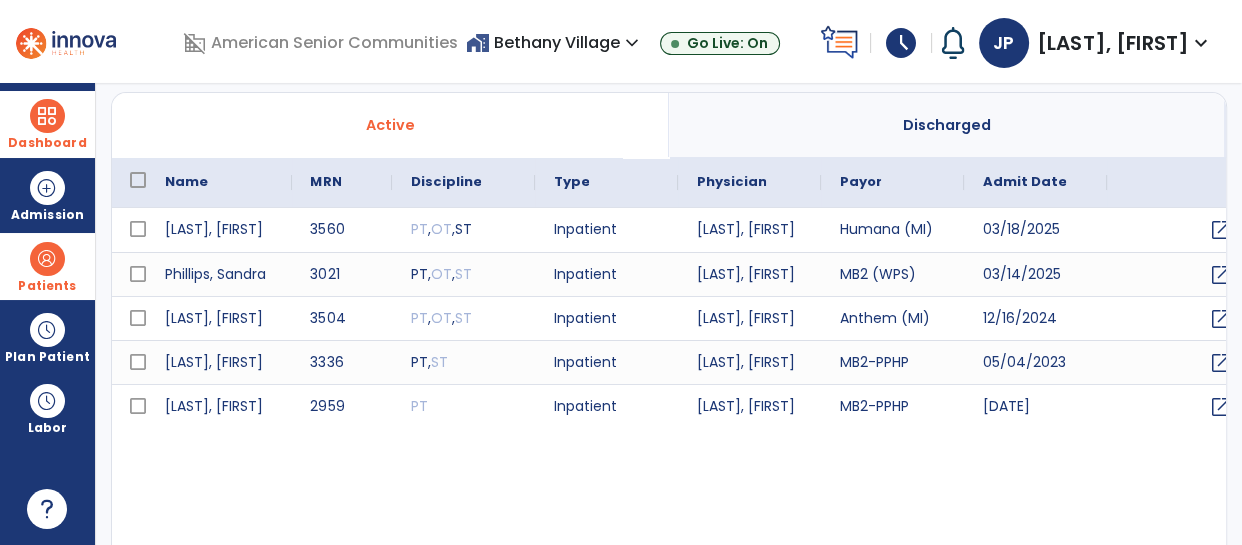 scroll, scrollTop: 143, scrollLeft: 0, axis: vertical 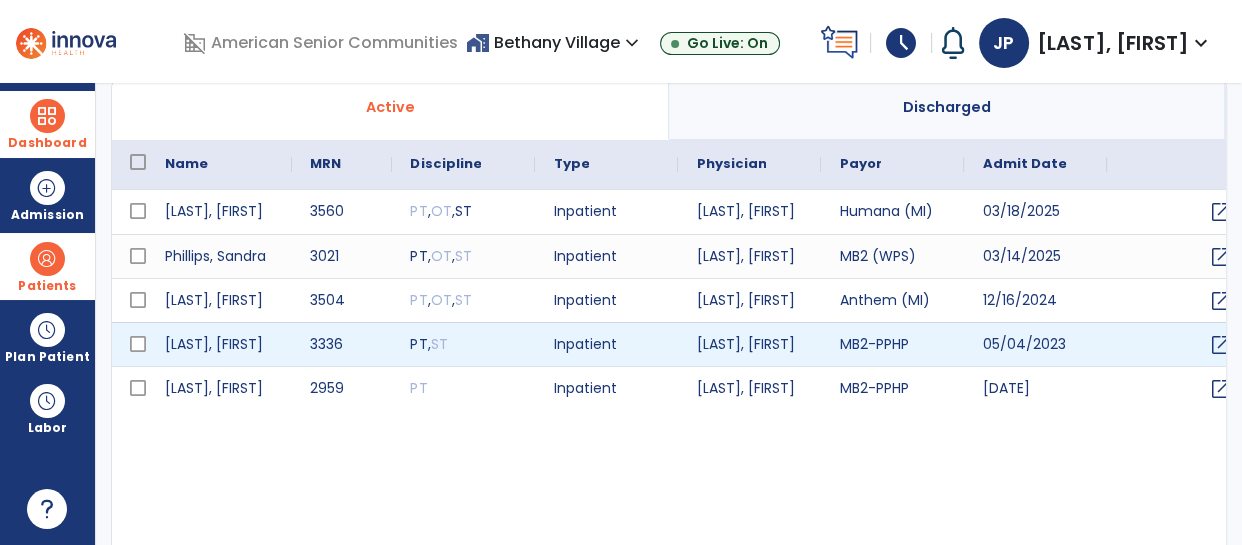 type on "****" 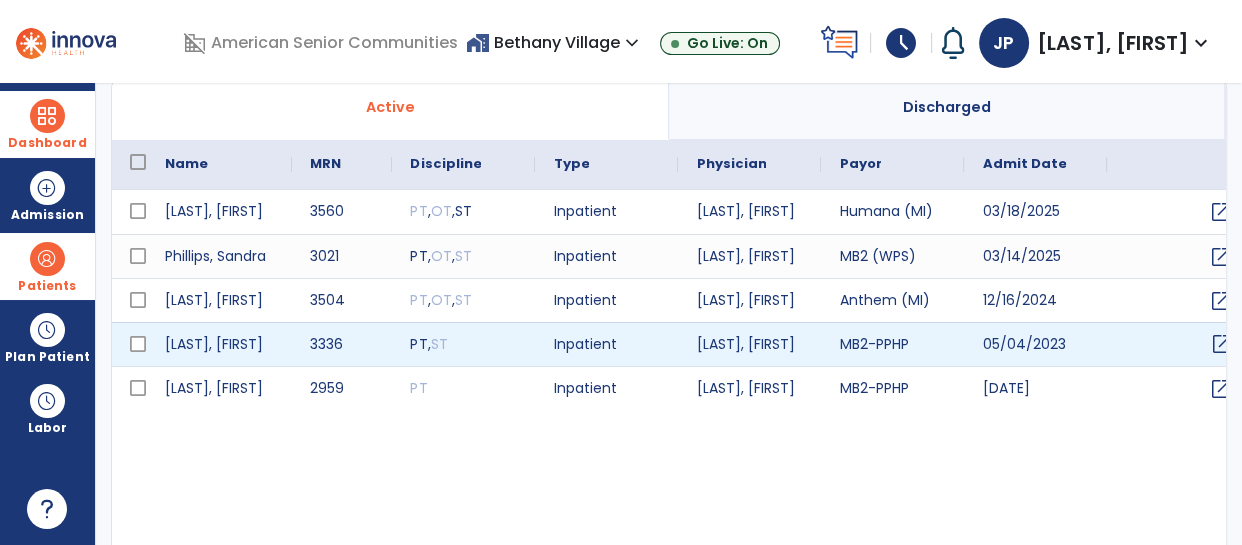 click on "open_in_new" at bounding box center (1221, 344) 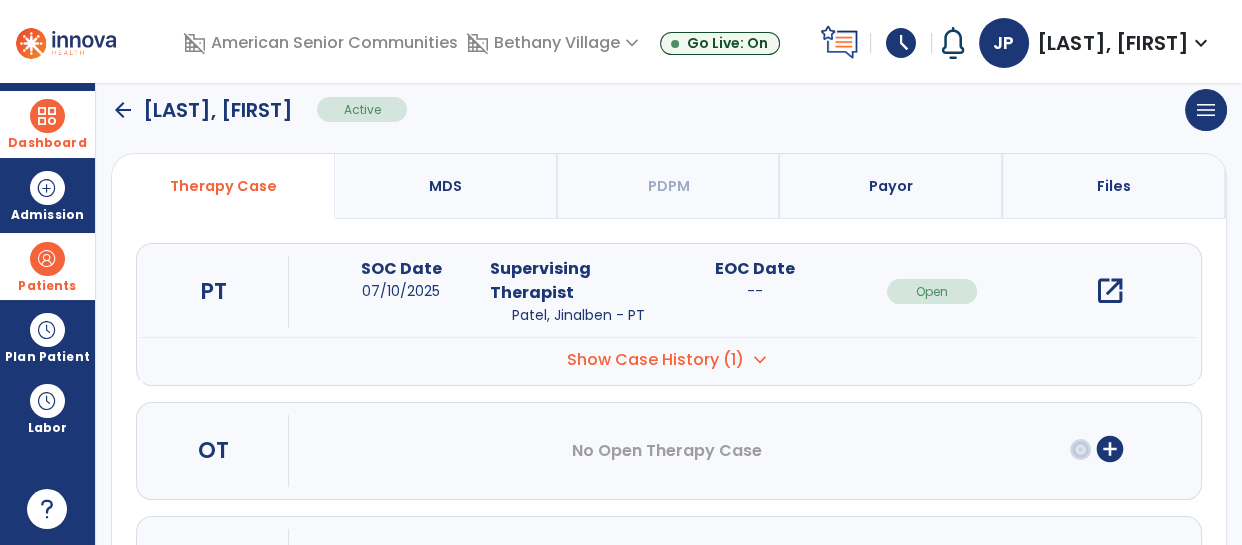 scroll, scrollTop: 142, scrollLeft: 0, axis: vertical 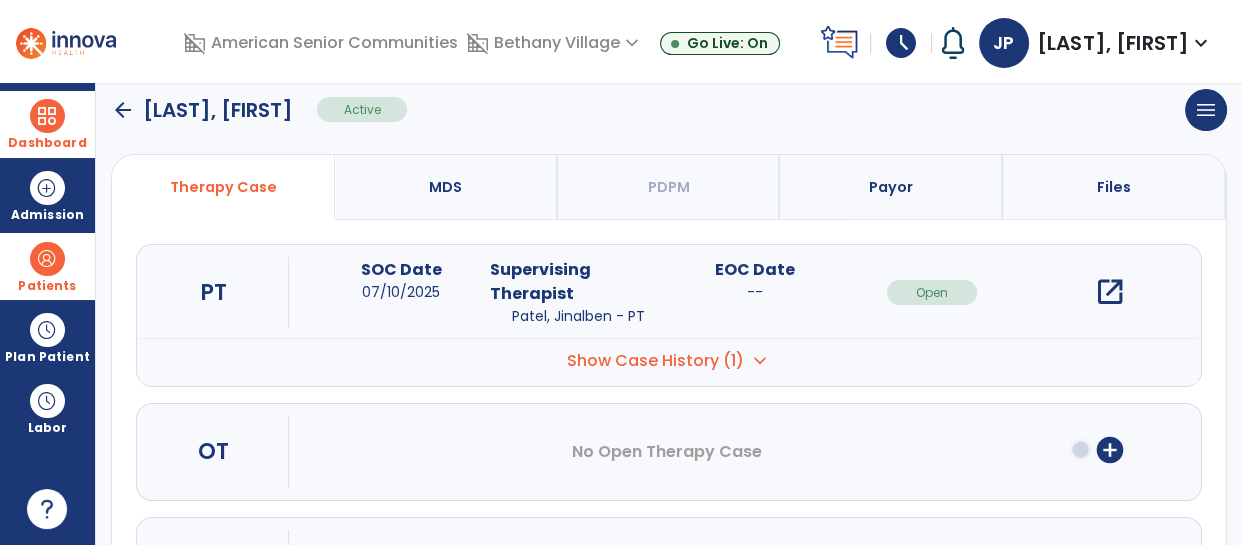 click on "open_in_new" at bounding box center [1109, 292] 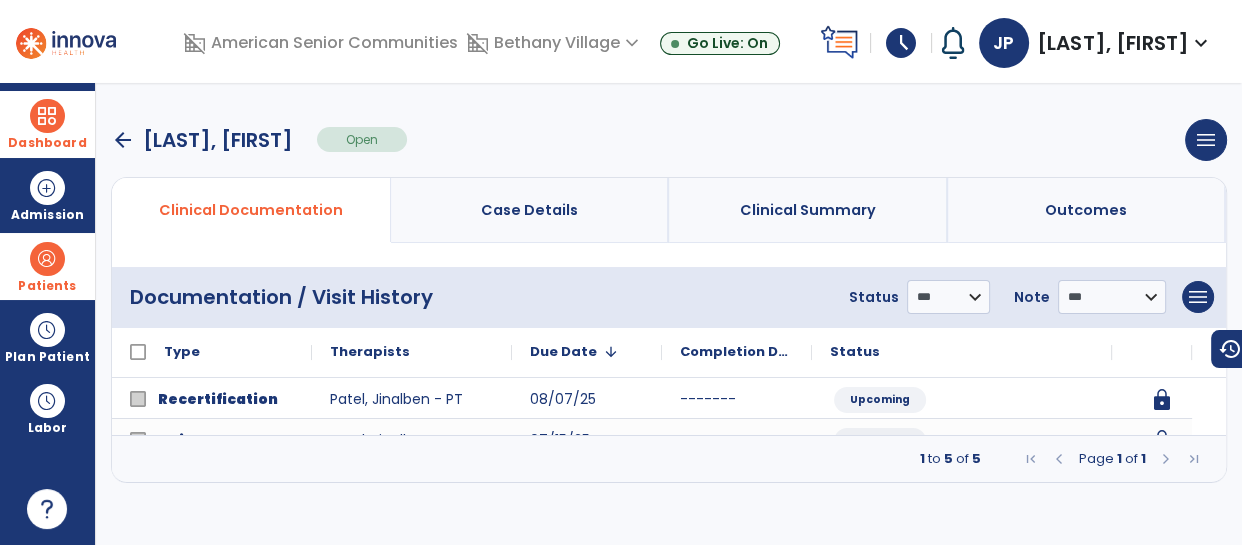 scroll, scrollTop: 0, scrollLeft: 0, axis: both 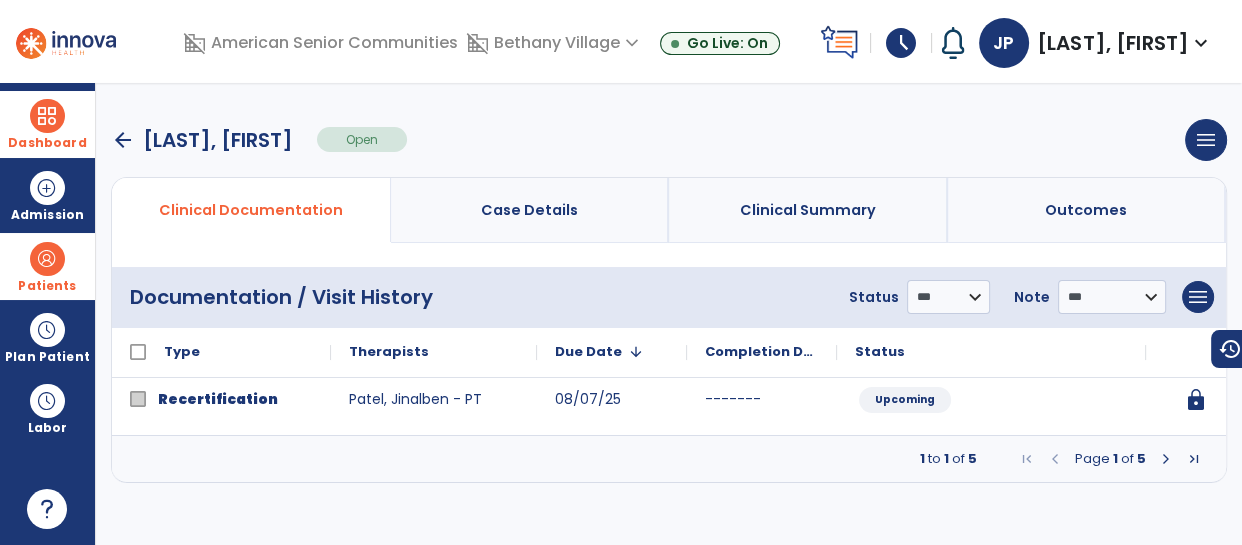click at bounding box center [1166, 459] 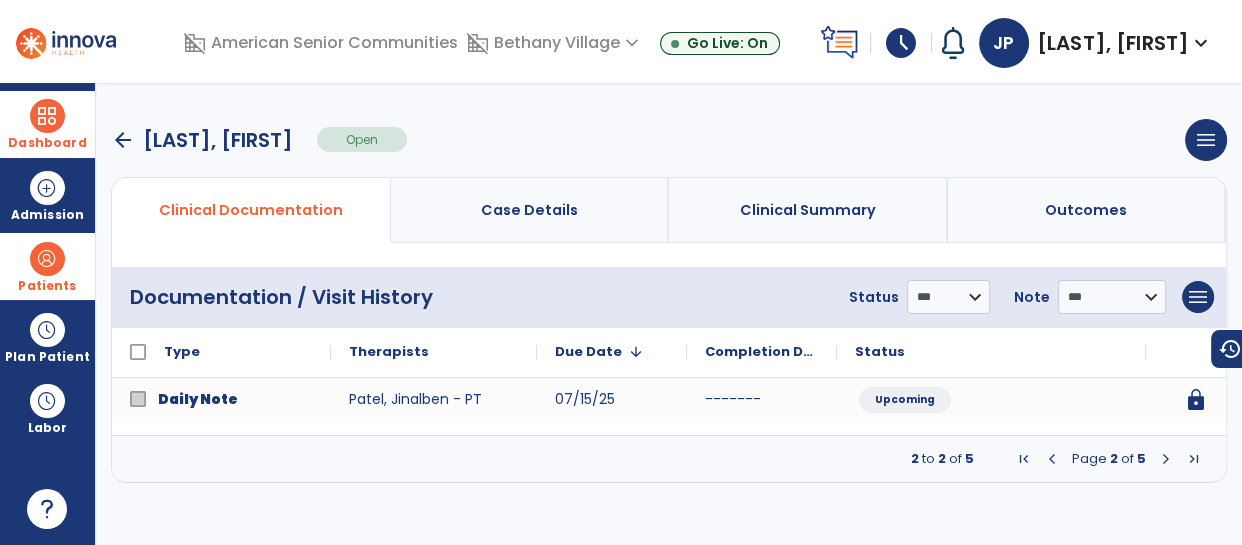 click at bounding box center [1166, 459] 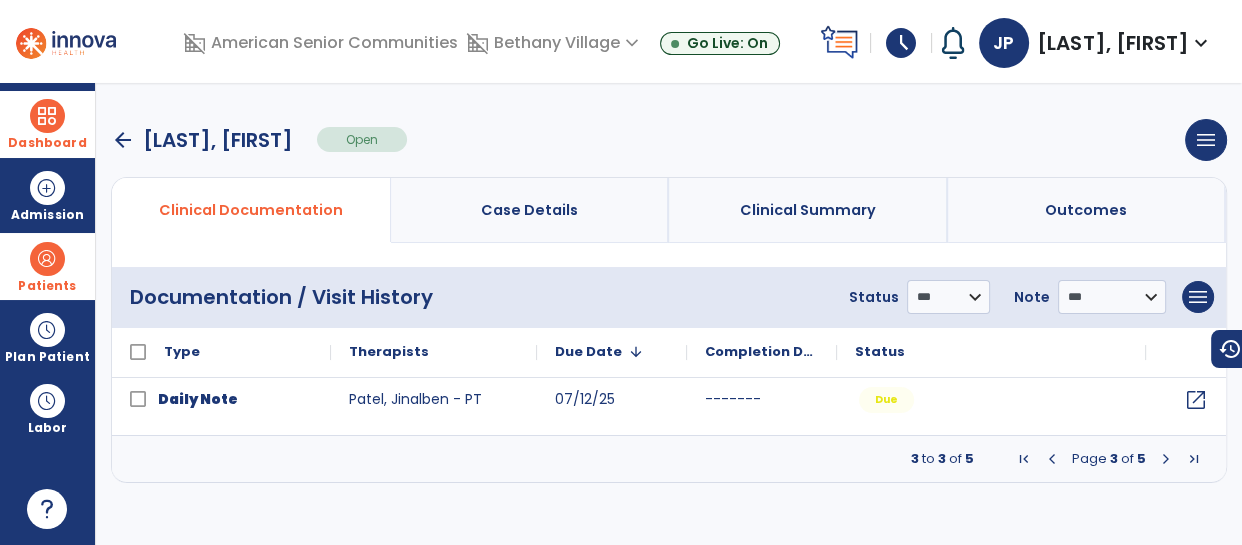click at bounding box center [1166, 459] 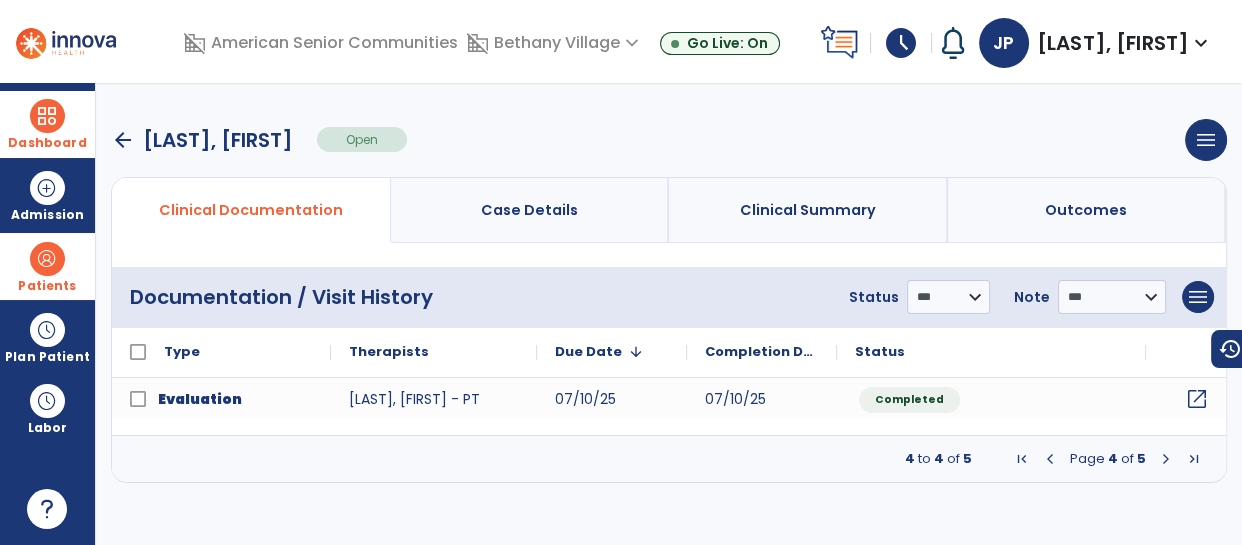 click on "open_in_new" 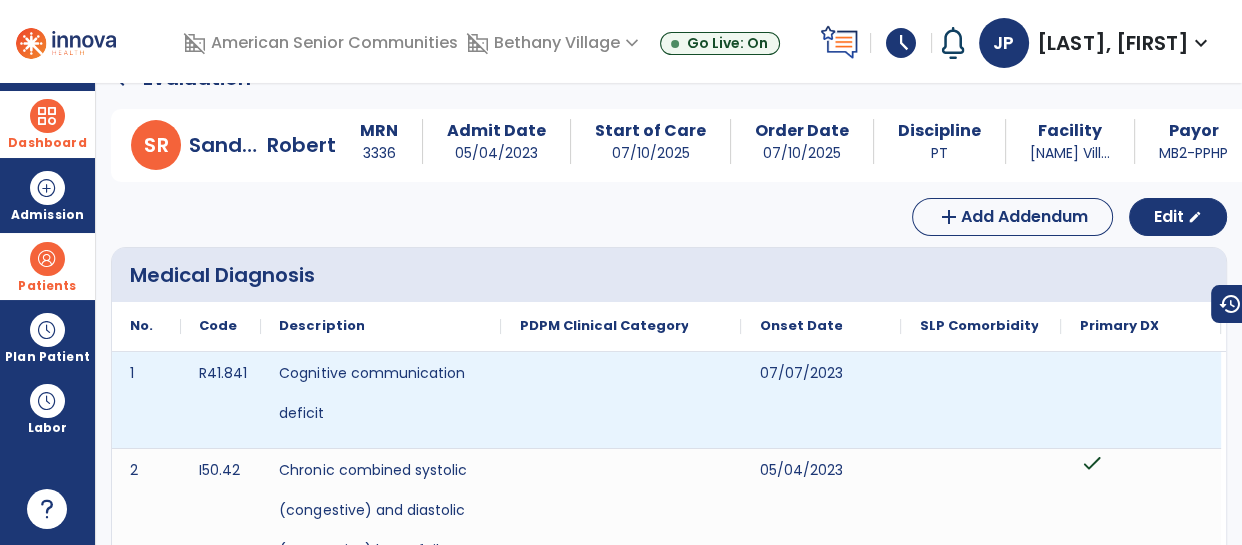 scroll, scrollTop: 0, scrollLeft: 0, axis: both 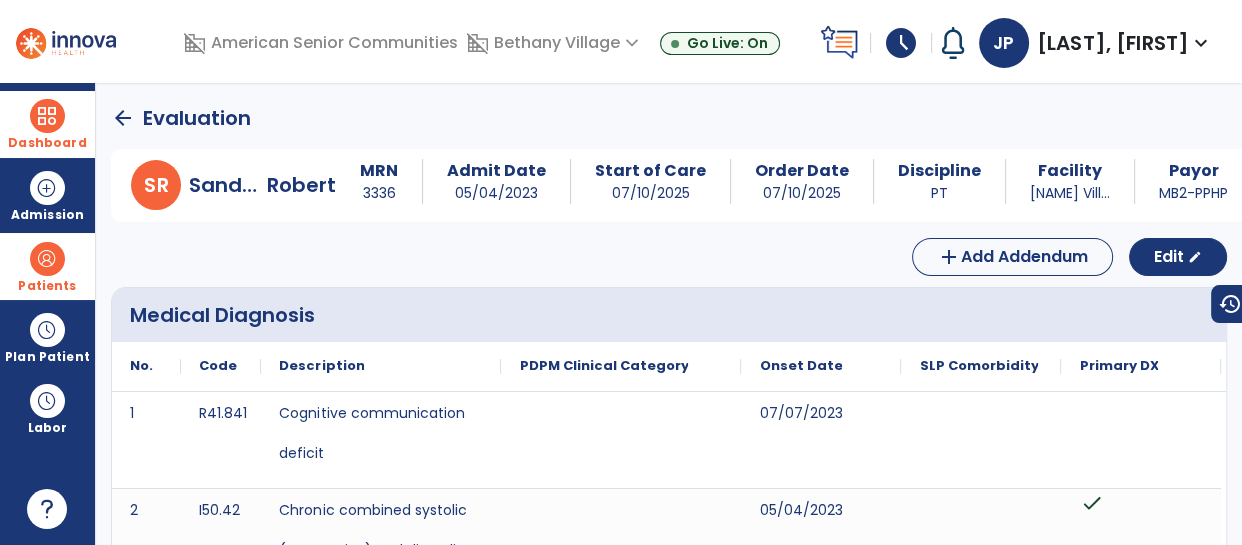 click at bounding box center (47, 116) 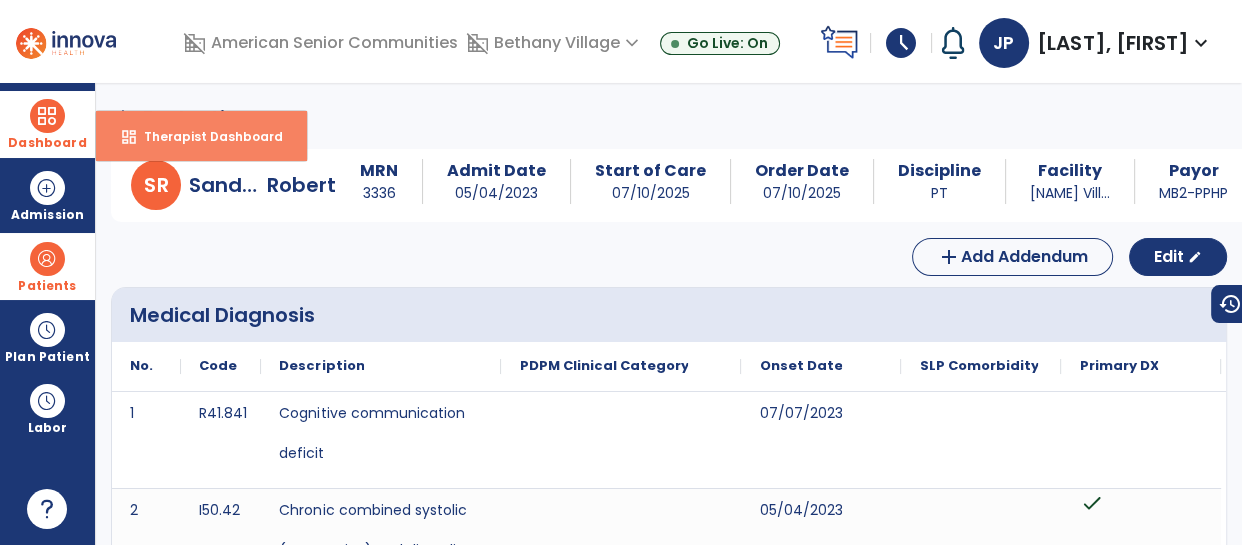 click on "Therapist Dashboard" at bounding box center [205, 136] 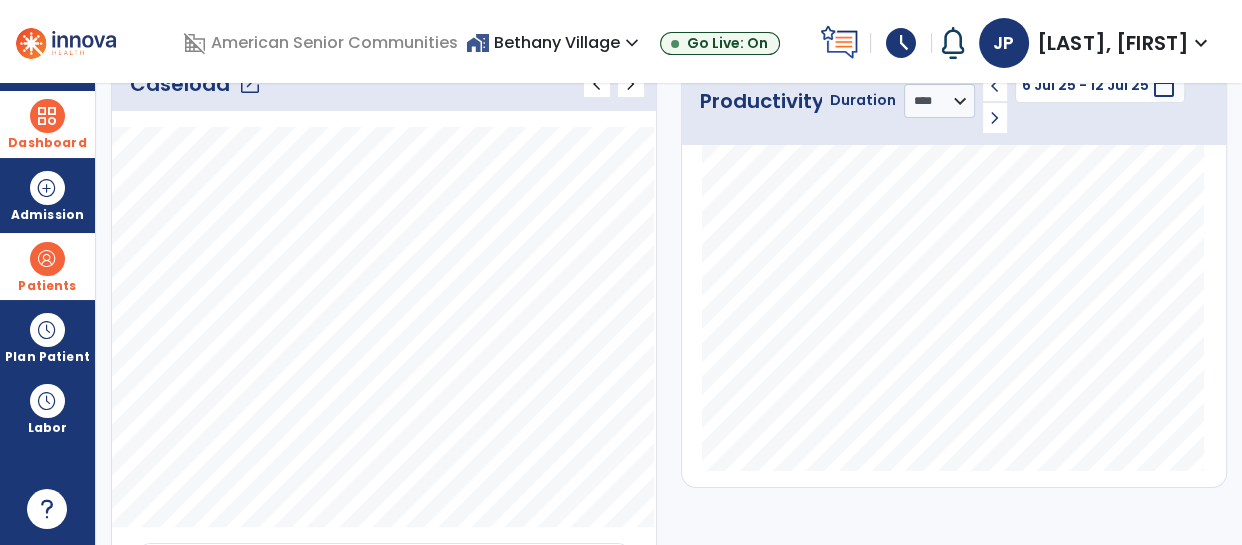 scroll, scrollTop: 0, scrollLeft: 0, axis: both 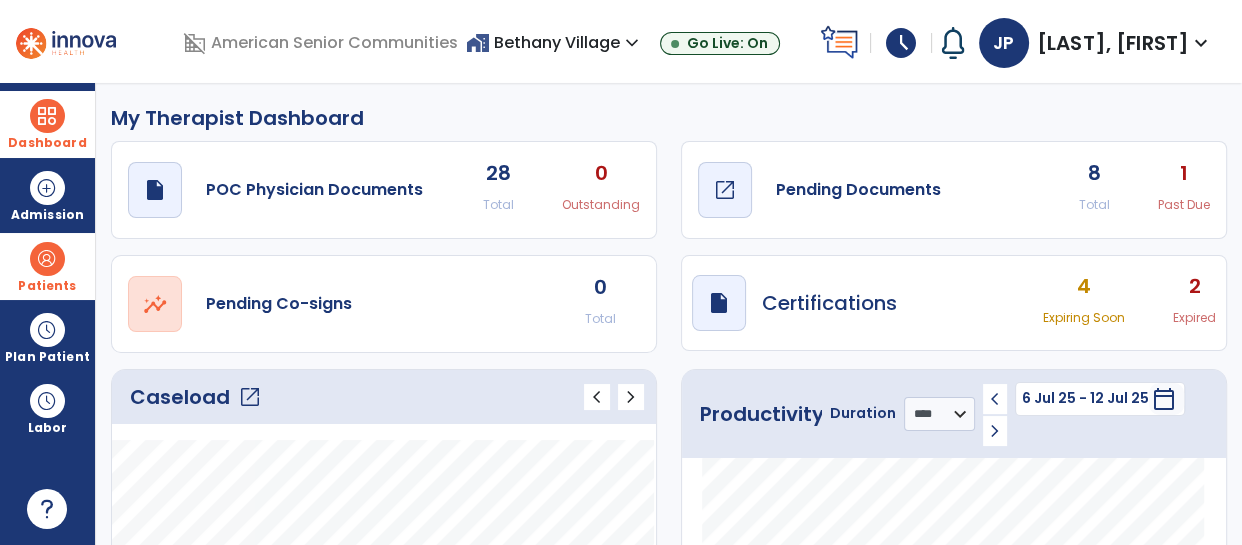 click on "draft   open_in_new  Pending Documents" 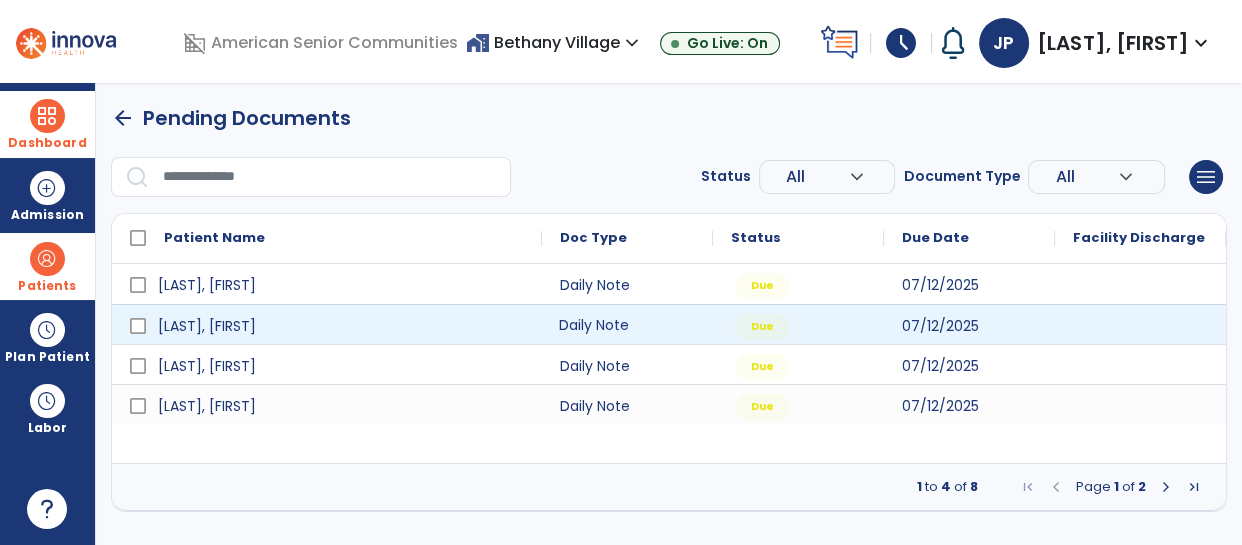 click on "Daily Note" at bounding box center [627, 324] 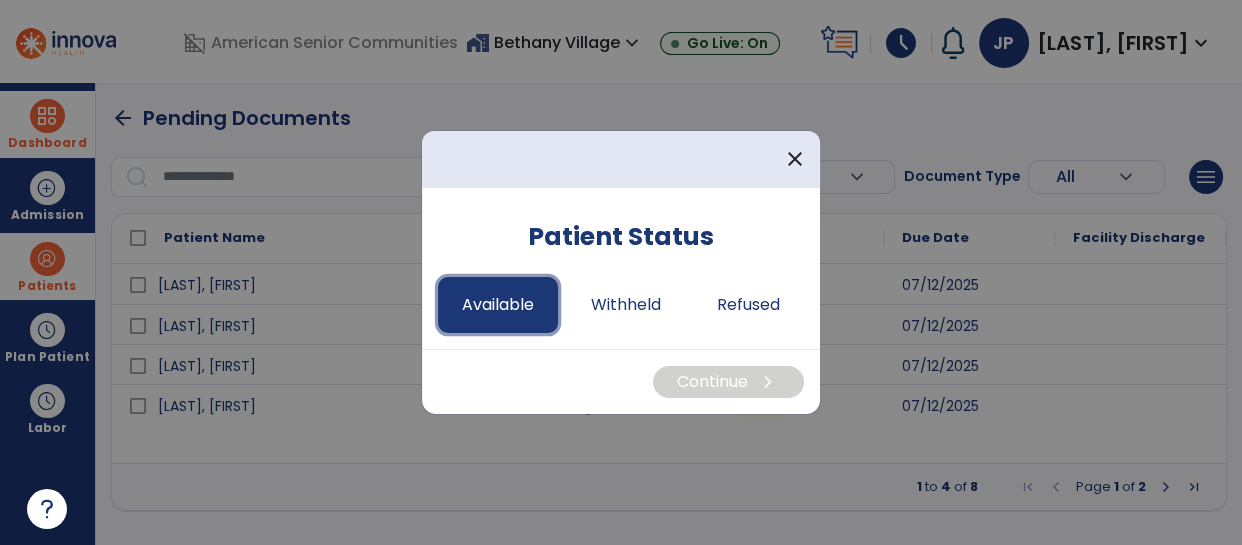 click on "Available" at bounding box center (498, 305) 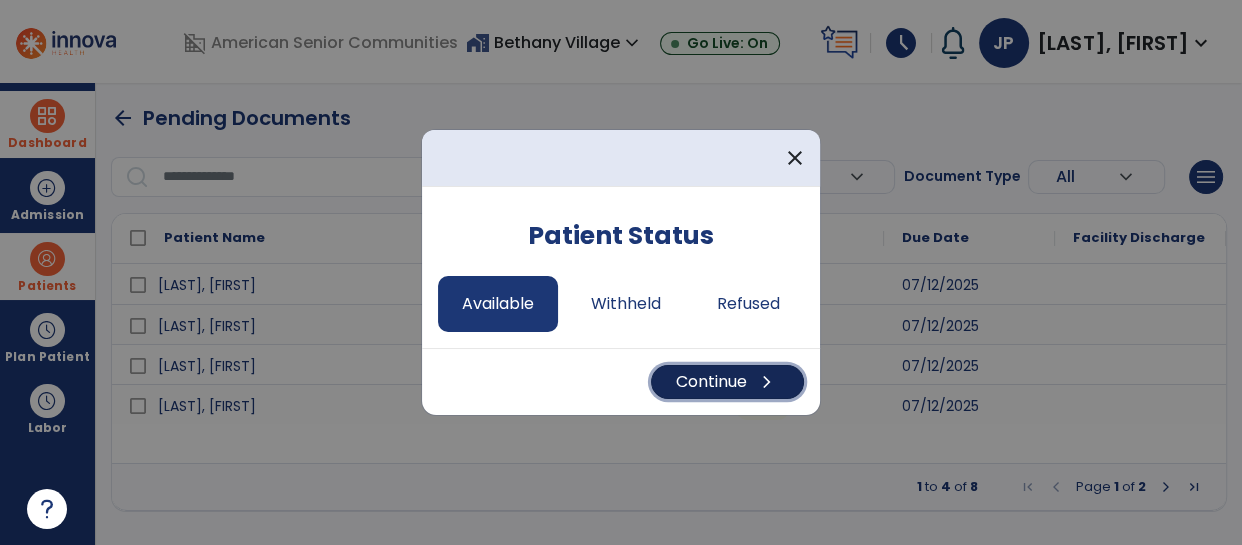 click on "chevron_right" at bounding box center (767, 382) 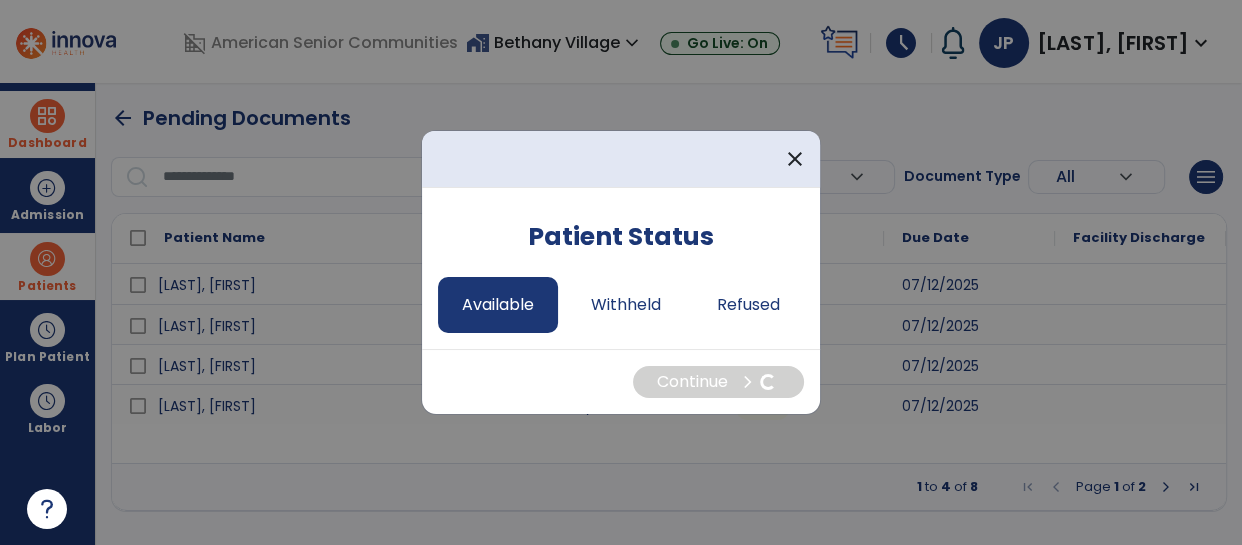 select on "*" 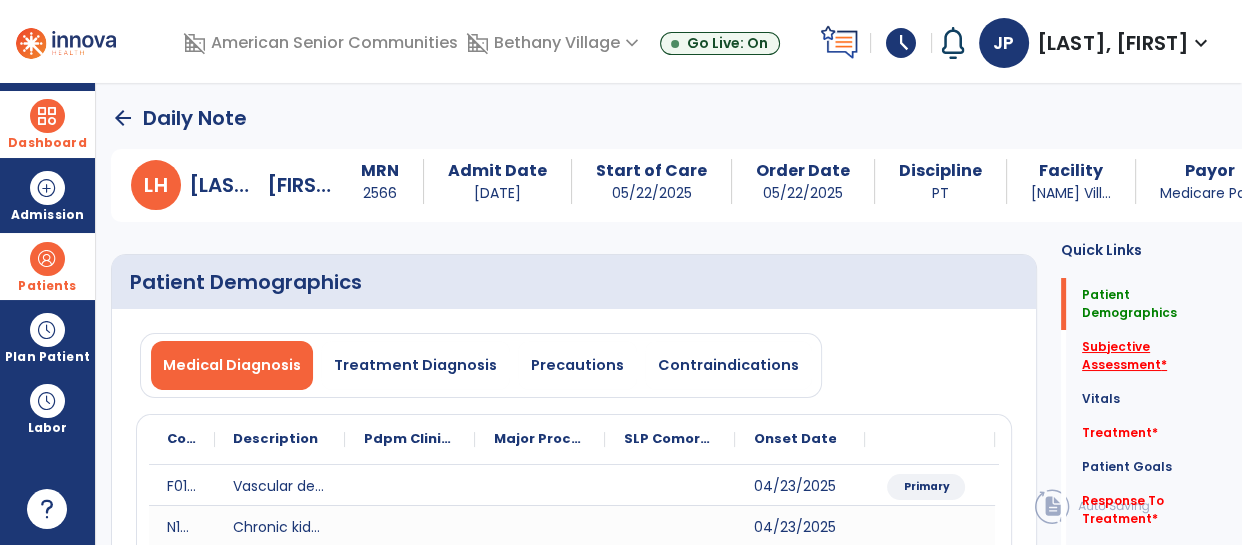 click on "Subjective Assessment   *" 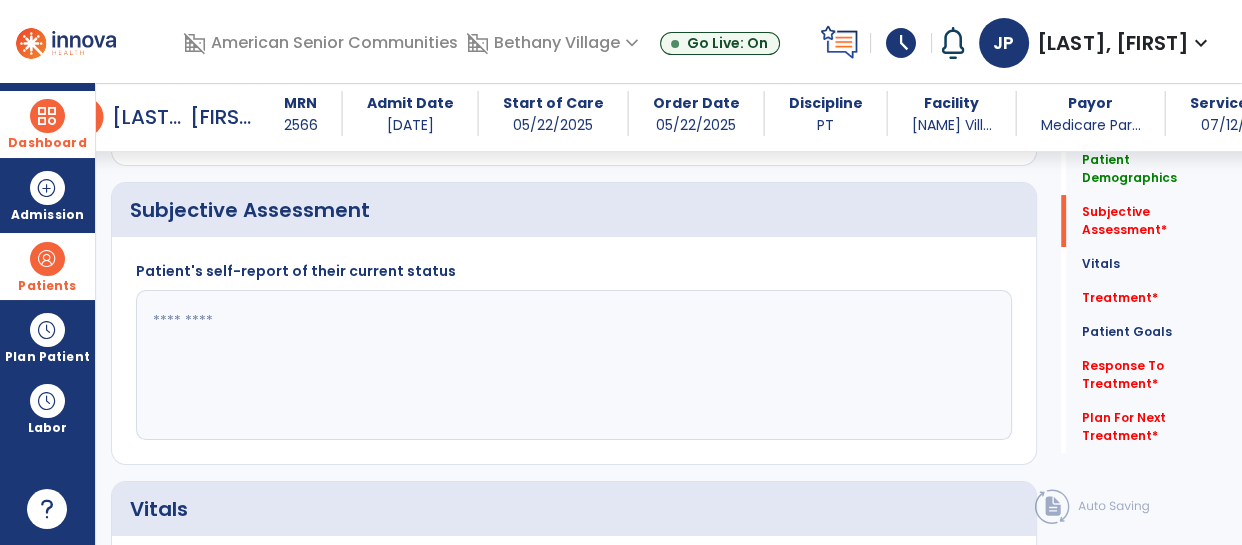 scroll, scrollTop: 427, scrollLeft: 0, axis: vertical 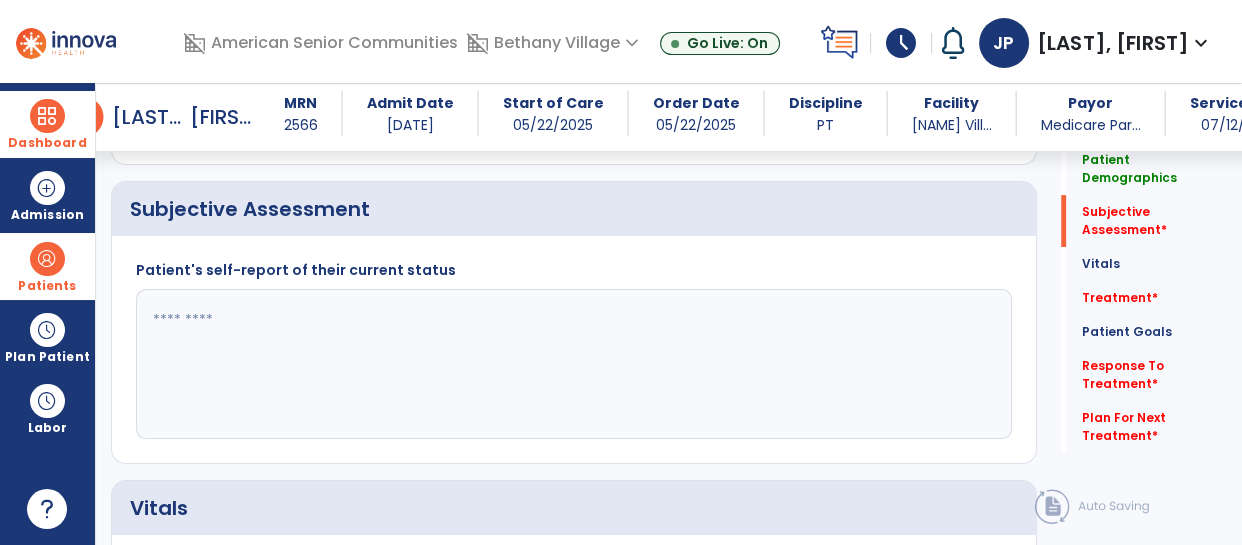 click 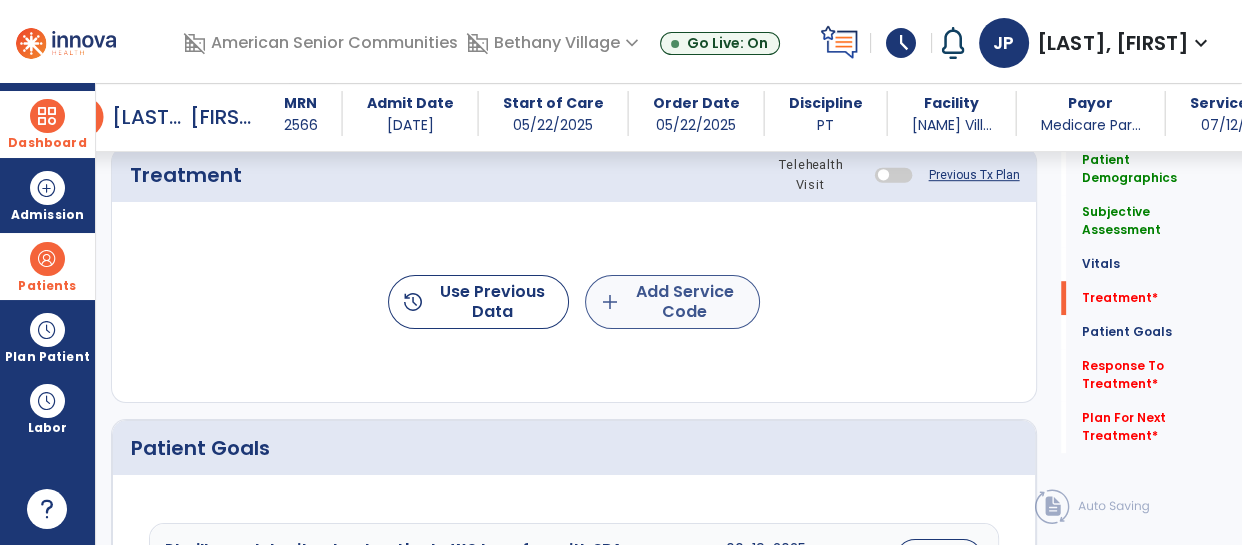 type on "**********" 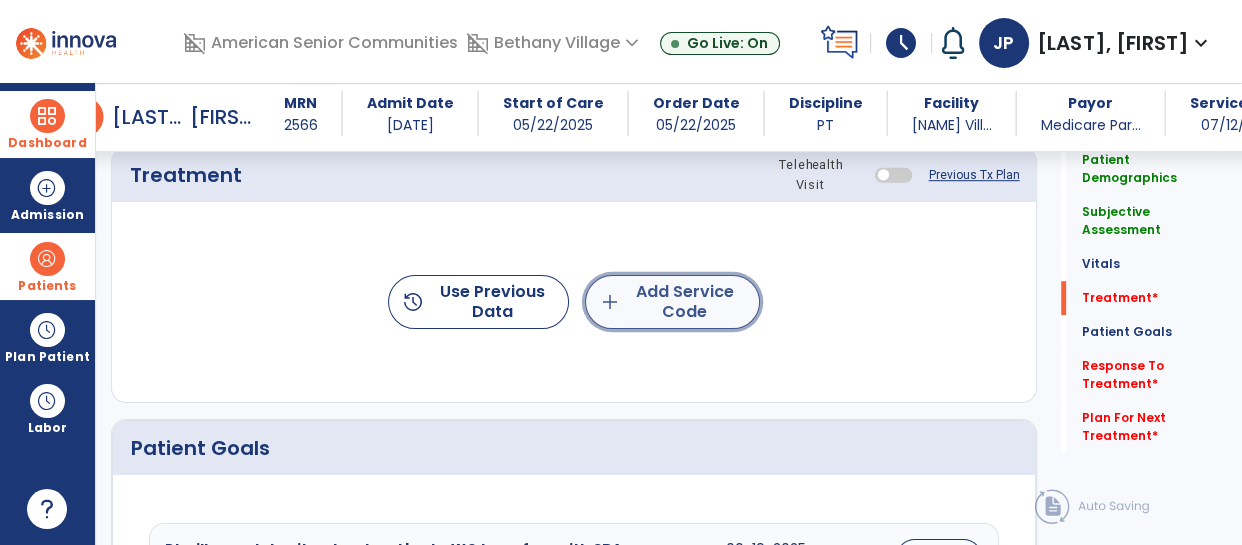 click on "add  Add Service Code" 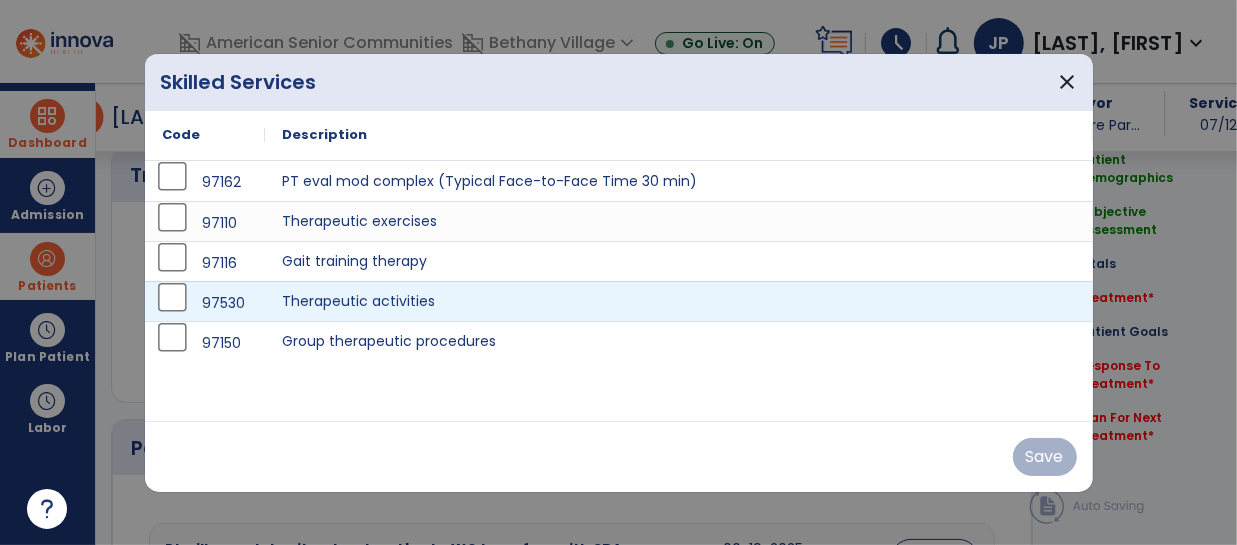 scroll, scrollTop: 1182, scrollLeft: 0, axis: vertical 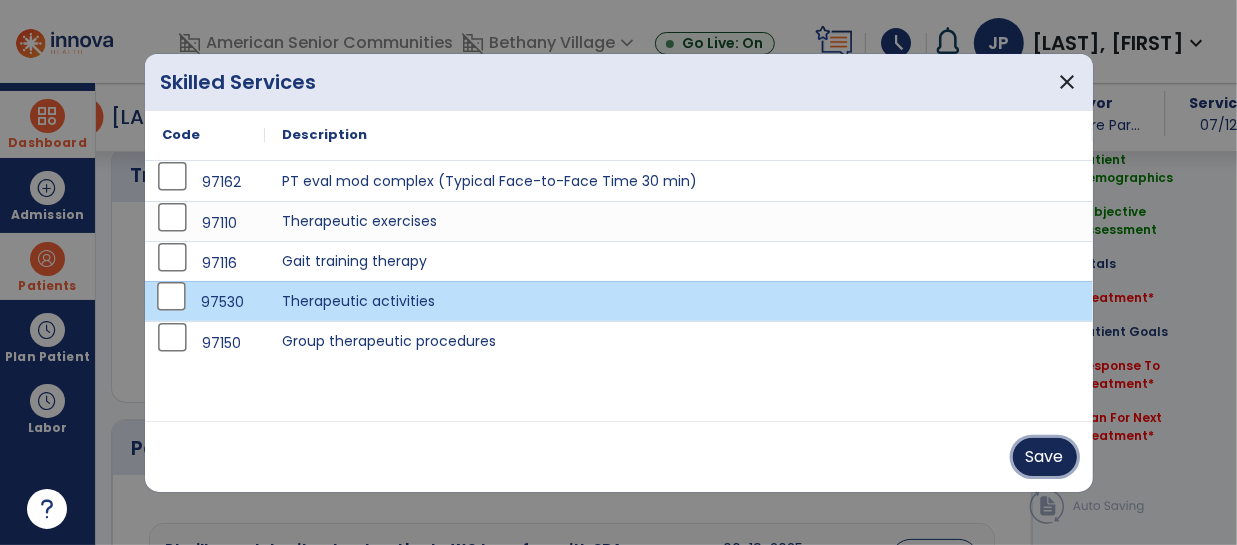 click on "Save" at bounding box center [1045, 457] 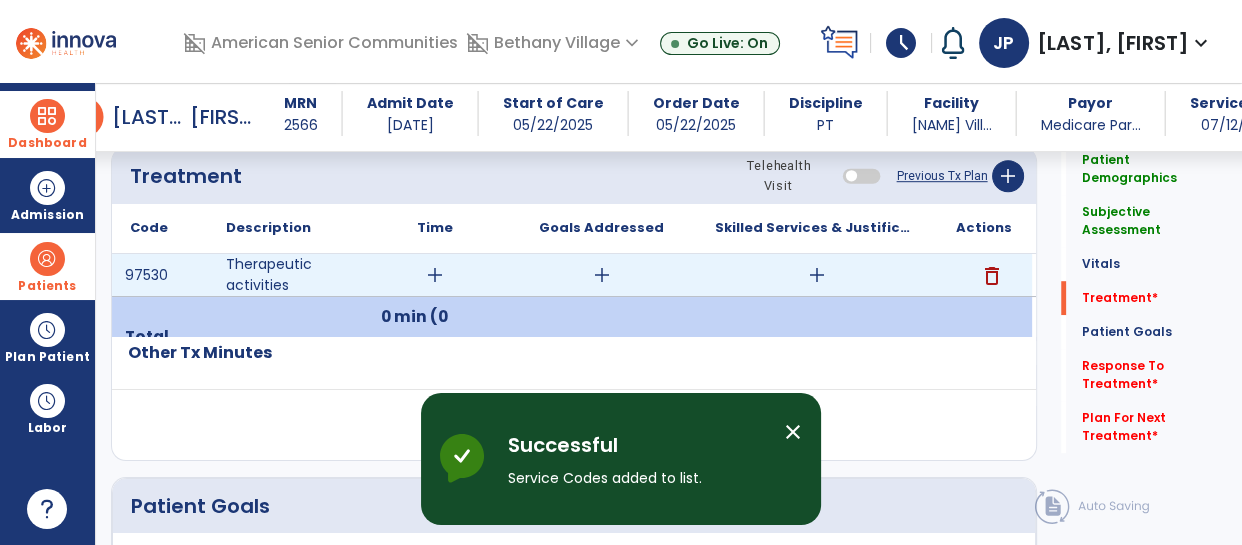 click on "add" at bounding box center [435, 275] 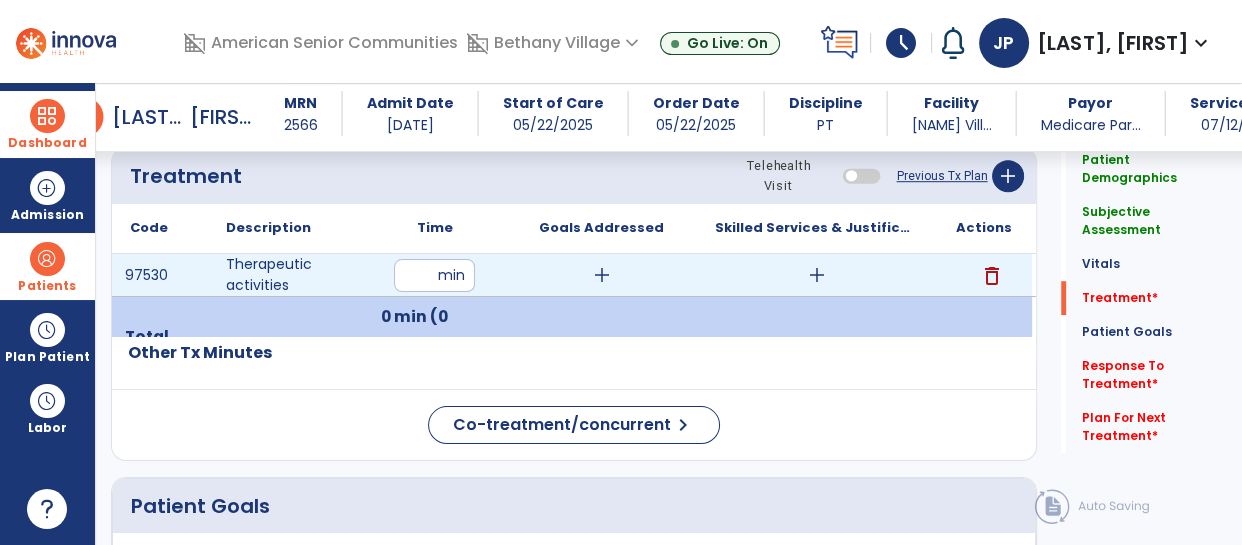type on "**" 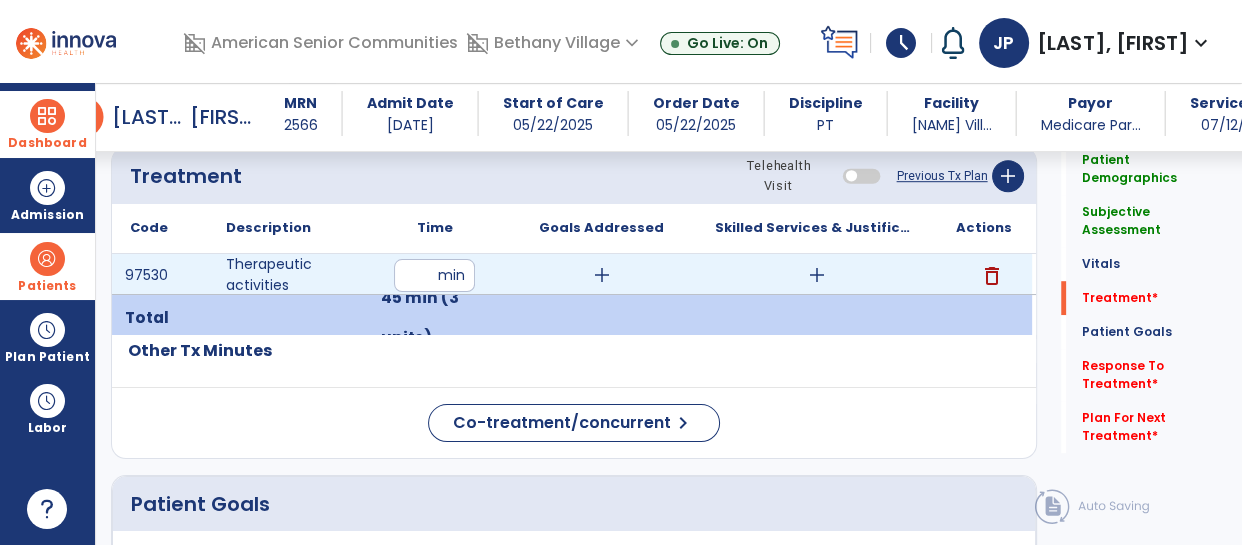 click on "add" at bounding box center [817, 275] 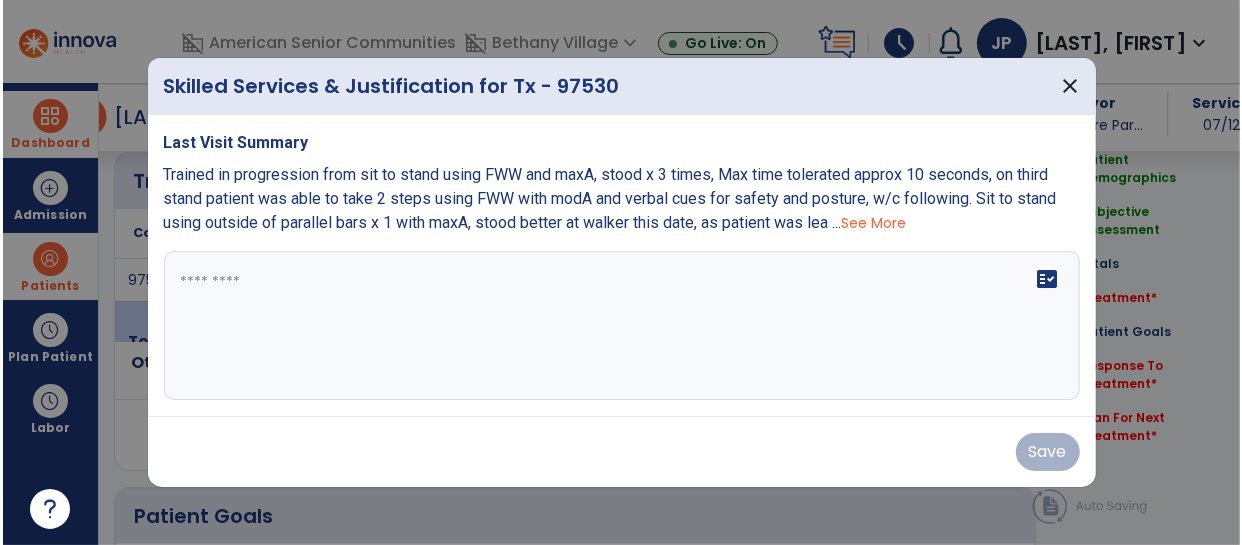 scroll, scrollTop: 1182, scrollLeft: 0, axis: vertical 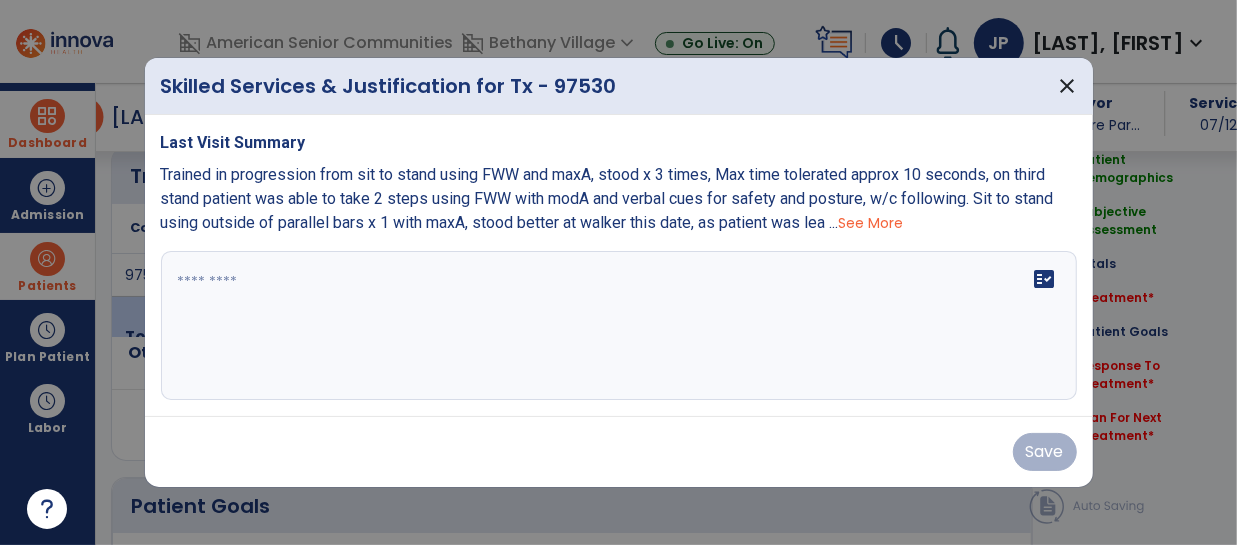 click at bounding box center (619, 326) 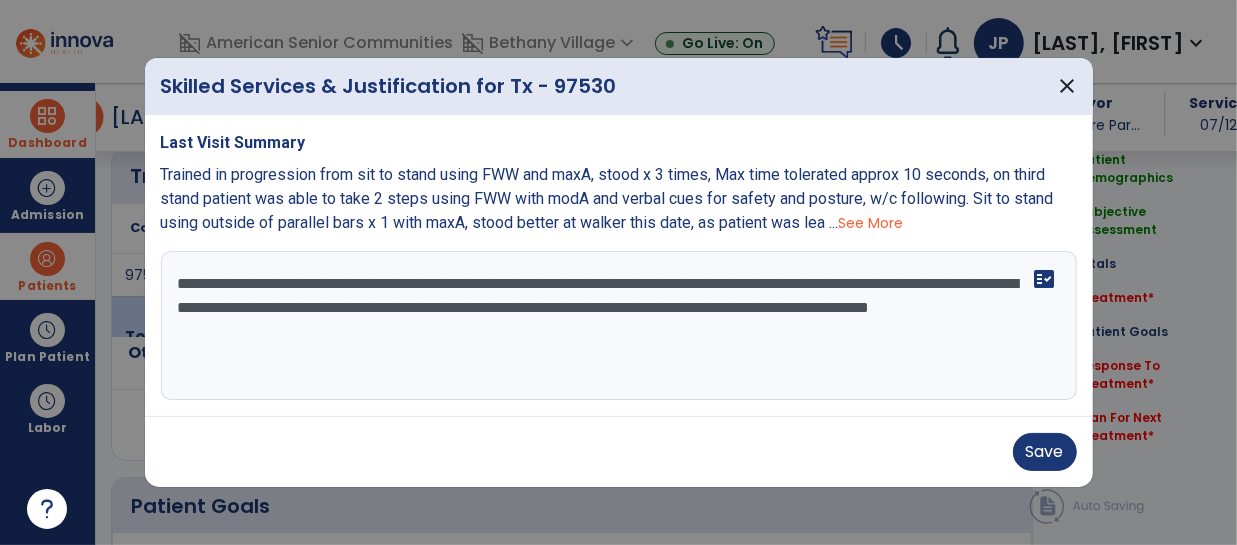 type on "**********" 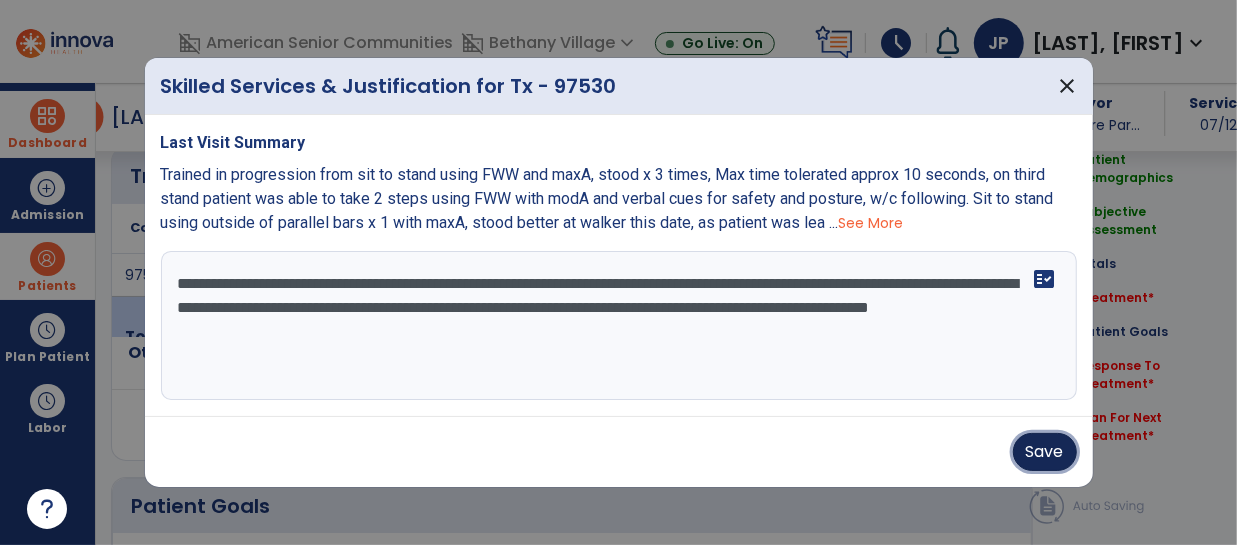 click on "Save" at bounding box center [1045, 452] 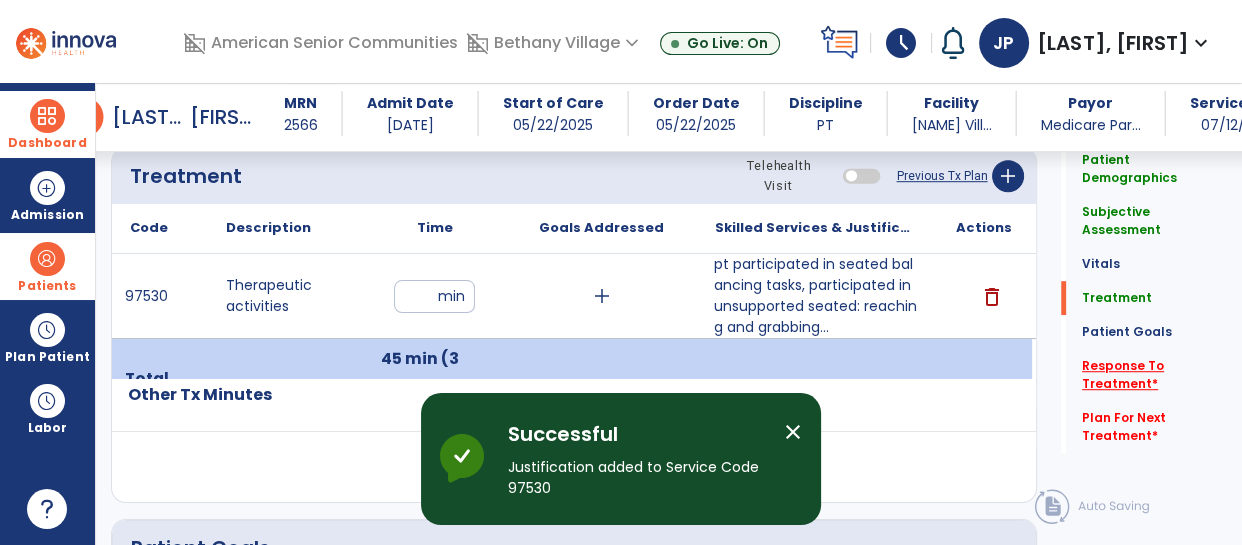 click on "*" 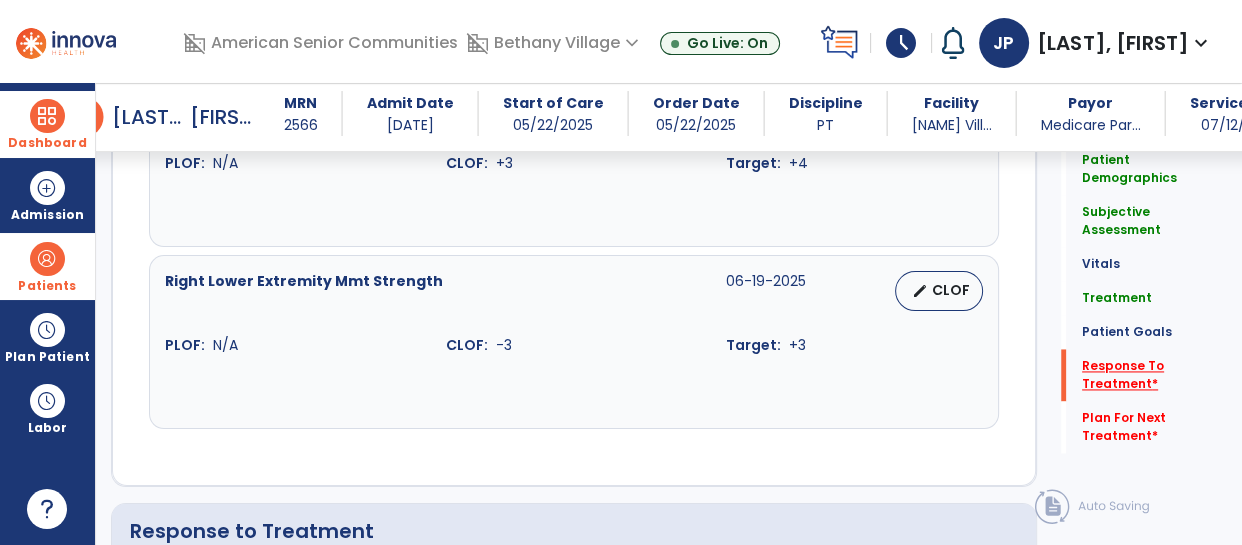 scroll, scrollTop: 2999, scrollLeft: 0, axis: vertical 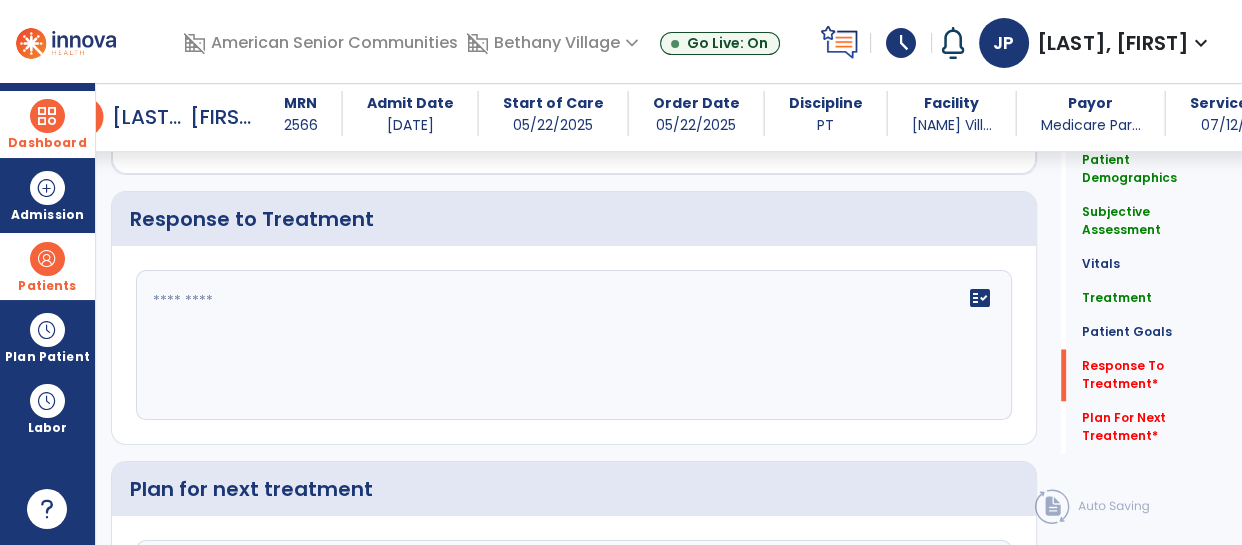 click on "fact_check" 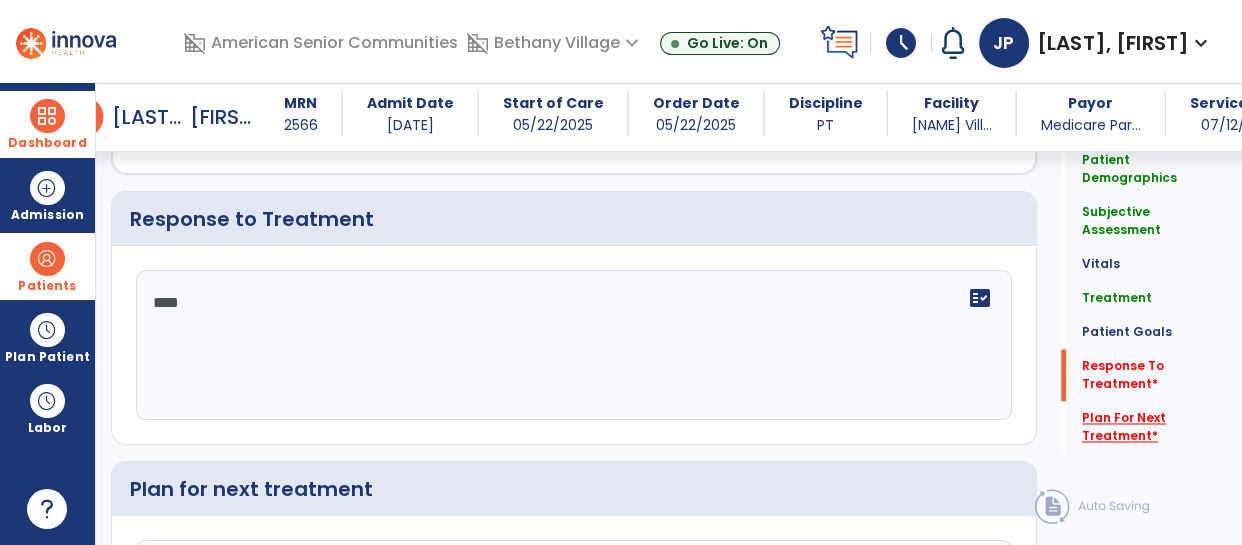 type on "****" 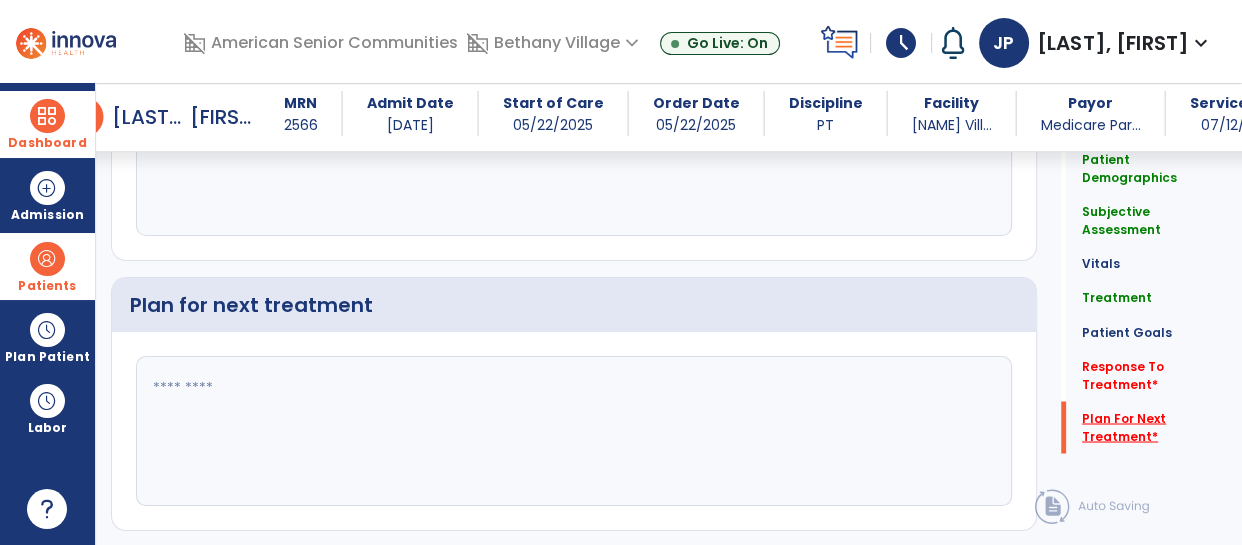 scroll, scrollTop: 3230, scrollLeft: 0, axis: vertical 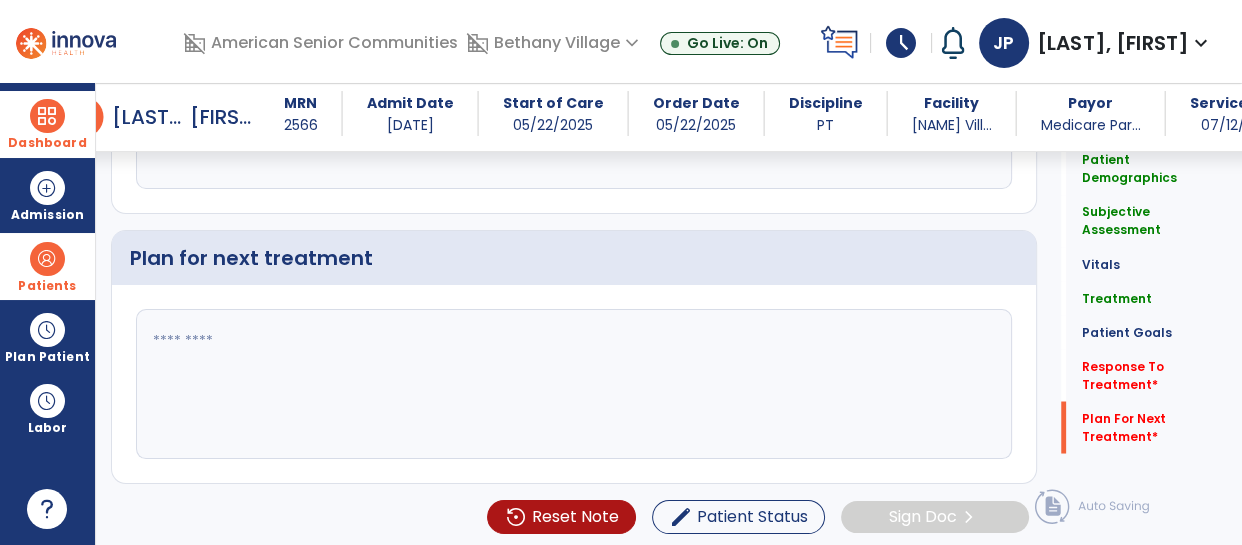 click 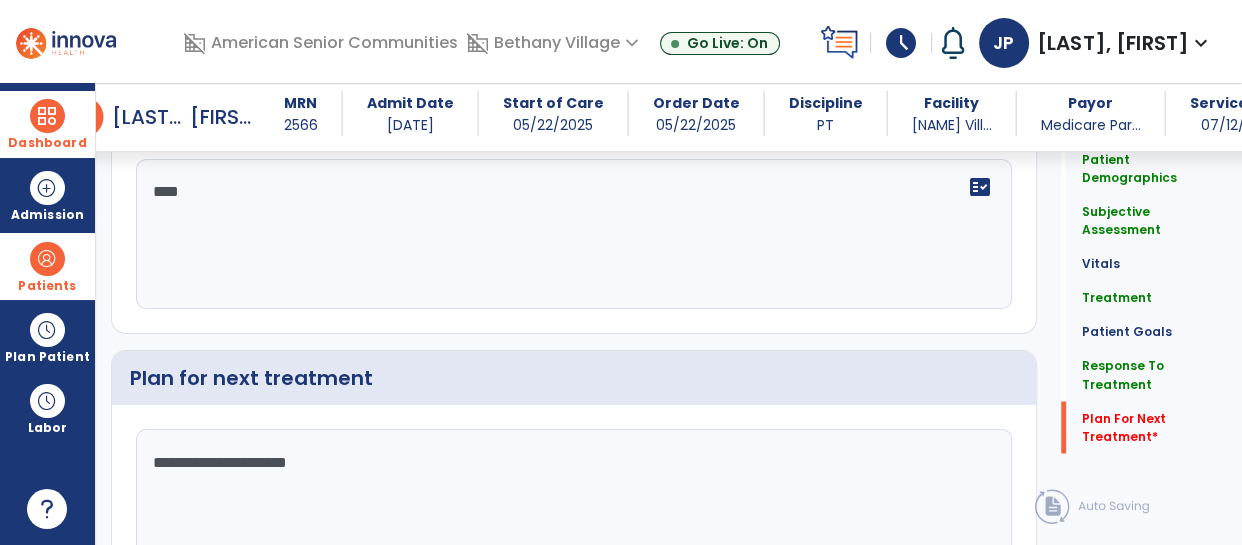 scroll, scrollTop: 3230, scrollLeft: 0, axis: vertical 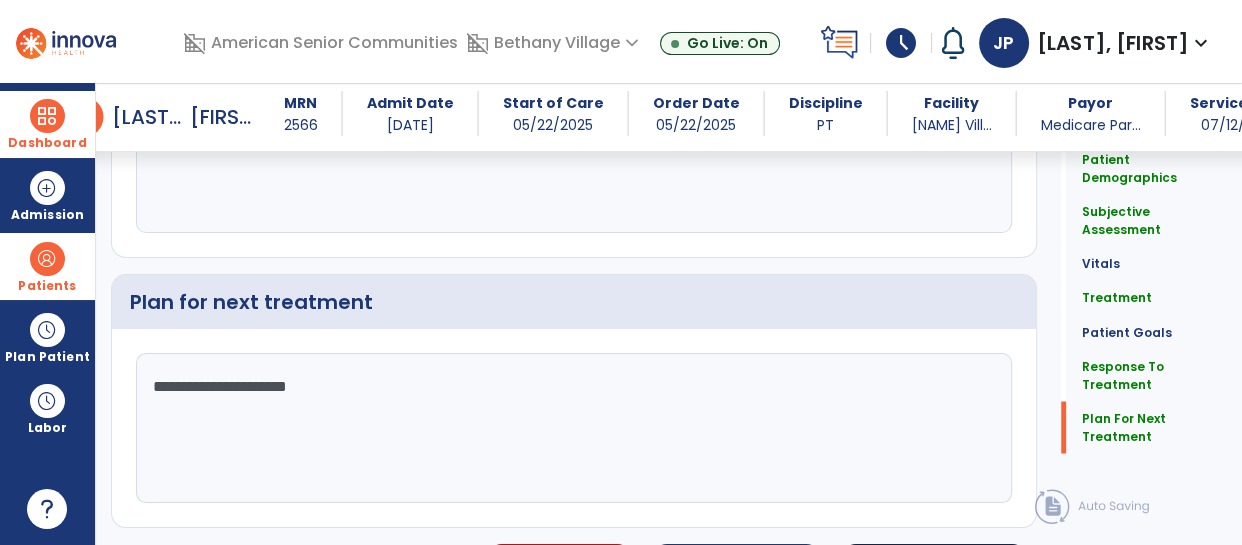type on "**********" 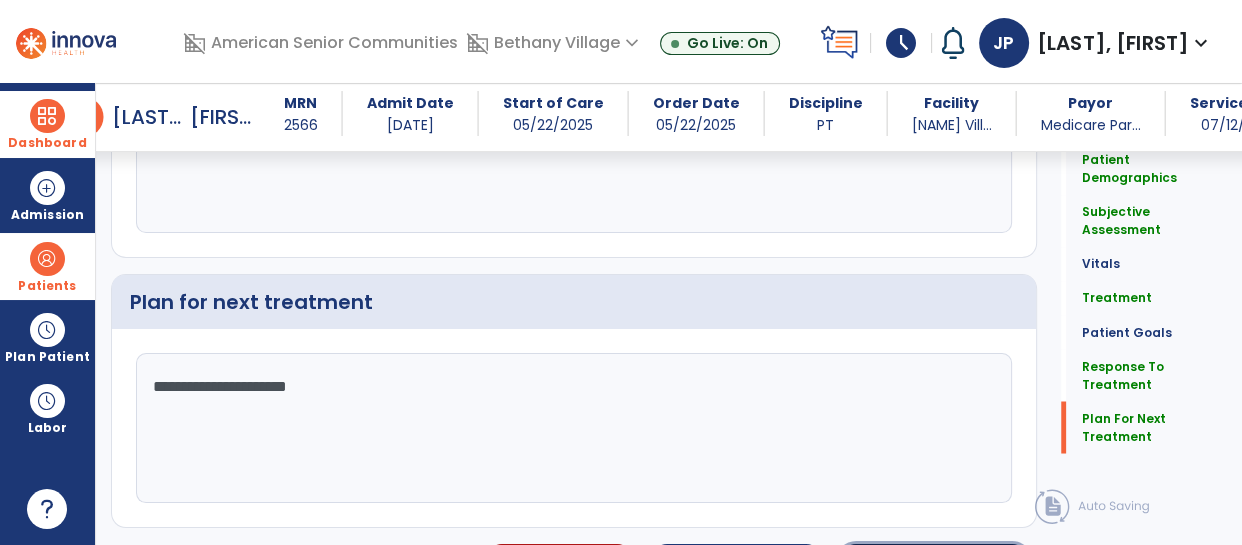 click on "Sign Doc" 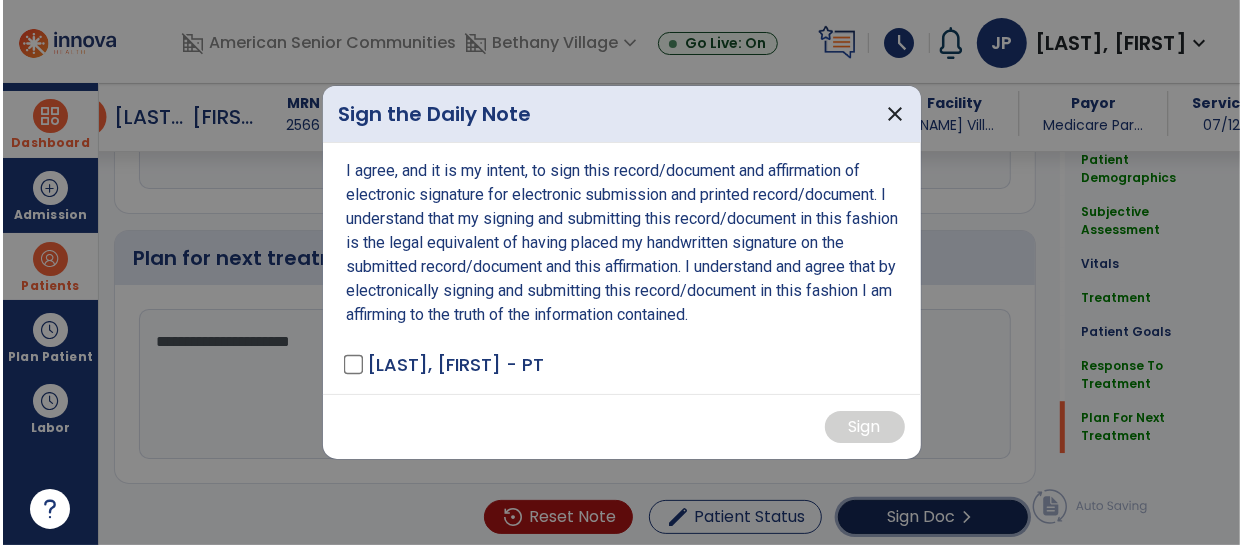 scroll, scrollTop: 3230, scrollLeft: 0, axis: vertical 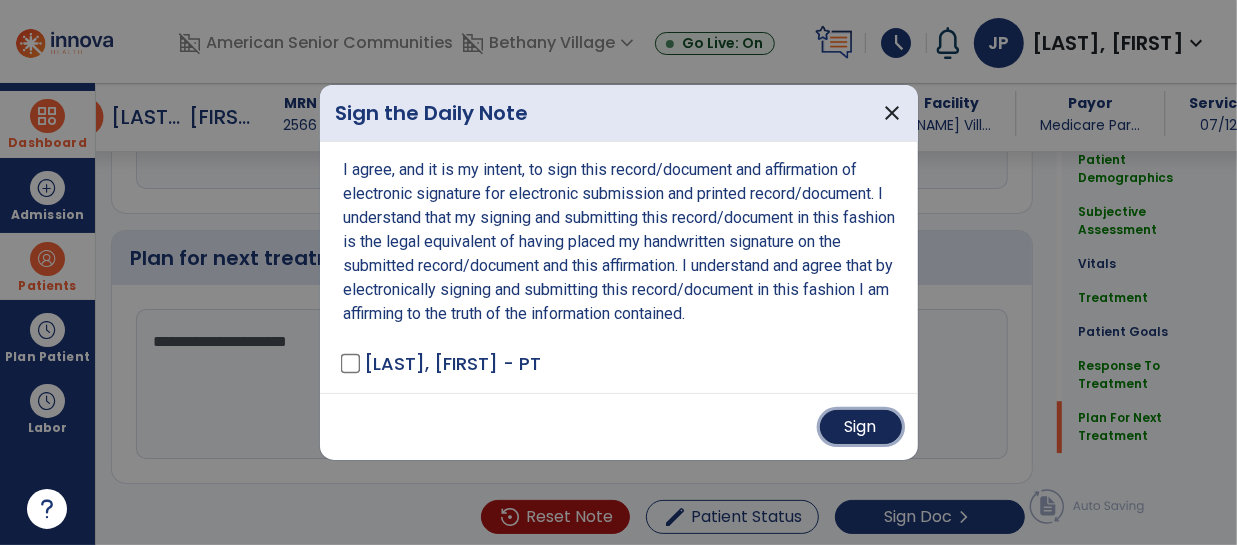 click on "Sign" at bounding box center (861, 427) 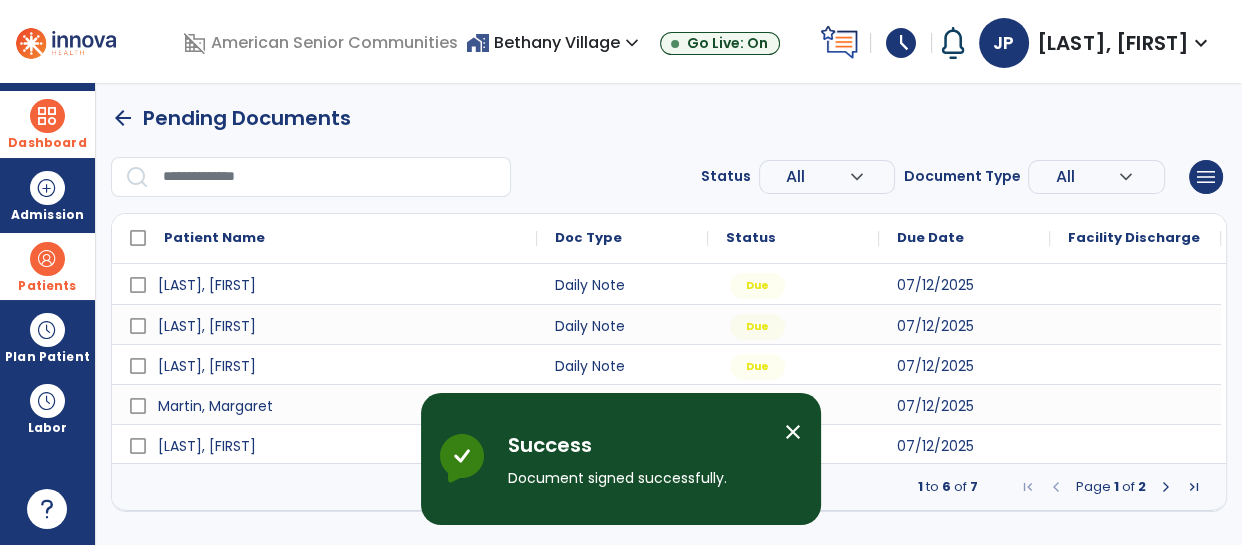 scroll, scrollTop: 0, scrollLeft: 0, axis: both 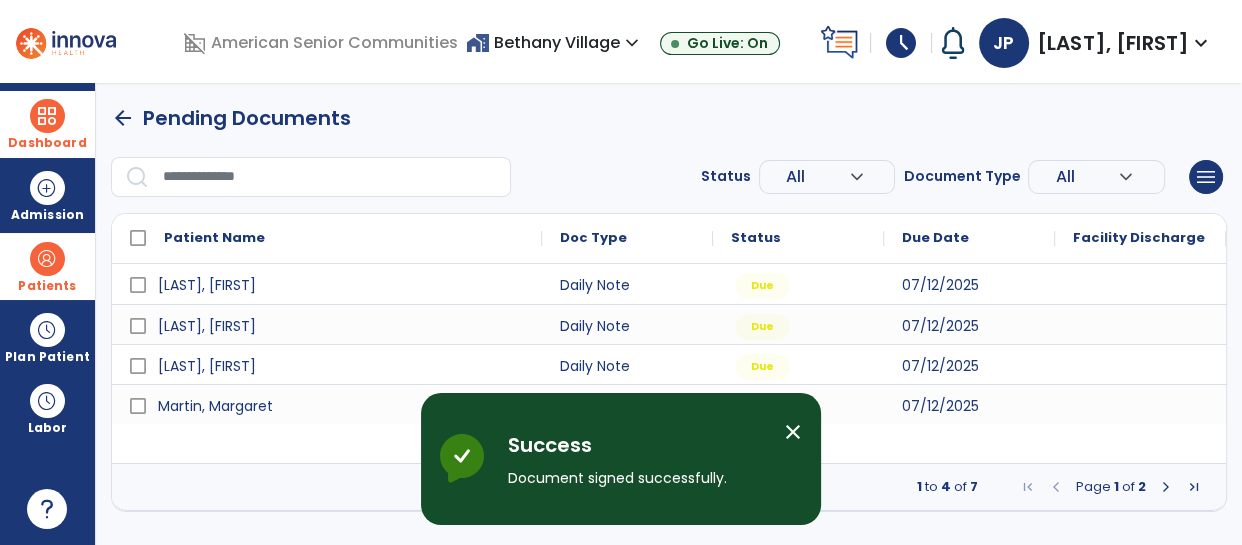 click on "Dashboard" at bounding box center (47, 143) 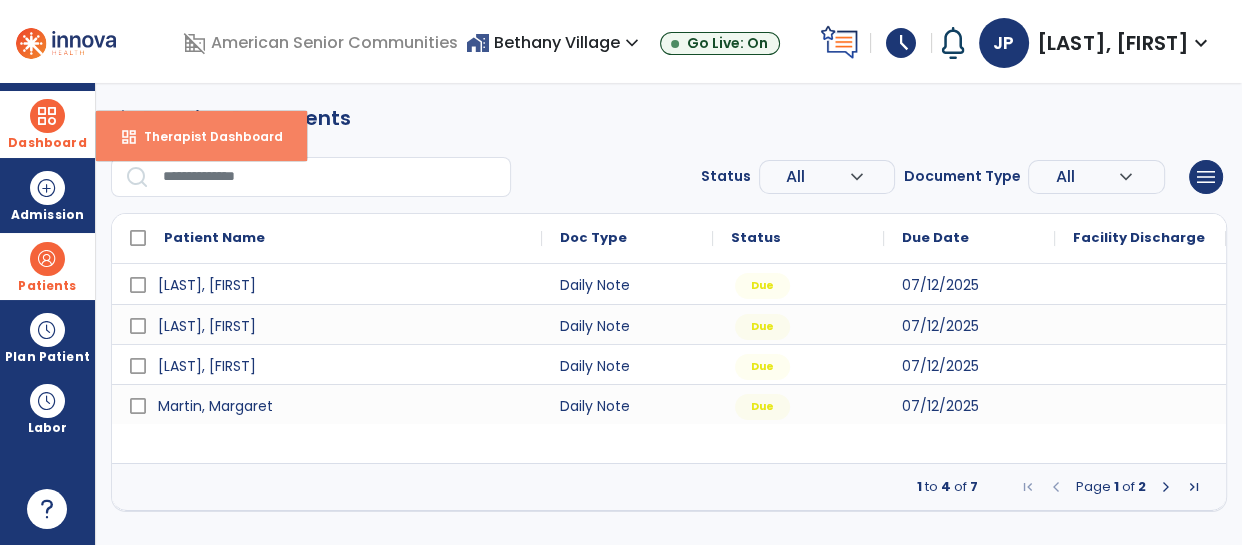 click on "dashboard  Therapist Dashboard" at bounding box center [201, 136] 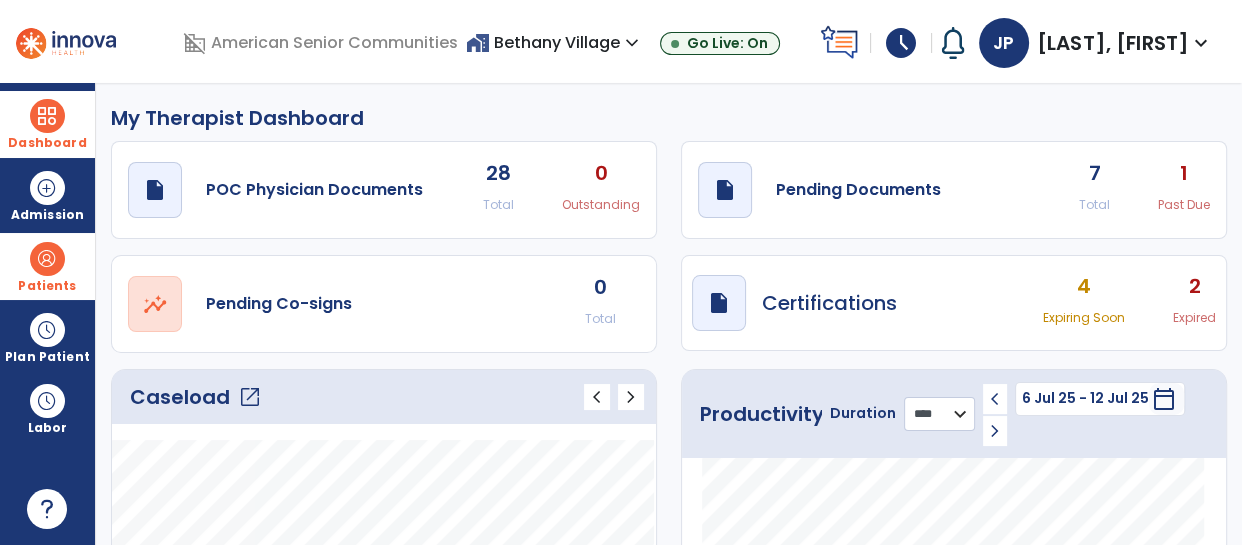 click on "******** **** ***" 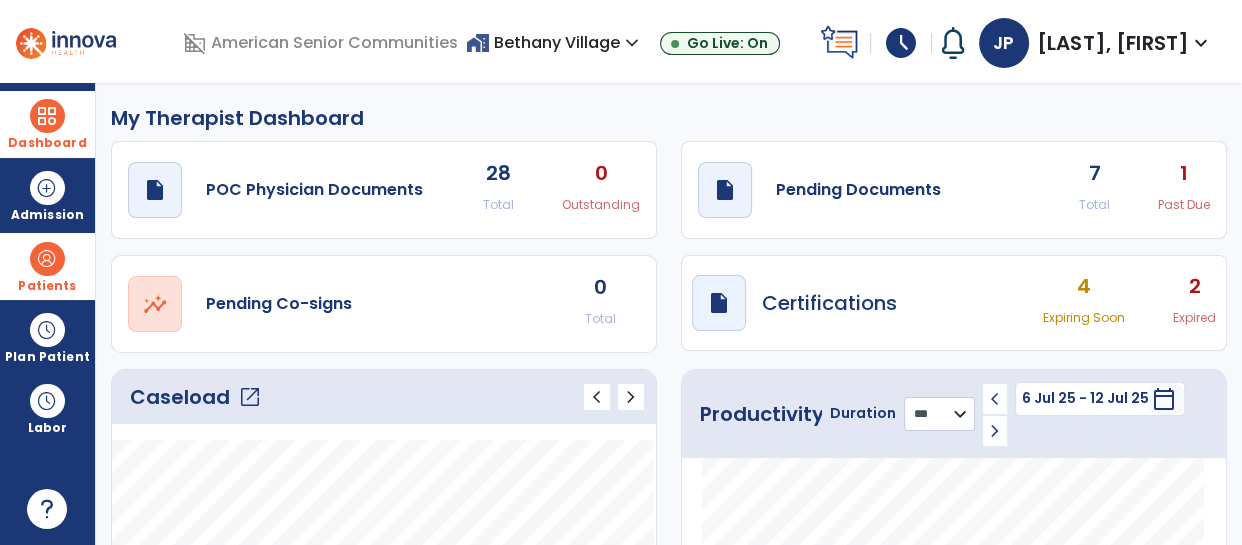 click on "******** **** ***" 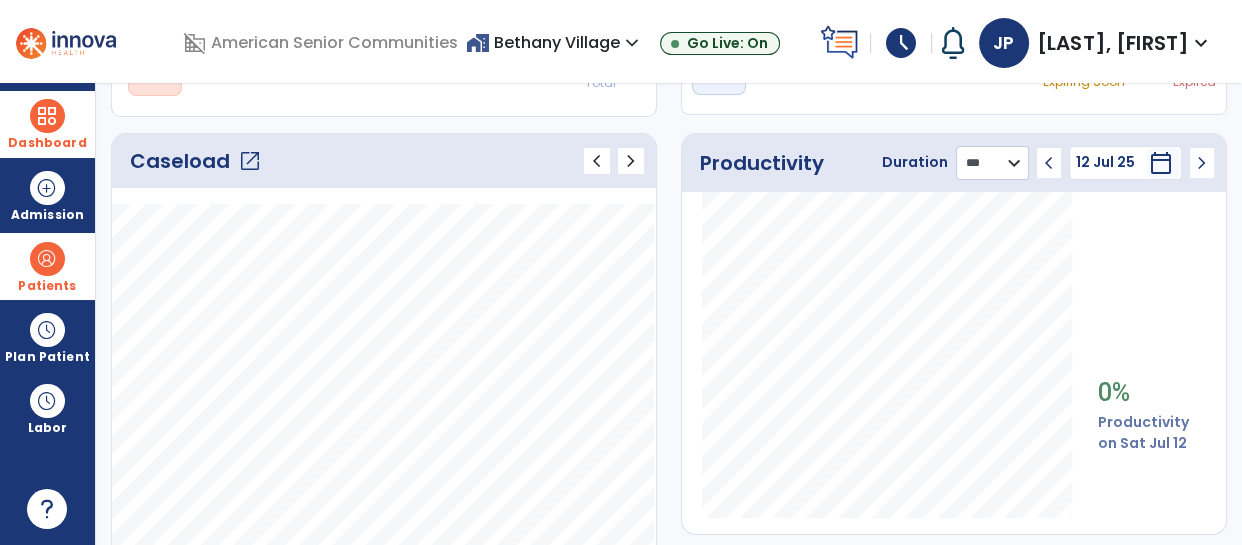 scroll, scrollTop: 250, scrollLeft: 0, axis: vertical 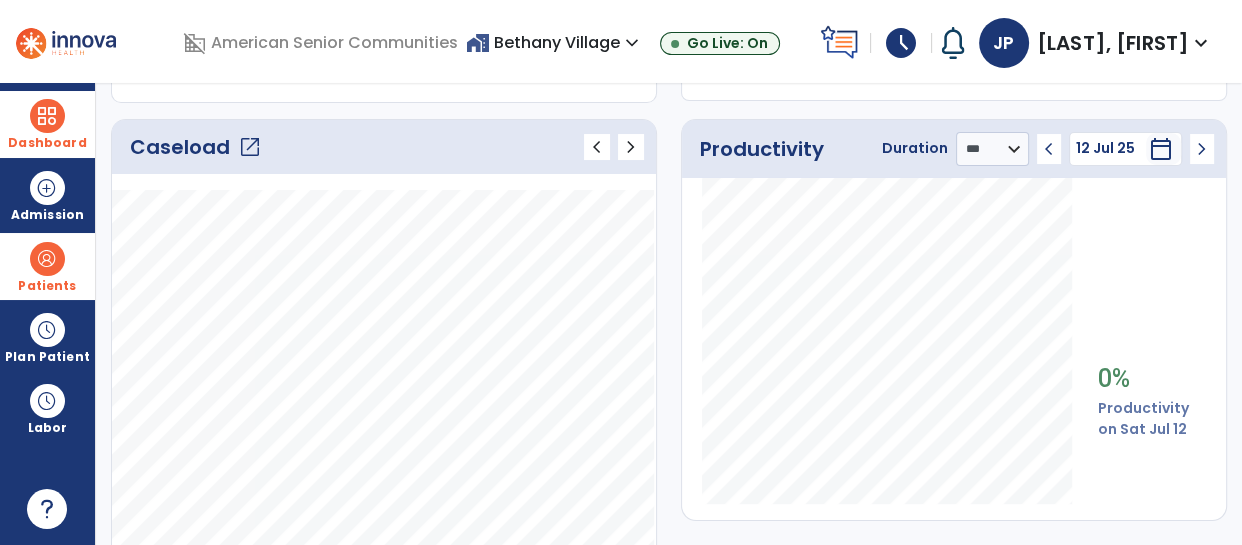 click at bounding box center [47, 116] 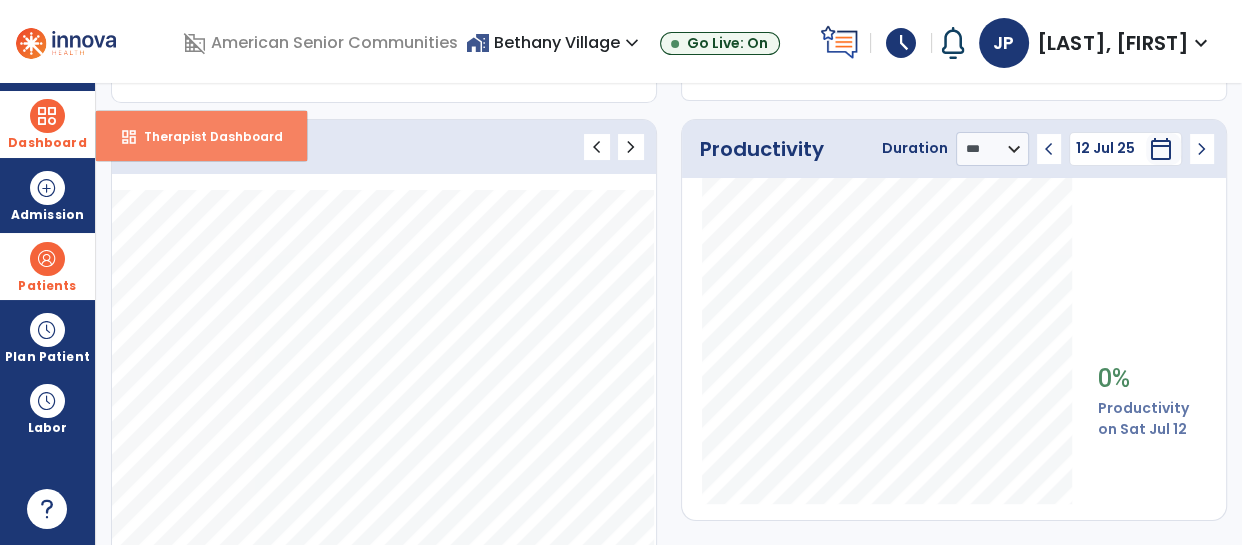 click on "dashboard" at bounding box center (129, 137) 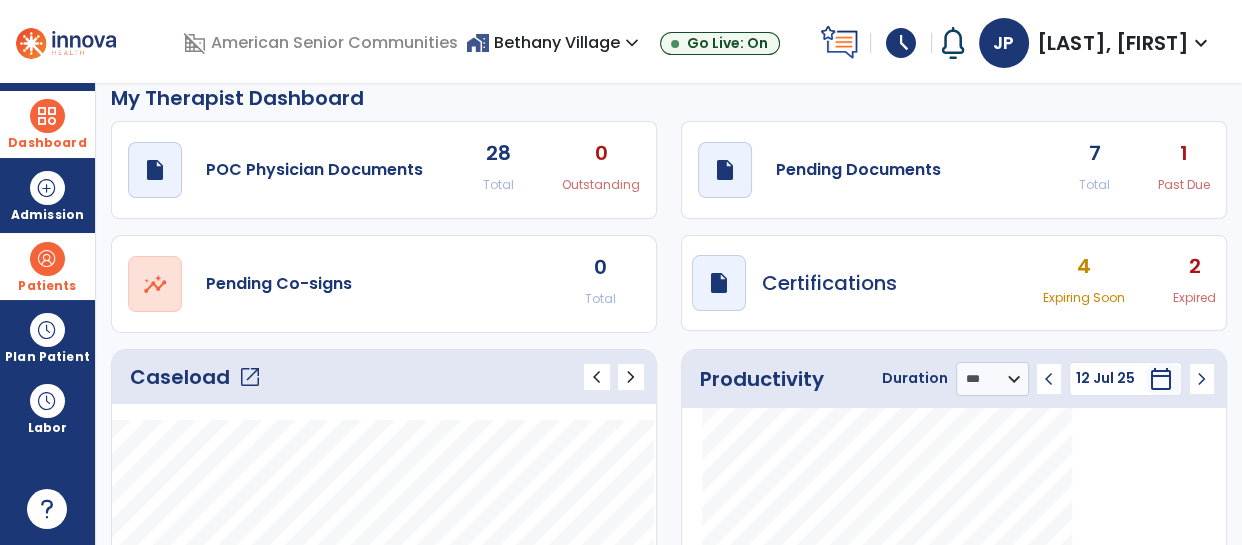 scroll, scrollTop: 0, scrollLeft: 0, axis: both 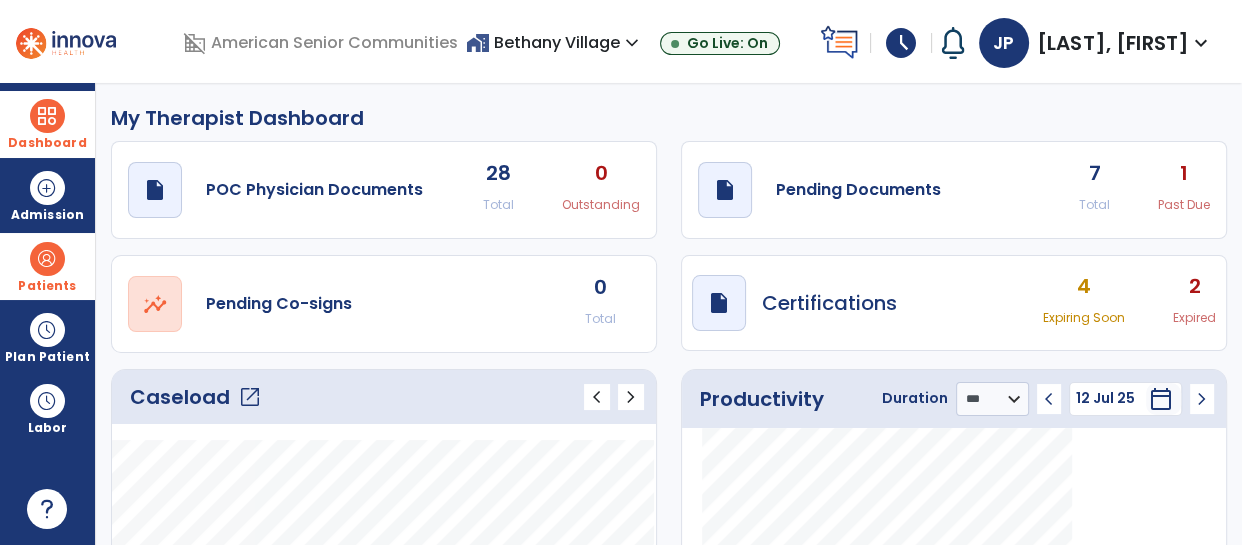 click on "draft   open_in_new  Pending Documents 7 Total 1 Past Due" 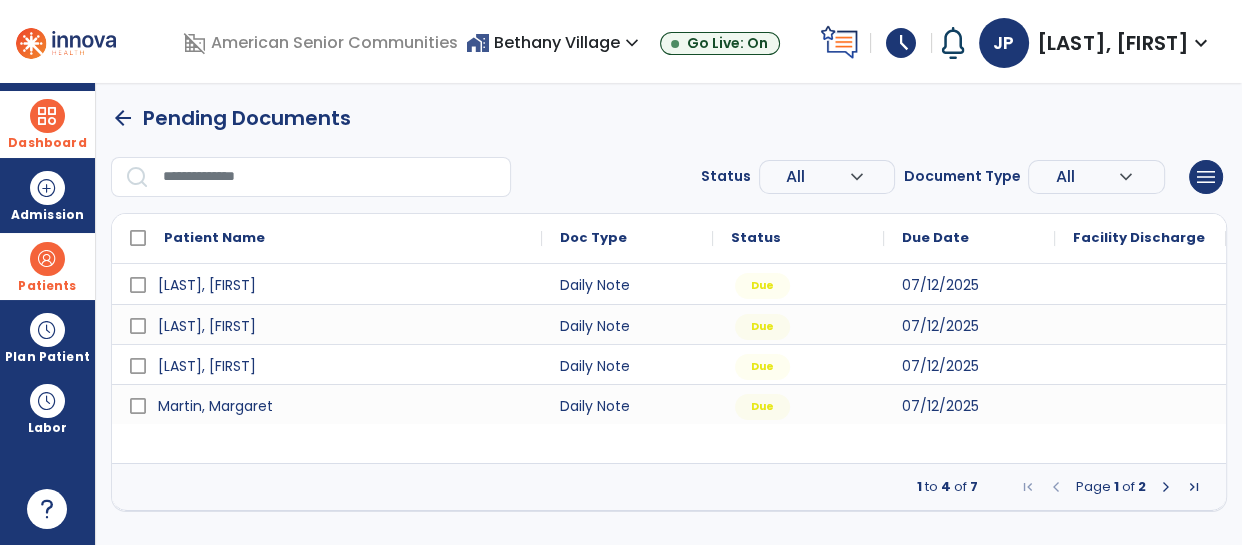 click at bounding box center [1166, 487] 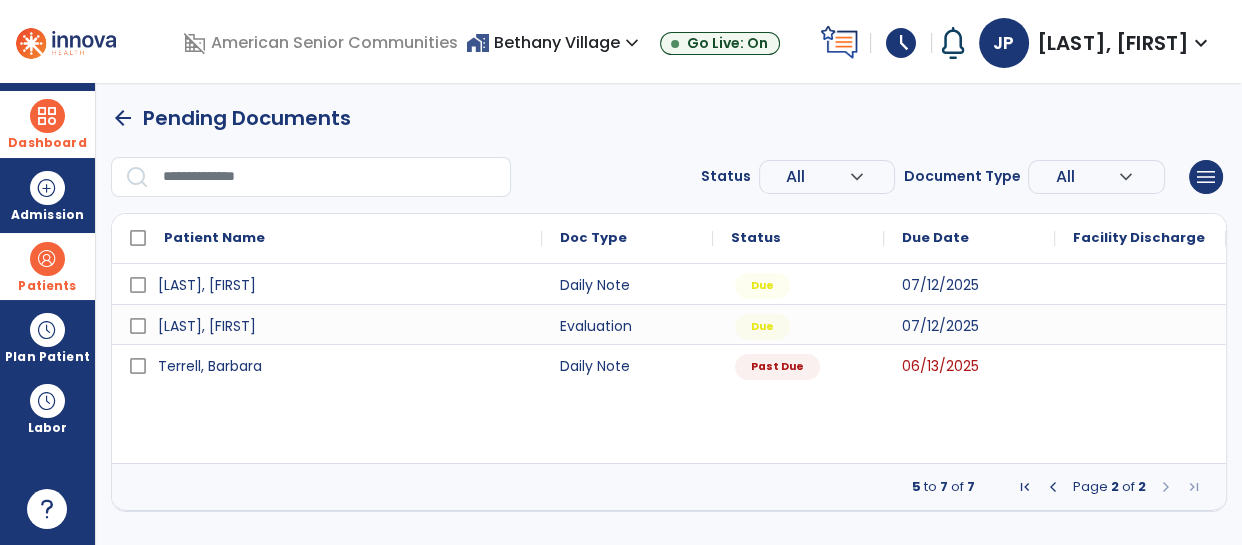 click on "Dashboard" at bounding box center [47, 124] 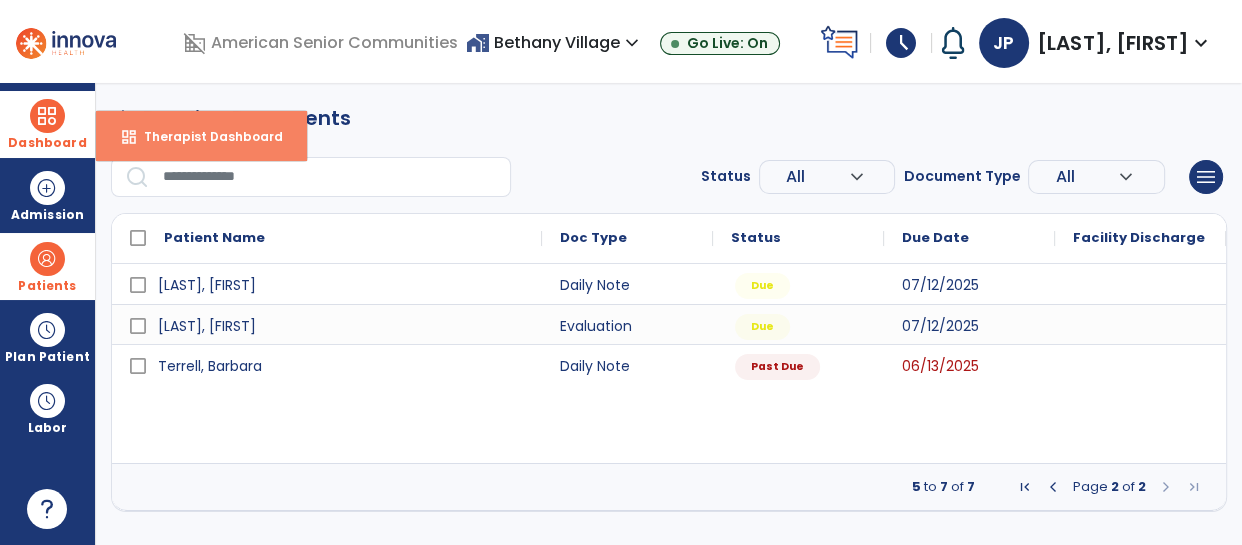 click on "Therapist Dashboard" at bounding box center (205, 136) 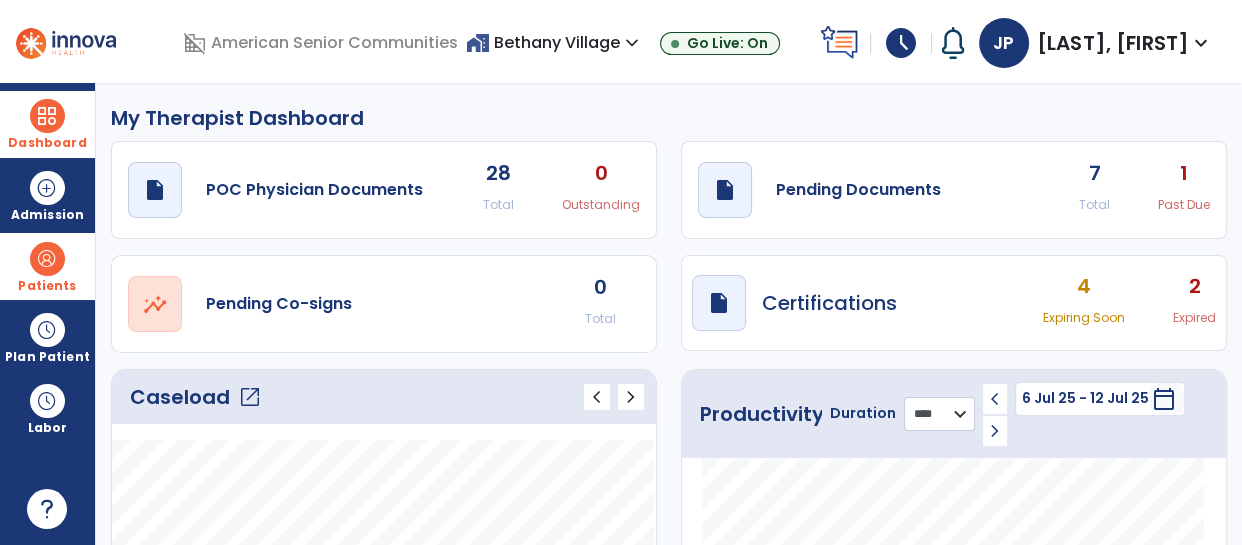 click on "******** **** ***" 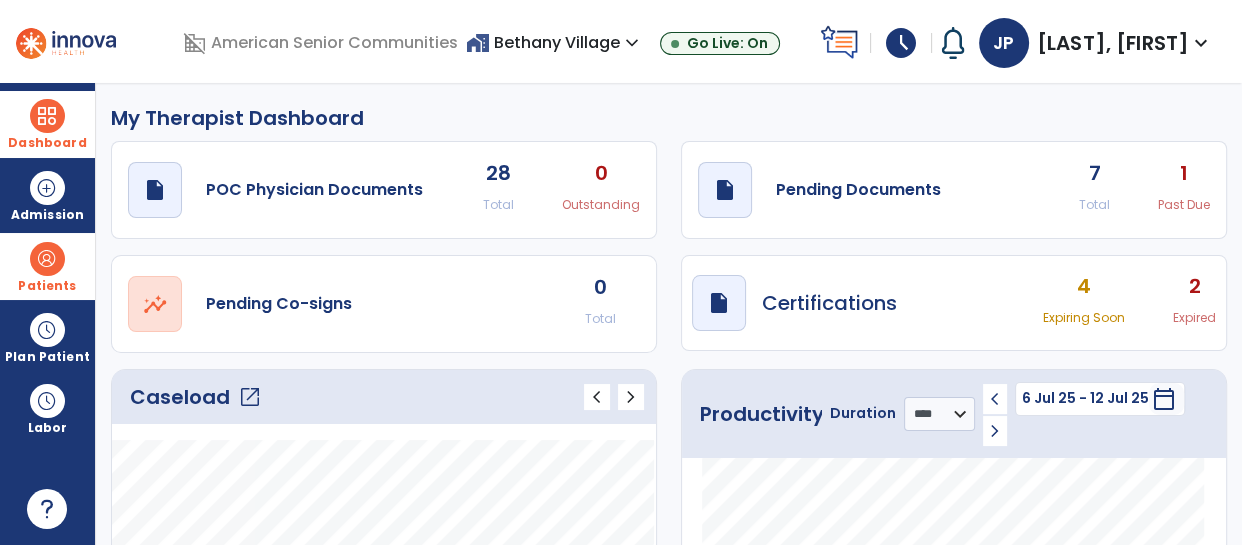 click on "open_in_new" 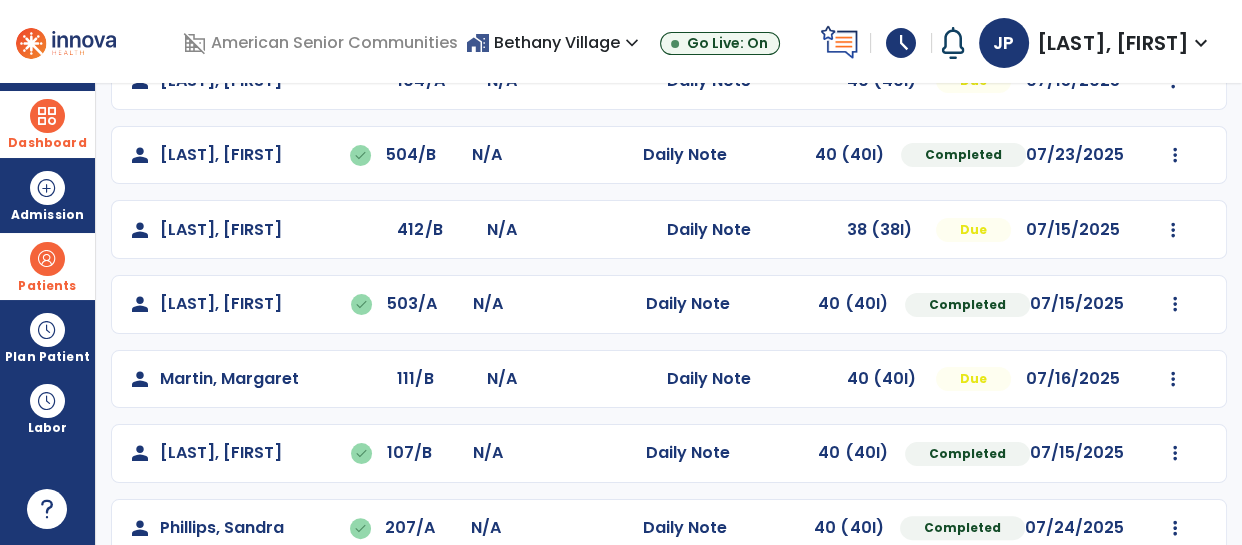 scroll, scrollTop: 453, scrollLeft: 0, axis: vertical 